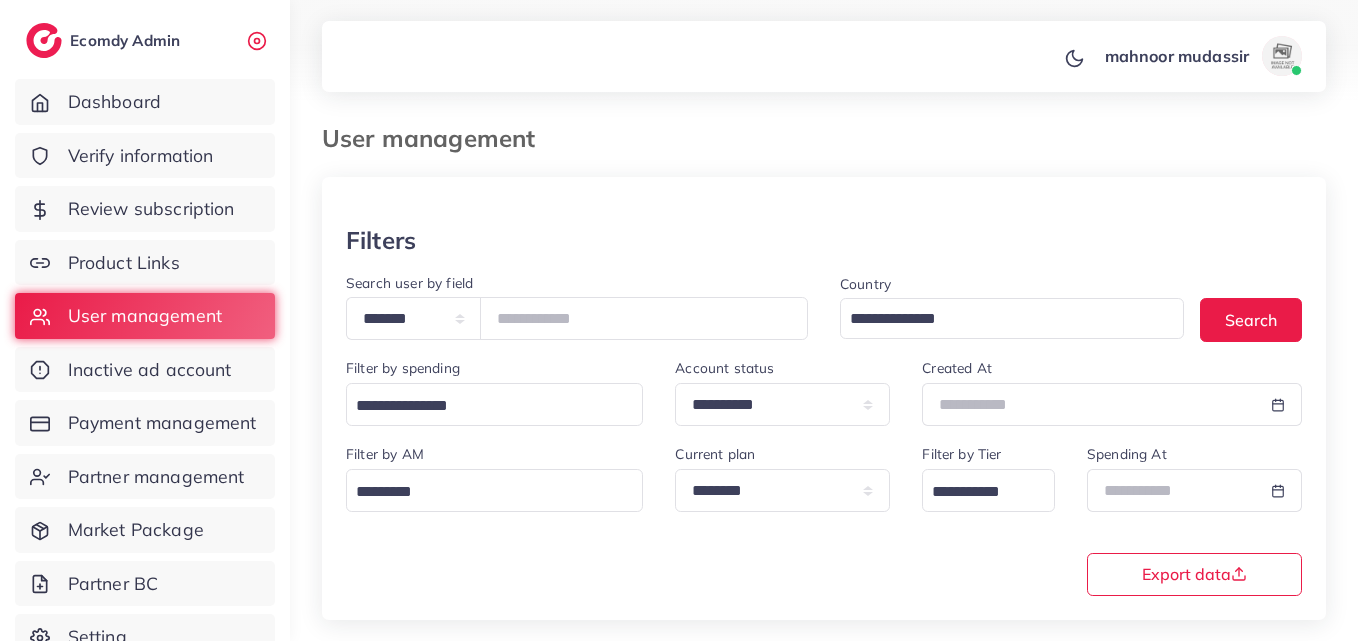 scroll, scrollTop: 119, scrollLeft: 0, axis: vertical 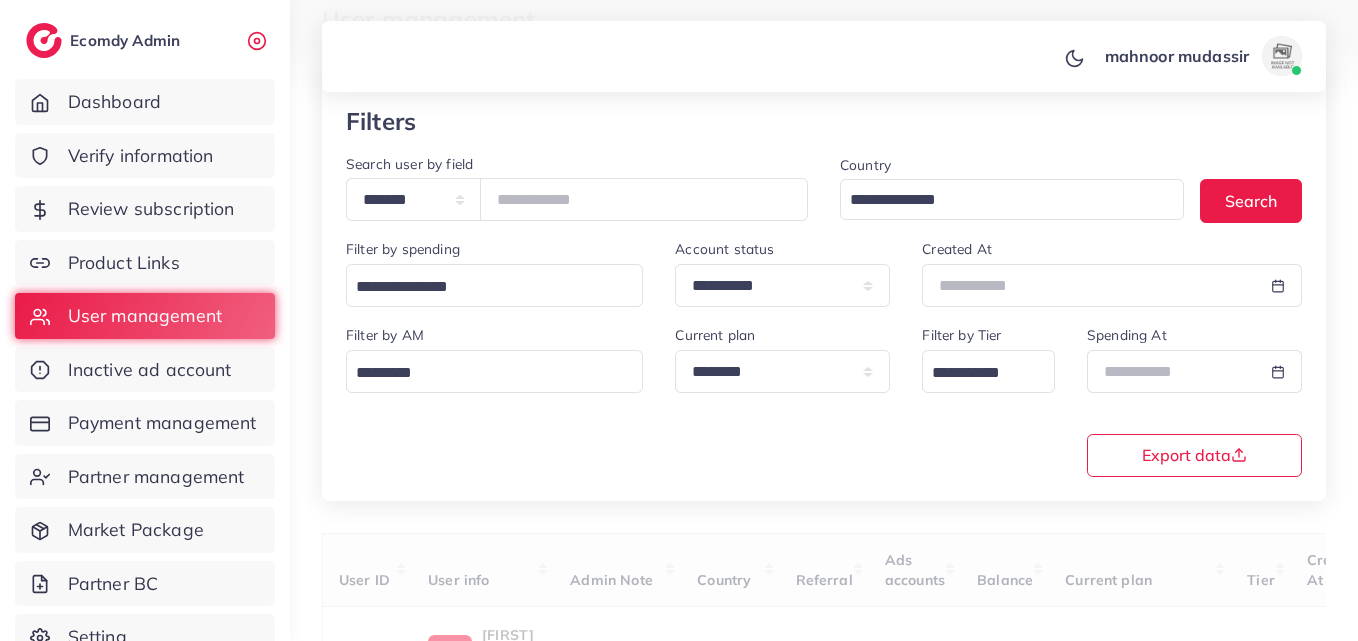 type on "*******" 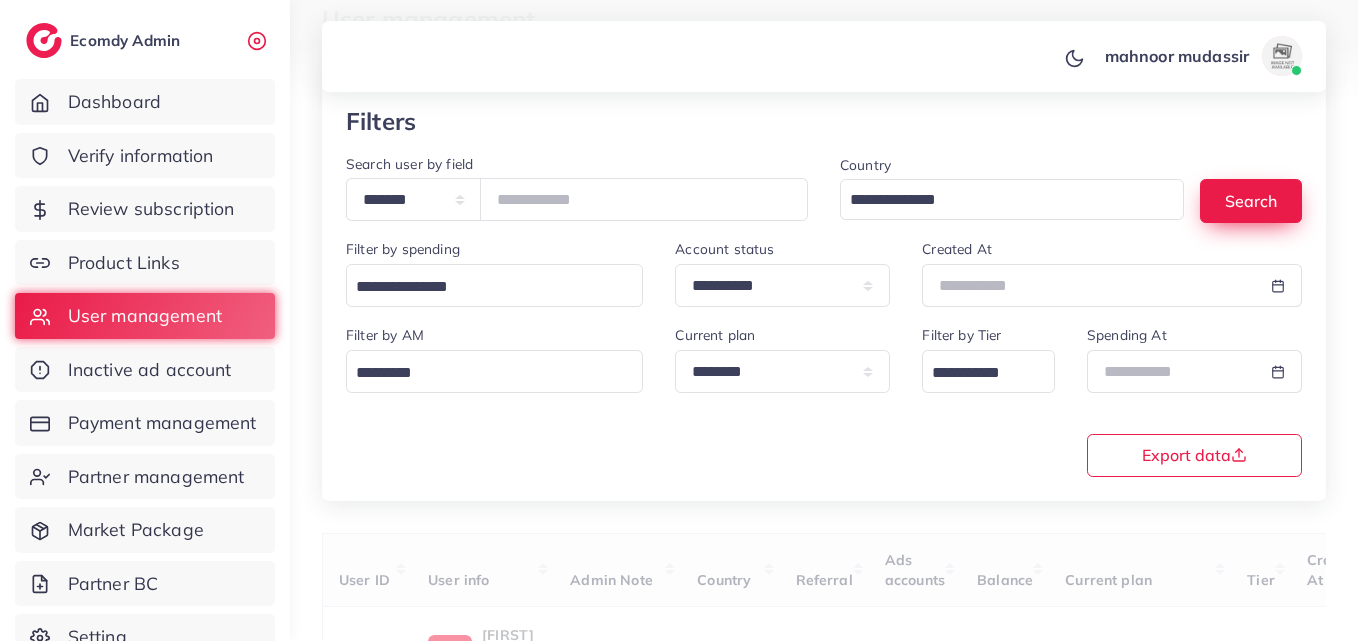 drag, startPoint x: 1302, startPoint y: 197, endPoint x: 1239, endPoint y: 202, distance: 63.1981 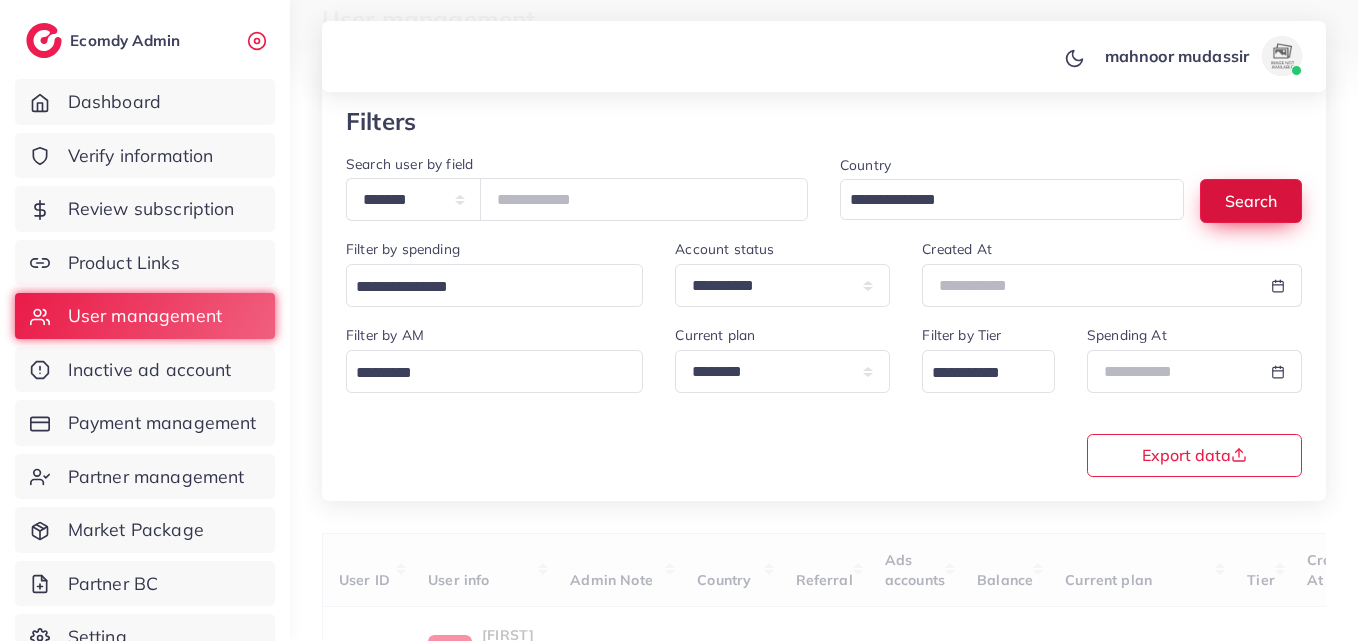 click on "Search" at bounding box center [1251, 200] 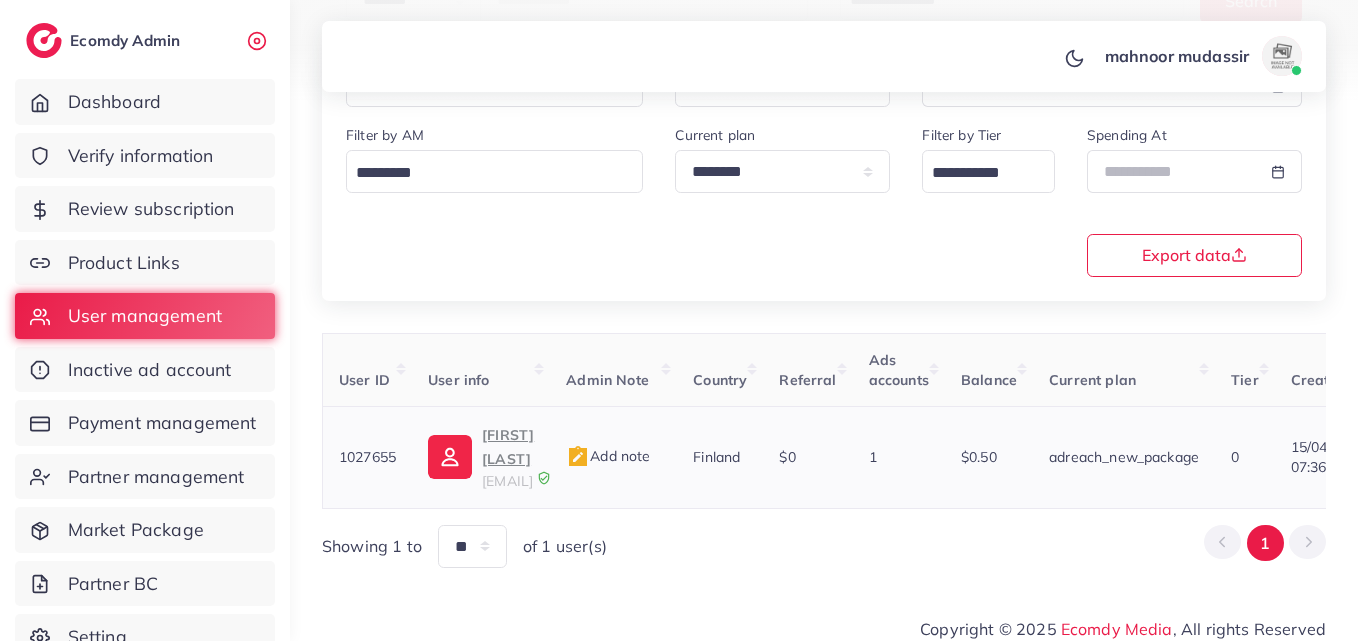 click on "Ted ai" at bounding box center (508, 447) 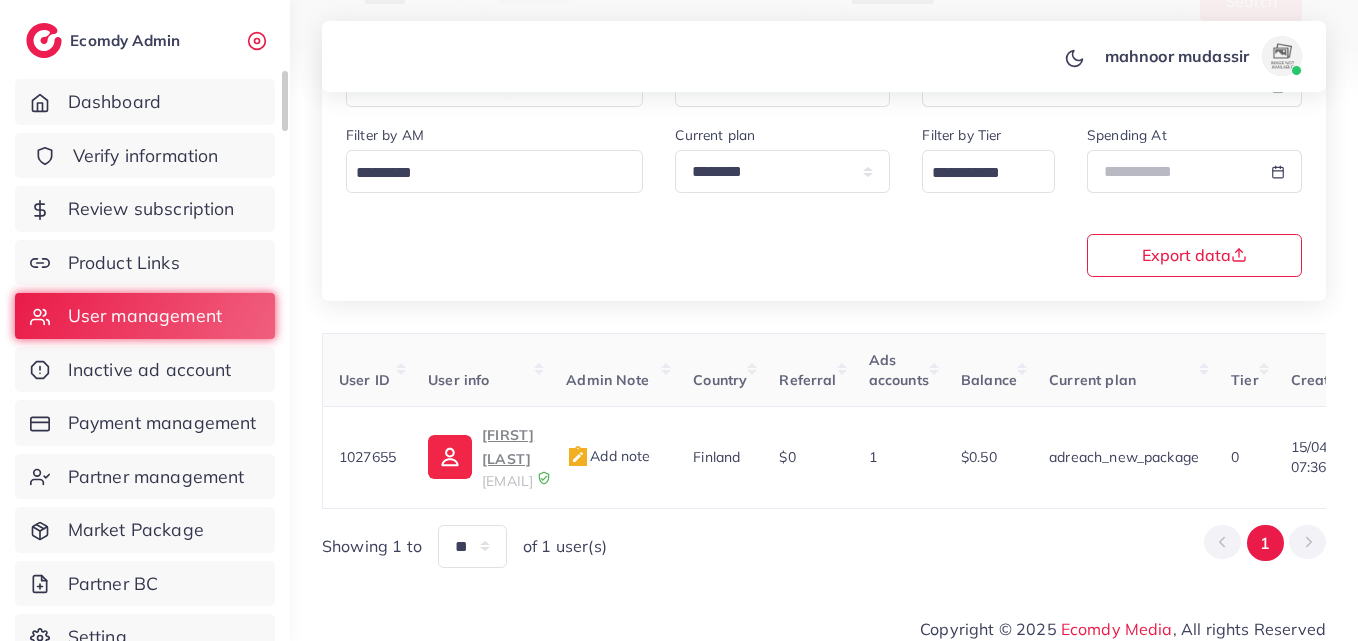click on "Verify information" at bounding box center (146, 156) 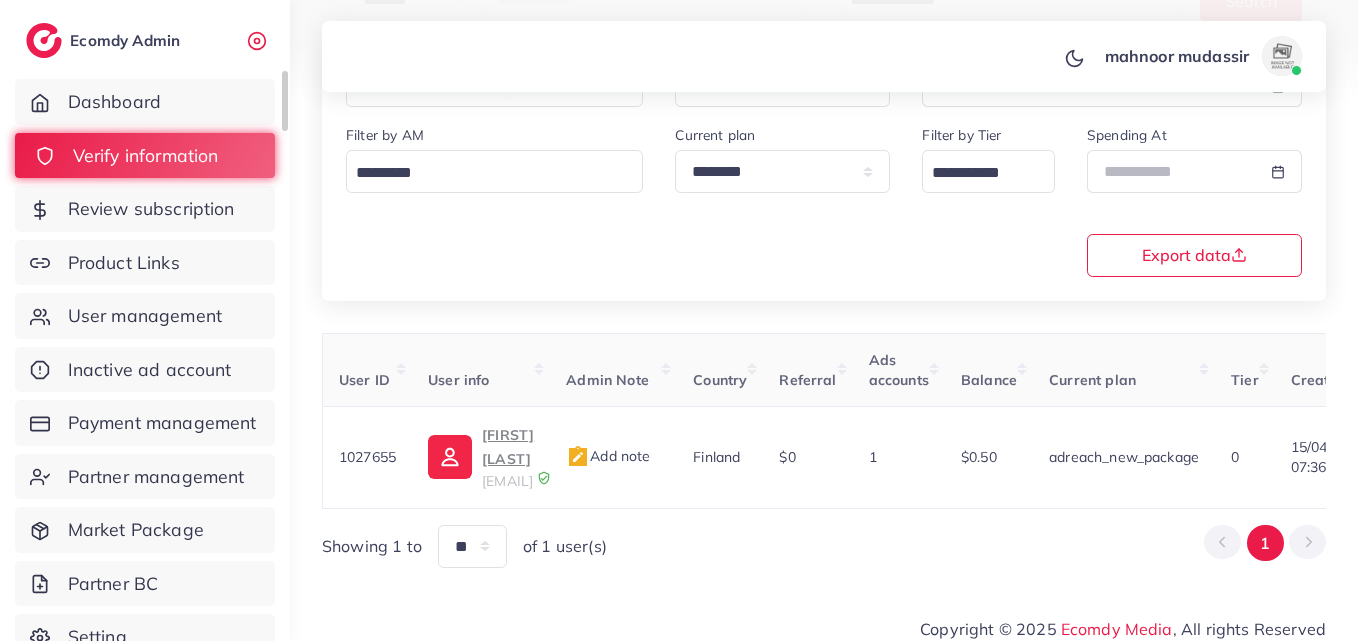 scroll, scrollTop: 0, scrollLeft: 0, axis: both 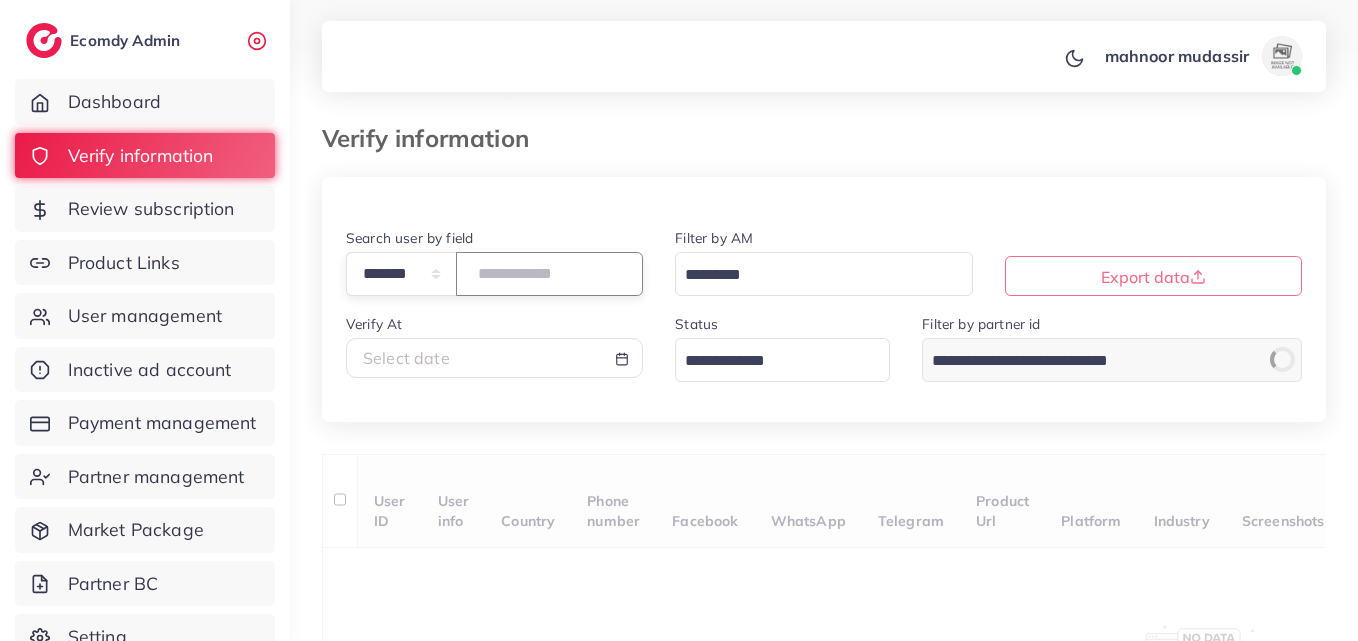 paste on "*******" 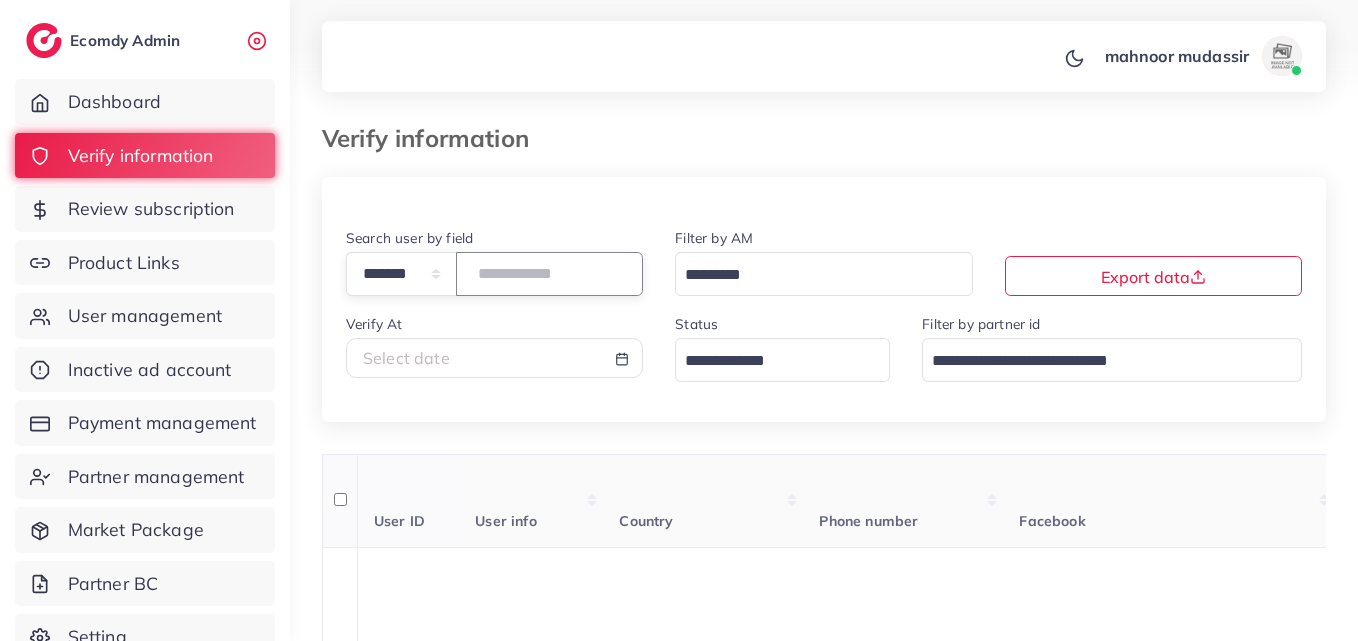 type on "*******" 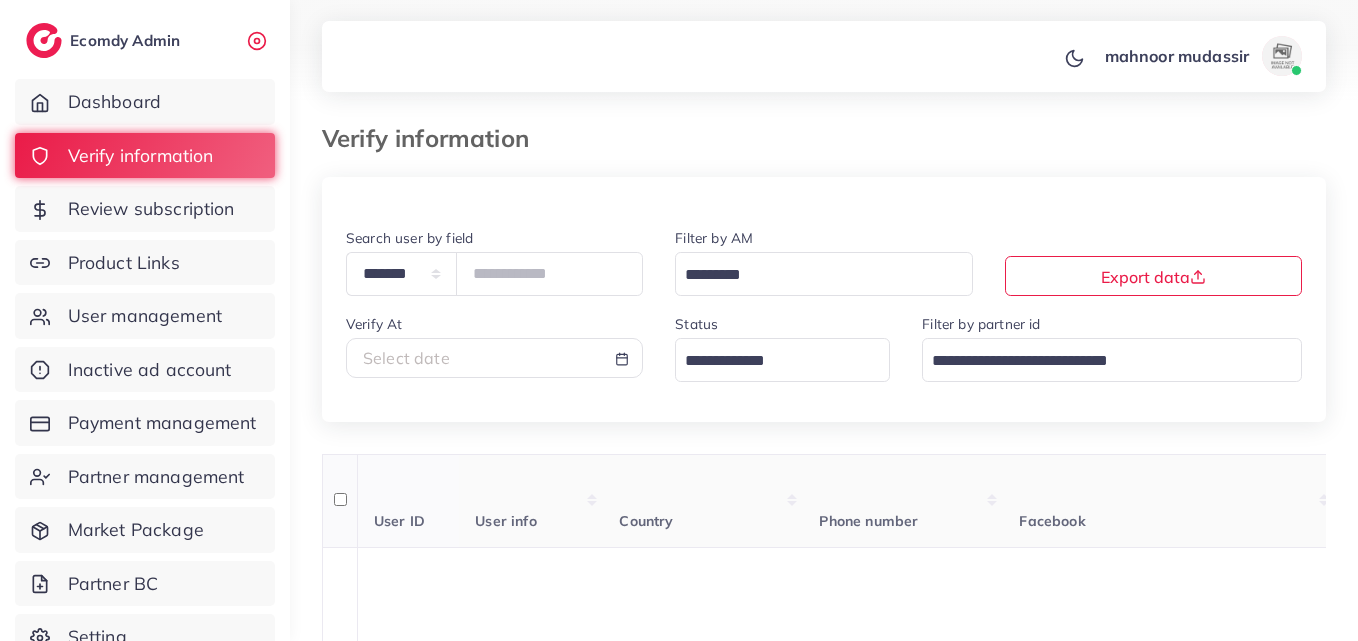 click on "User info" at bounding box center (531, 501) 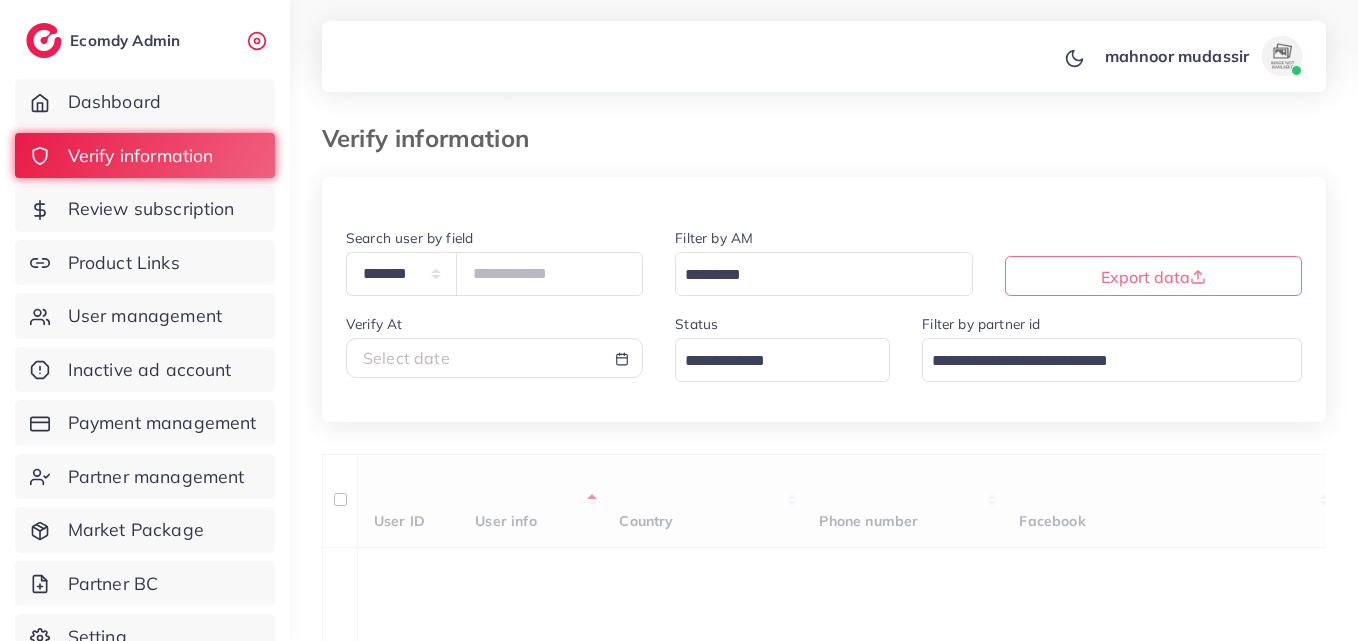 scroll, scrollTop: 396, scrollLeft: 0, axis: vertical 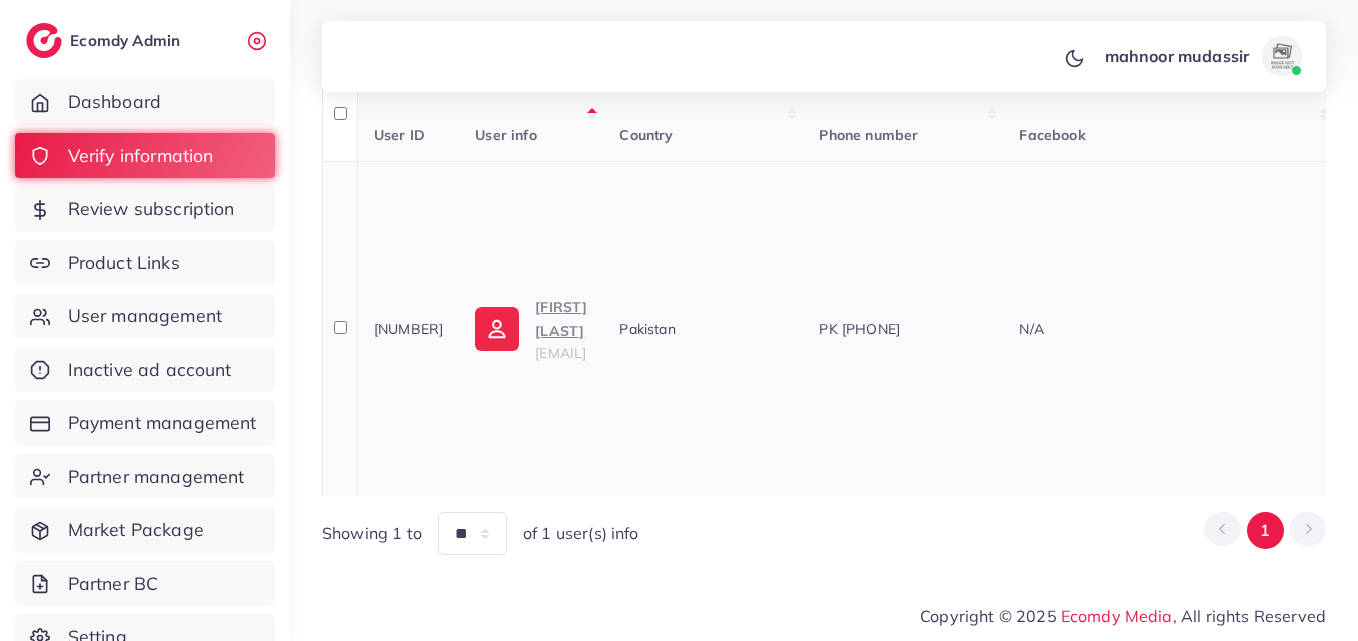 click on "Fahim Ullah" at bounding box center [561, 319] 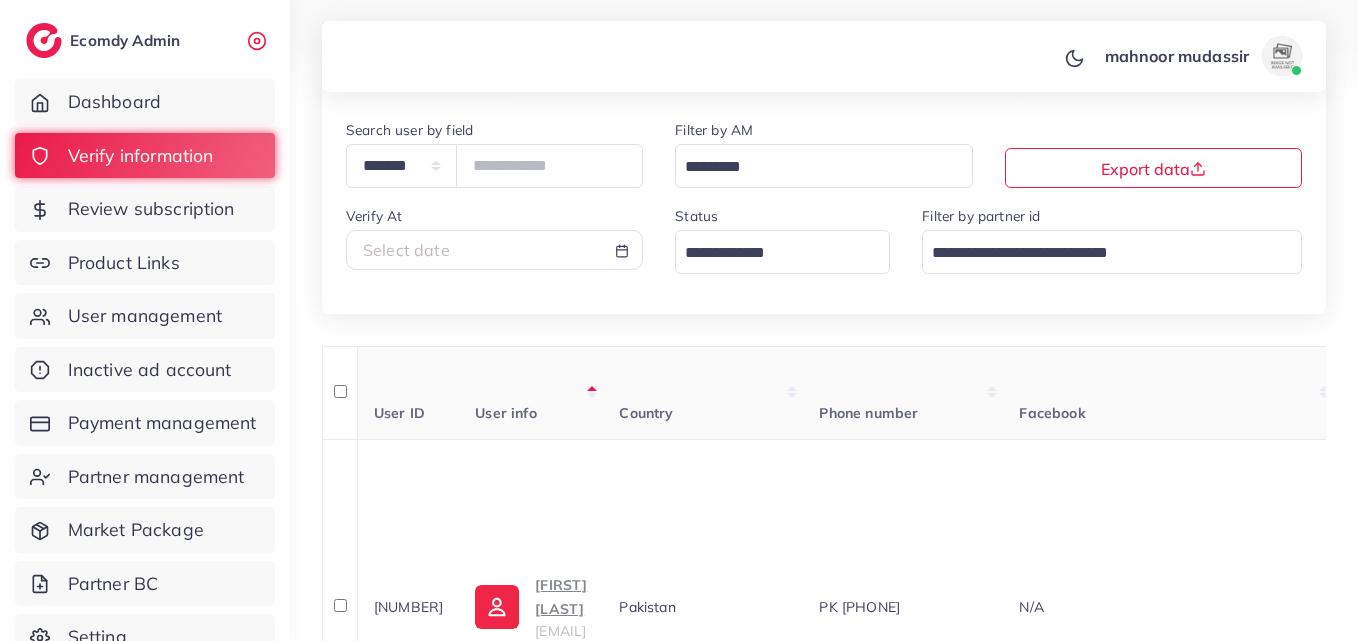 scroll, scrollTop: 96, scrollLeft: 0, axis: vertical 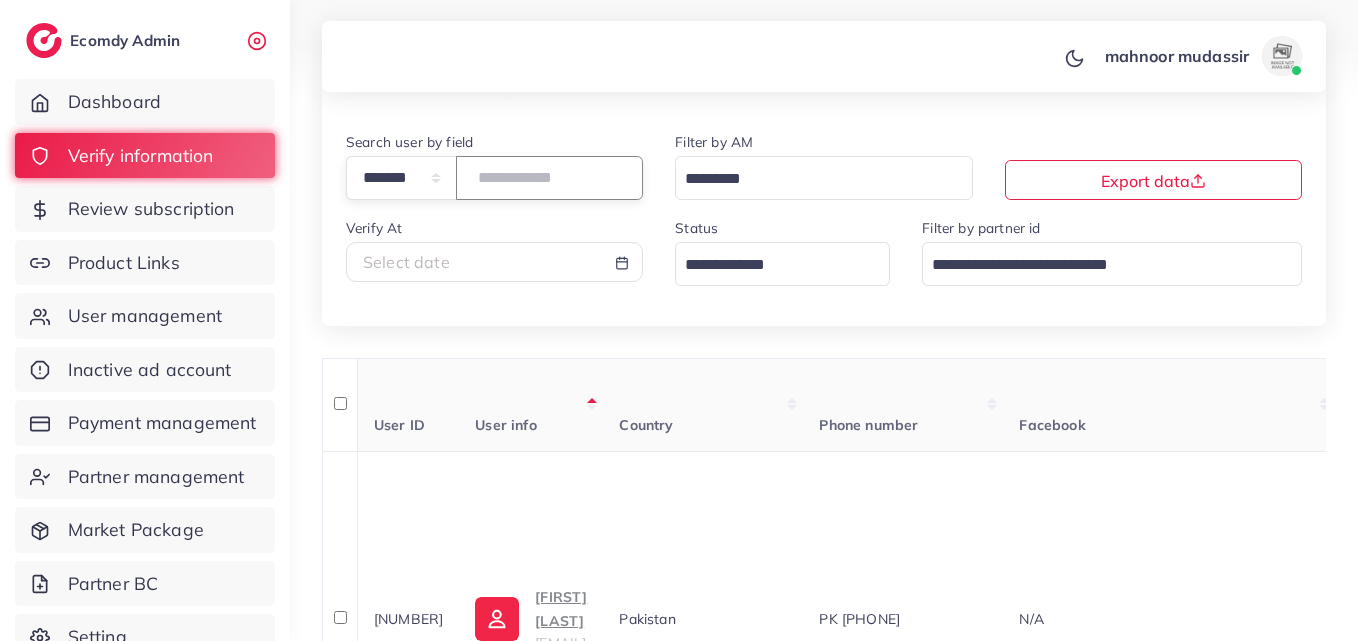 click on "*******" at bounding box center [549, 177] 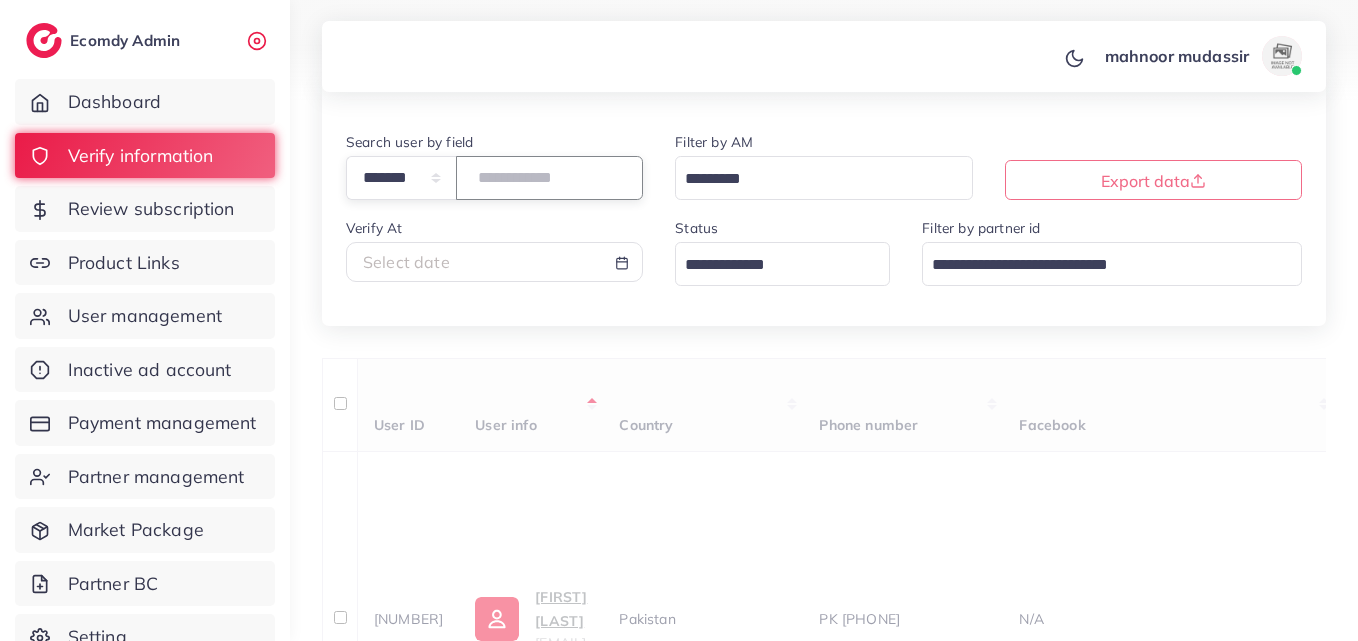 paste on "*******" 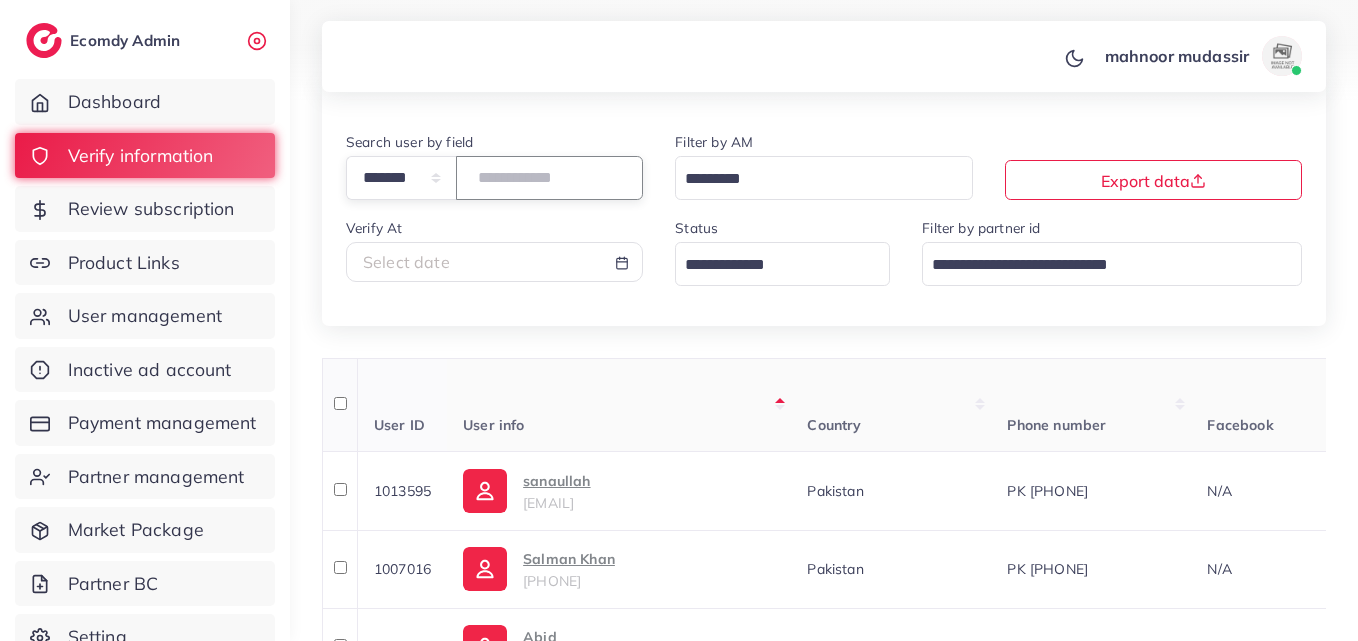 type on "*******" 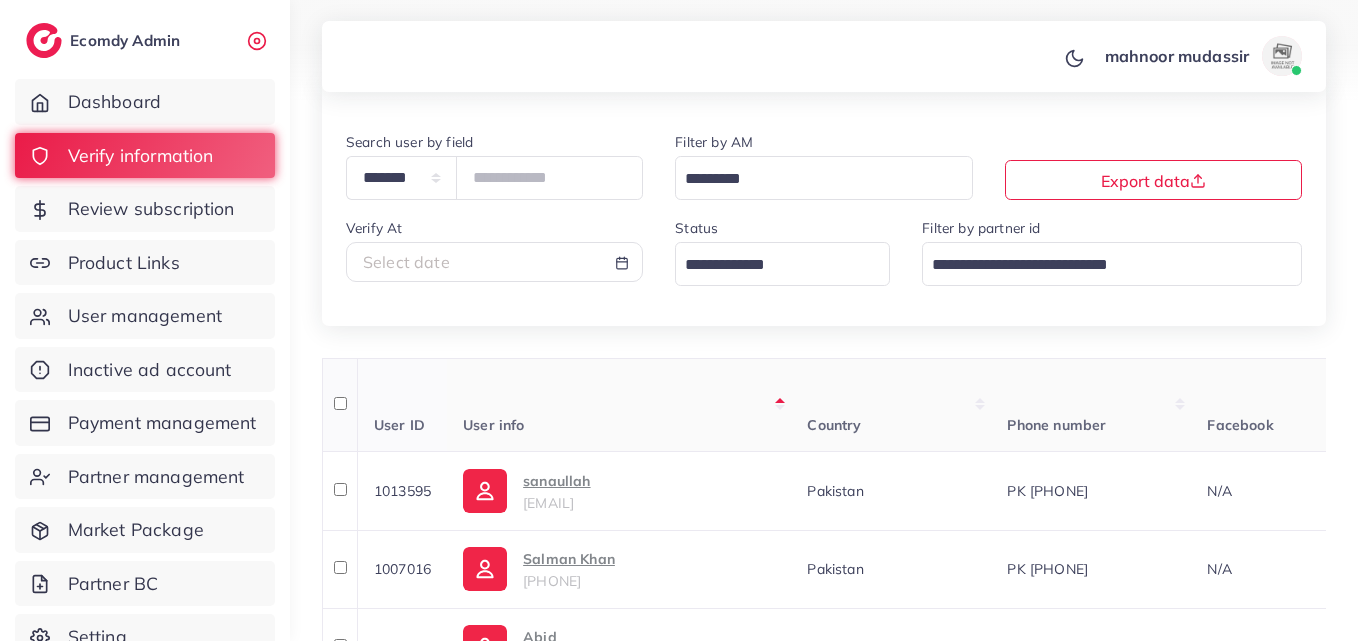 click on "User info" at bounding box center [619, 405] 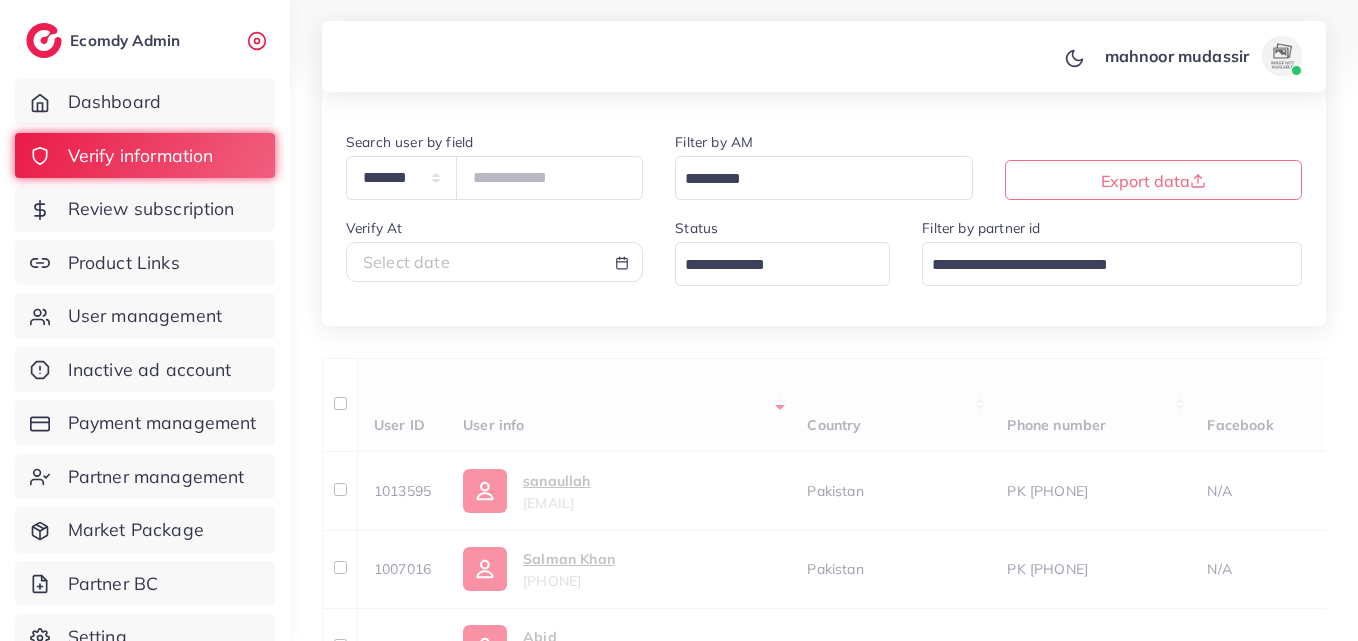 scroll, scrollTop: 300, scrollLeft: 0, axis: vertical 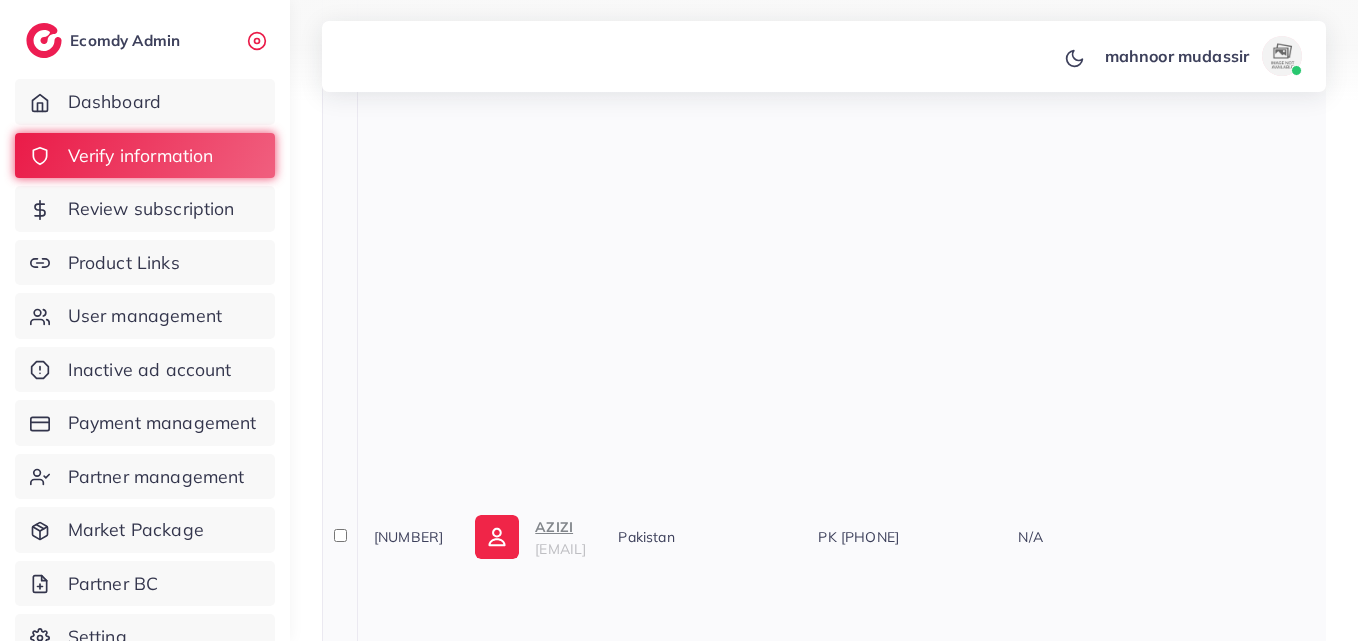 click on "azizicollection6@gmail.com" at bounding box center (560, 549) 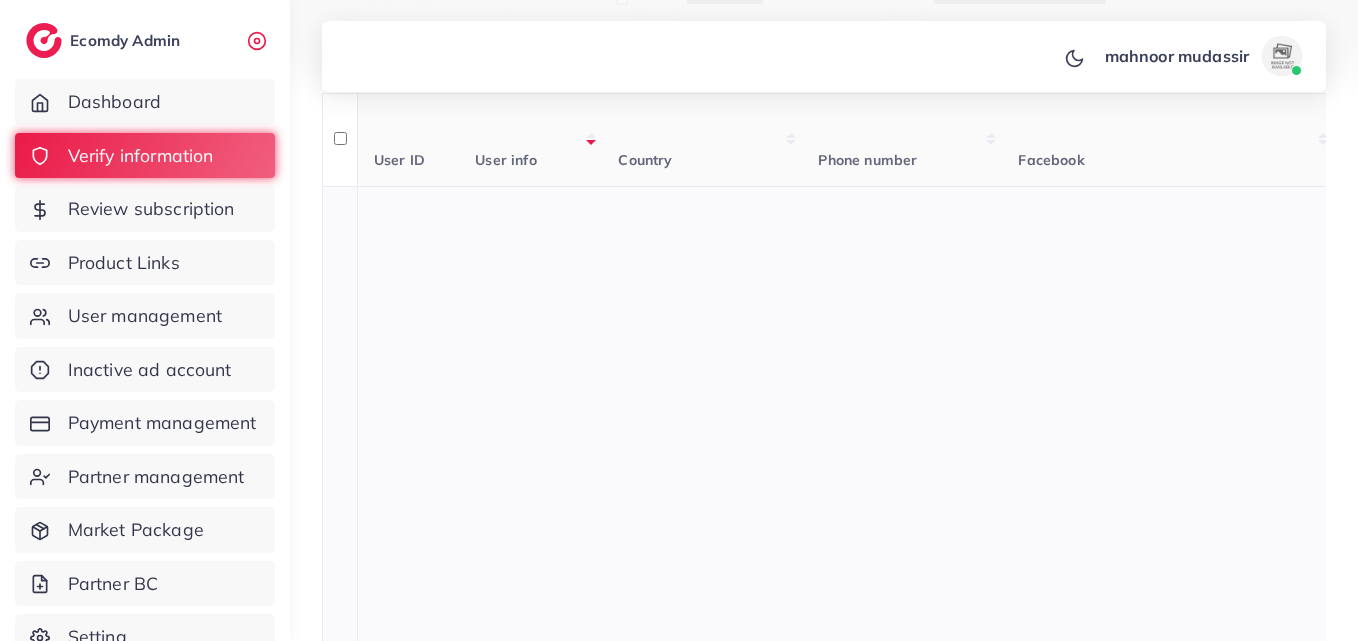 scroll, scrollTop: 0, scrollLeft: 0, axis: both 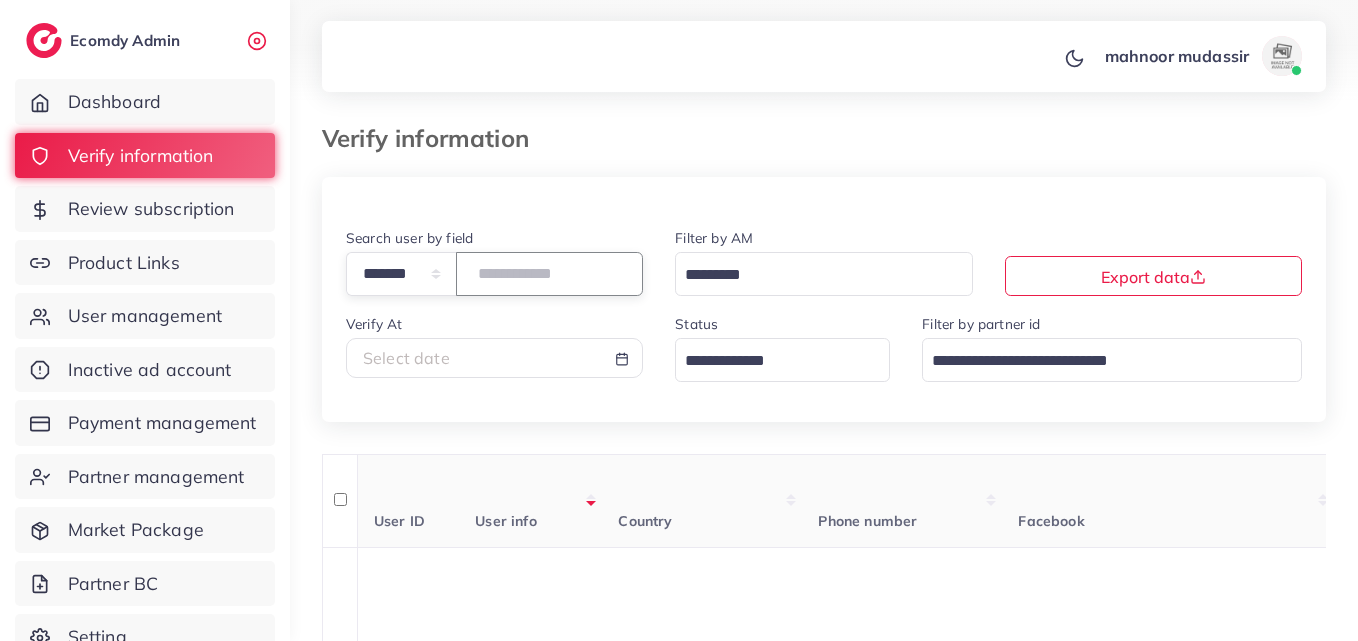 click on "*******" at bounding box center [549, 273] 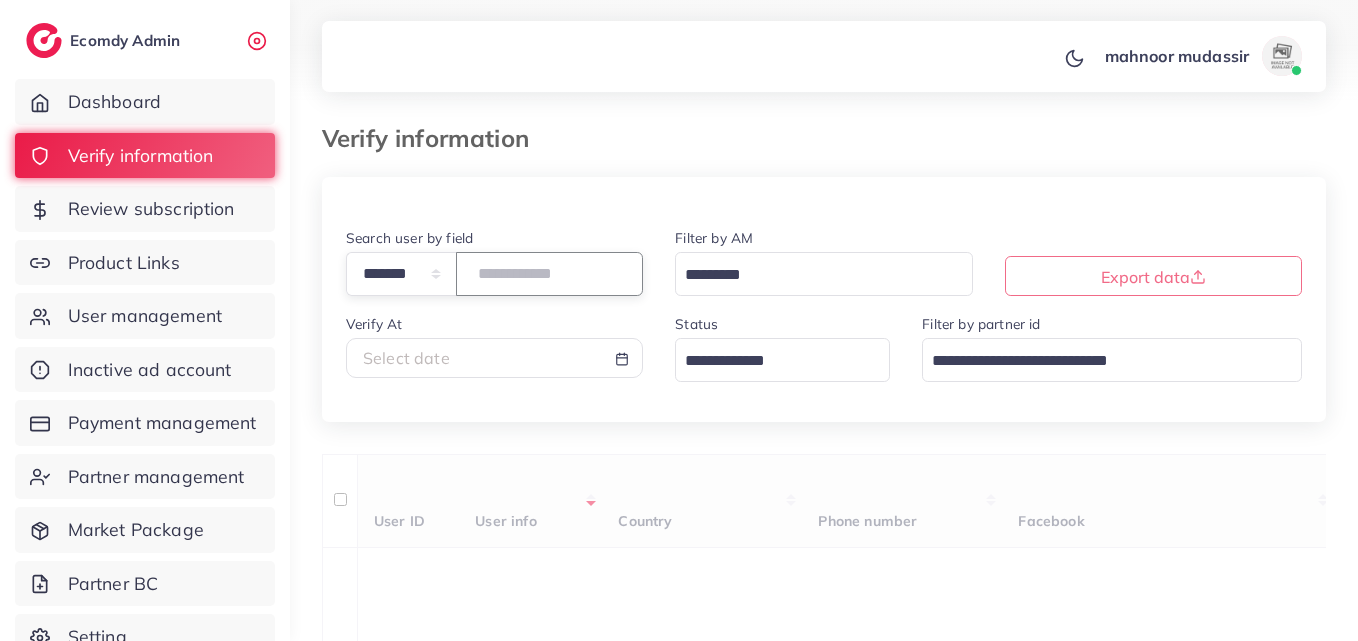 paste on "*******" 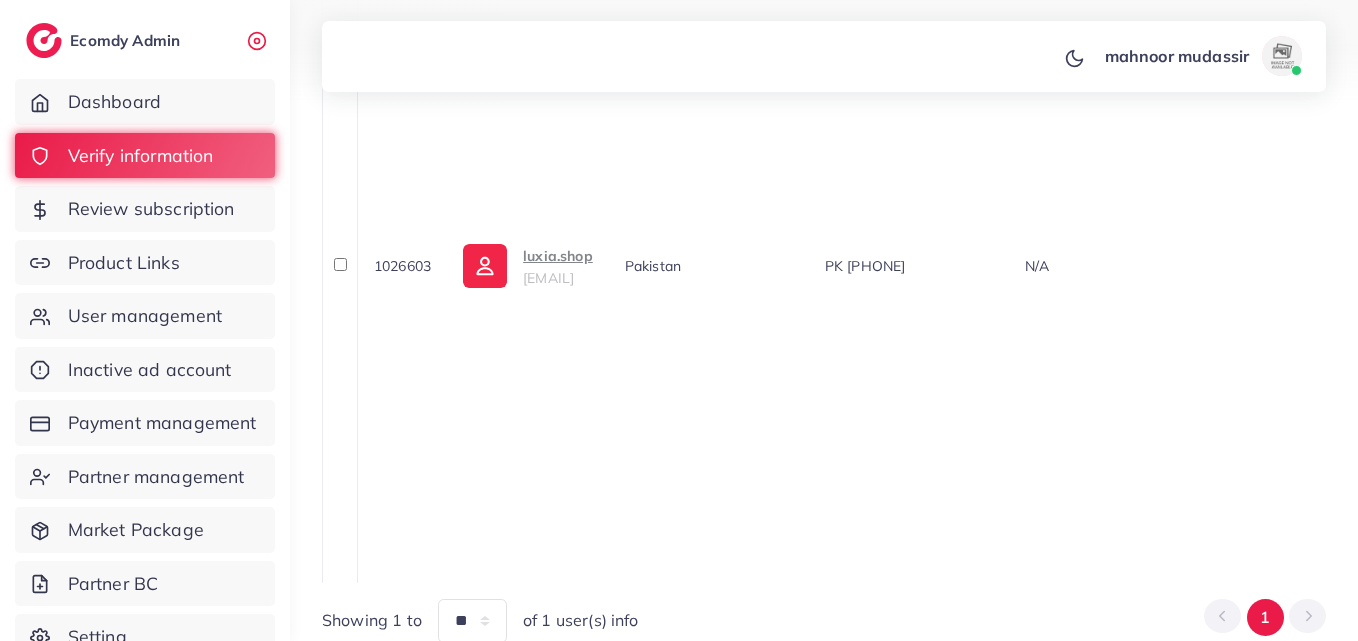 scroll, scrollTop: 697, scrollLeft: 0, axis: vertical 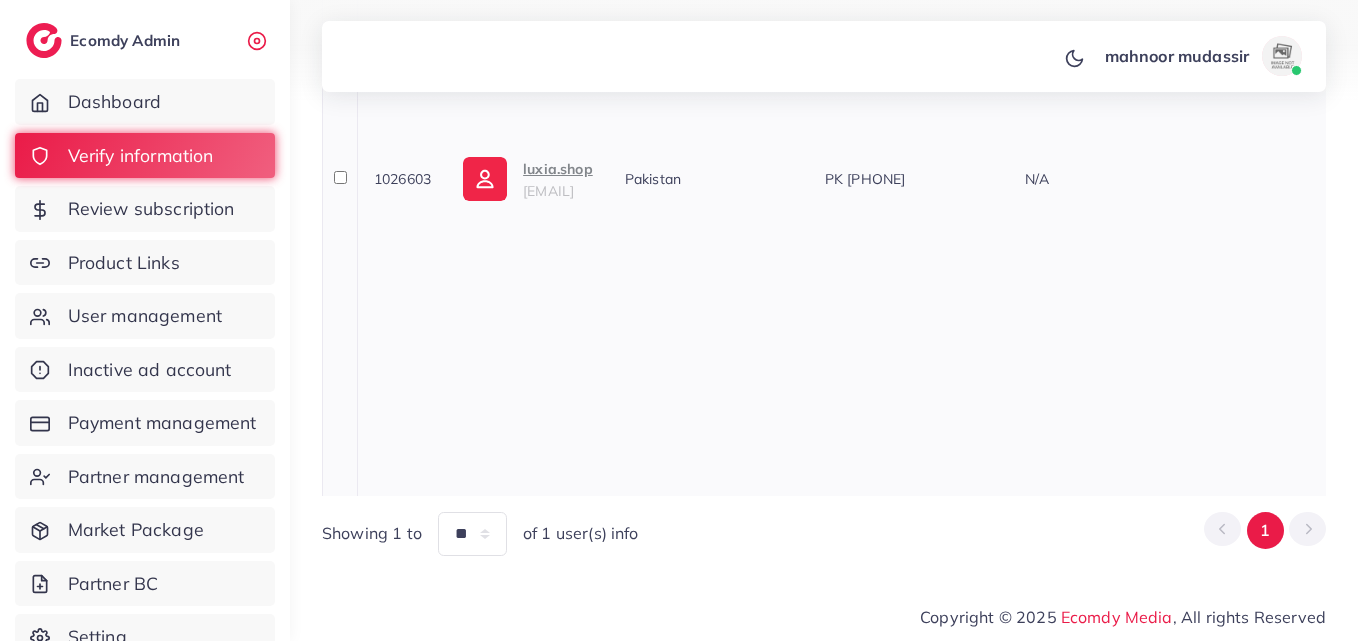 type on "*******" 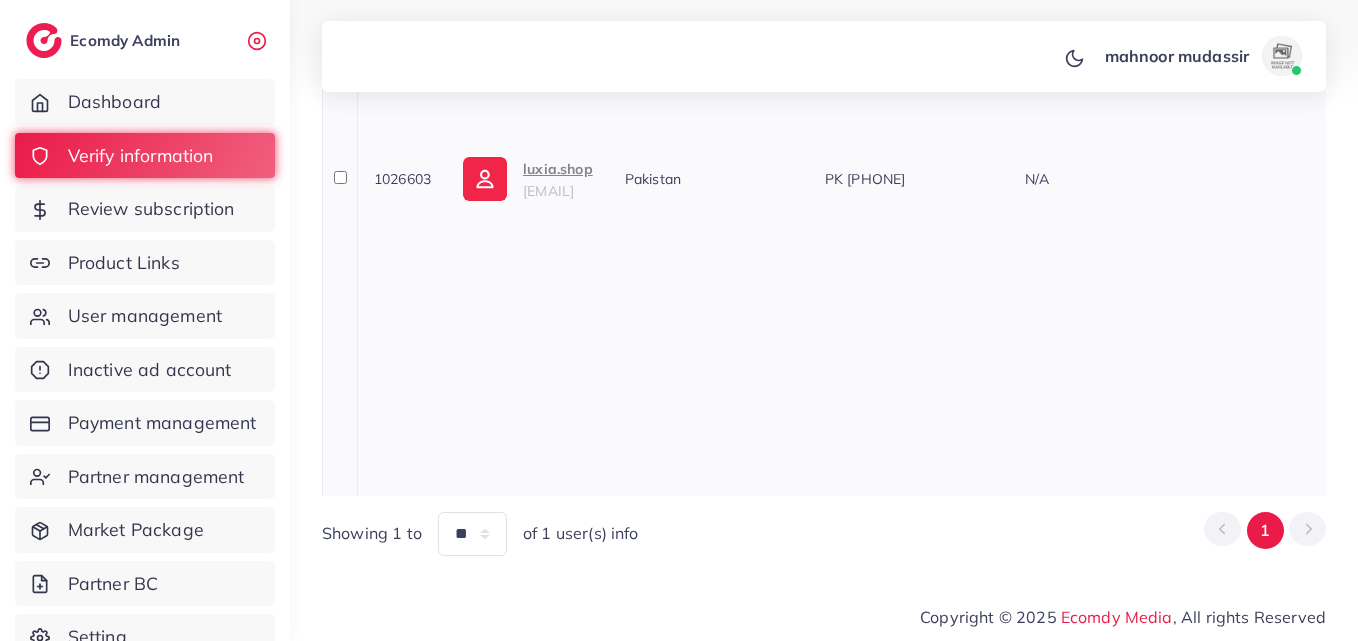 click on "luxia.shop" at bounding box center [558, 169] 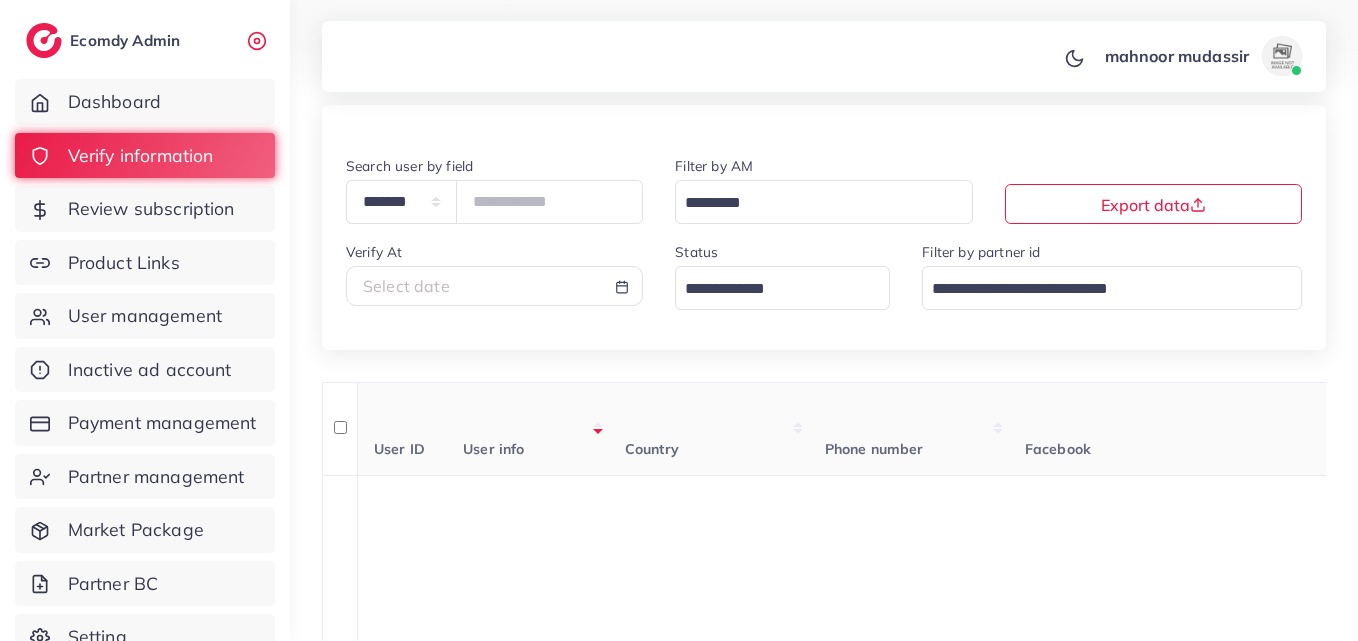 scroll, scrollTop: 0, scrollLeft: 0, axis: both 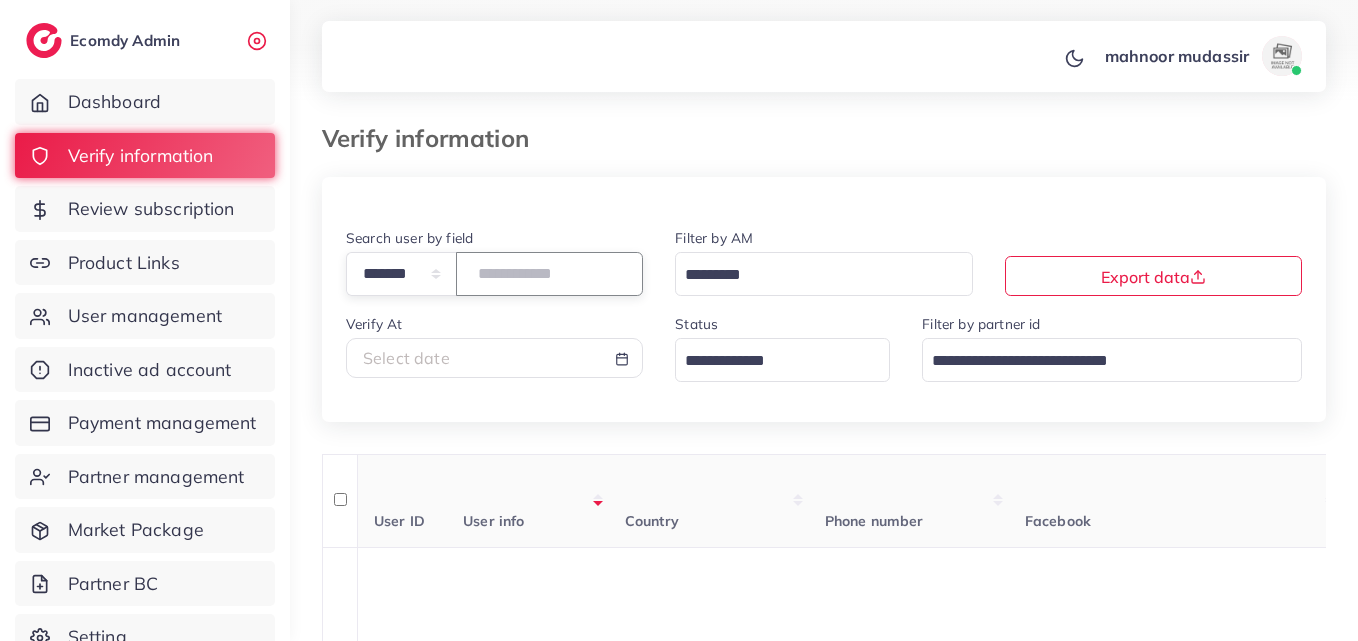 click on "*******" at bounding box center [549, 273] 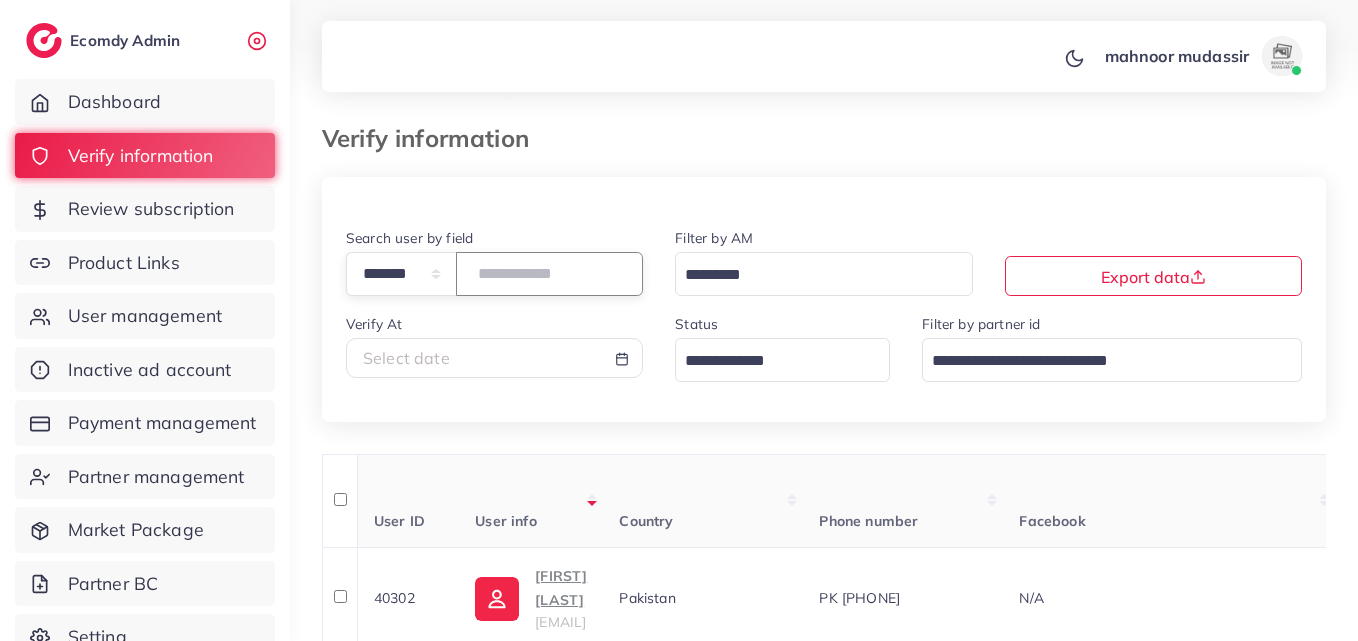 paste on "*******" 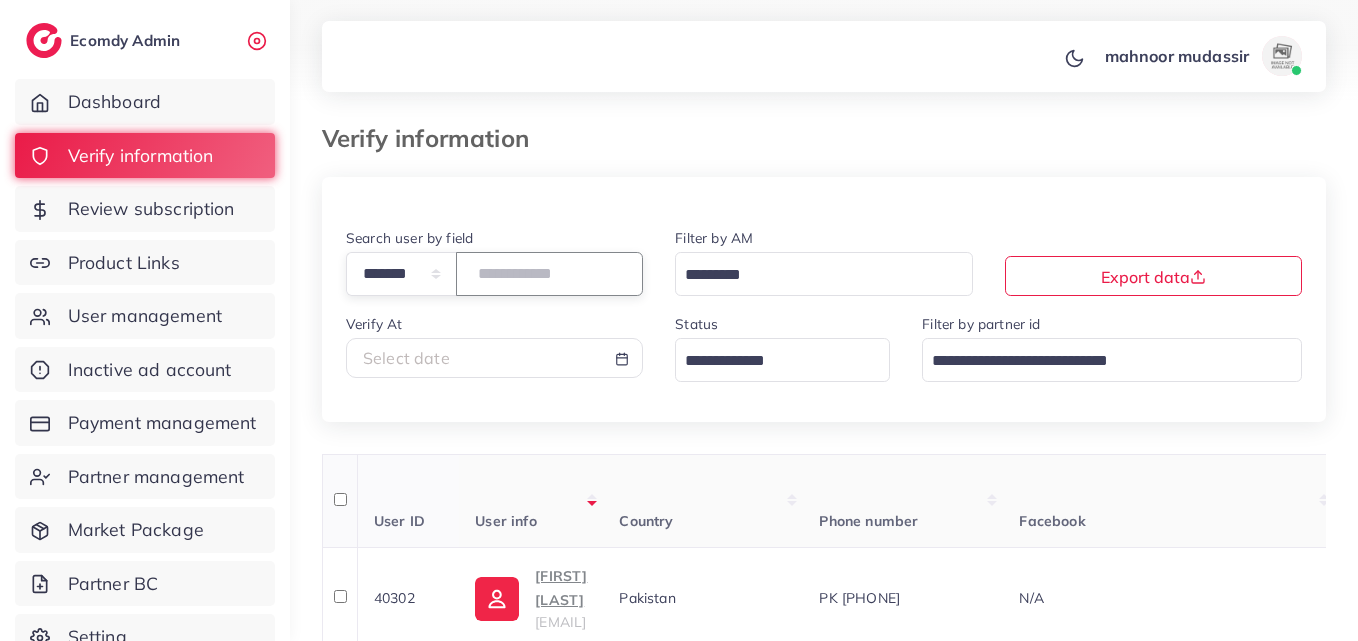 type on "*******" 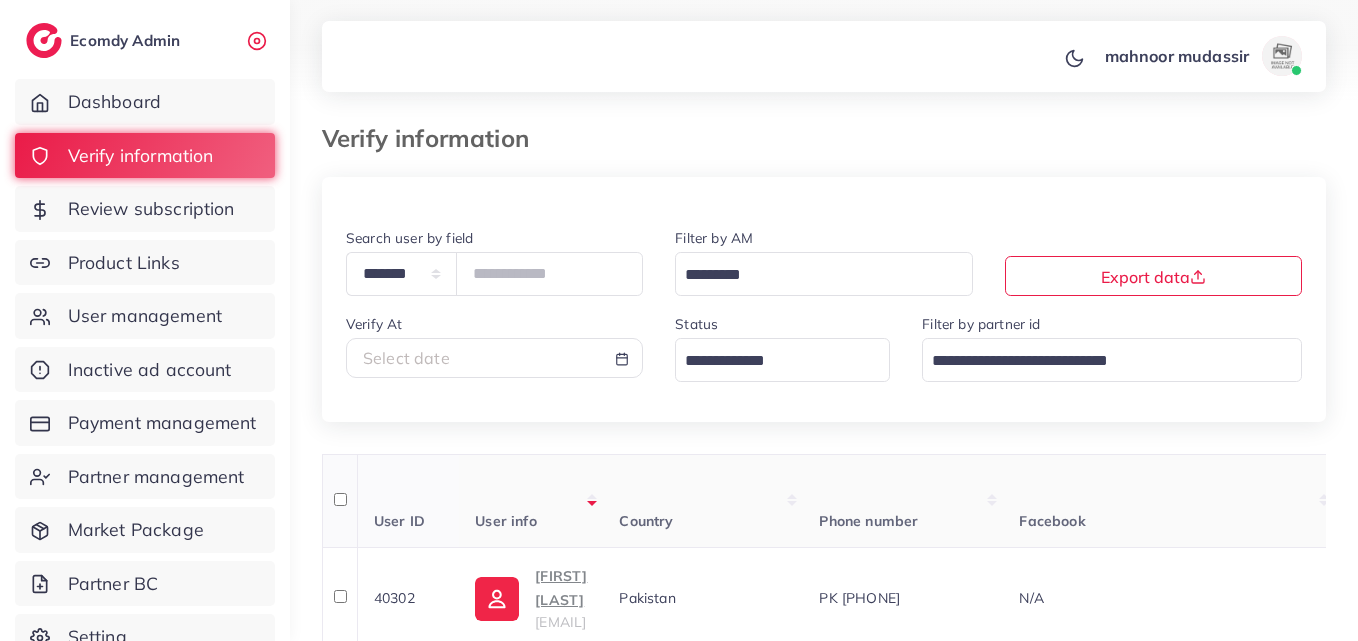 click on "User info" at bounding box center [531, 501] 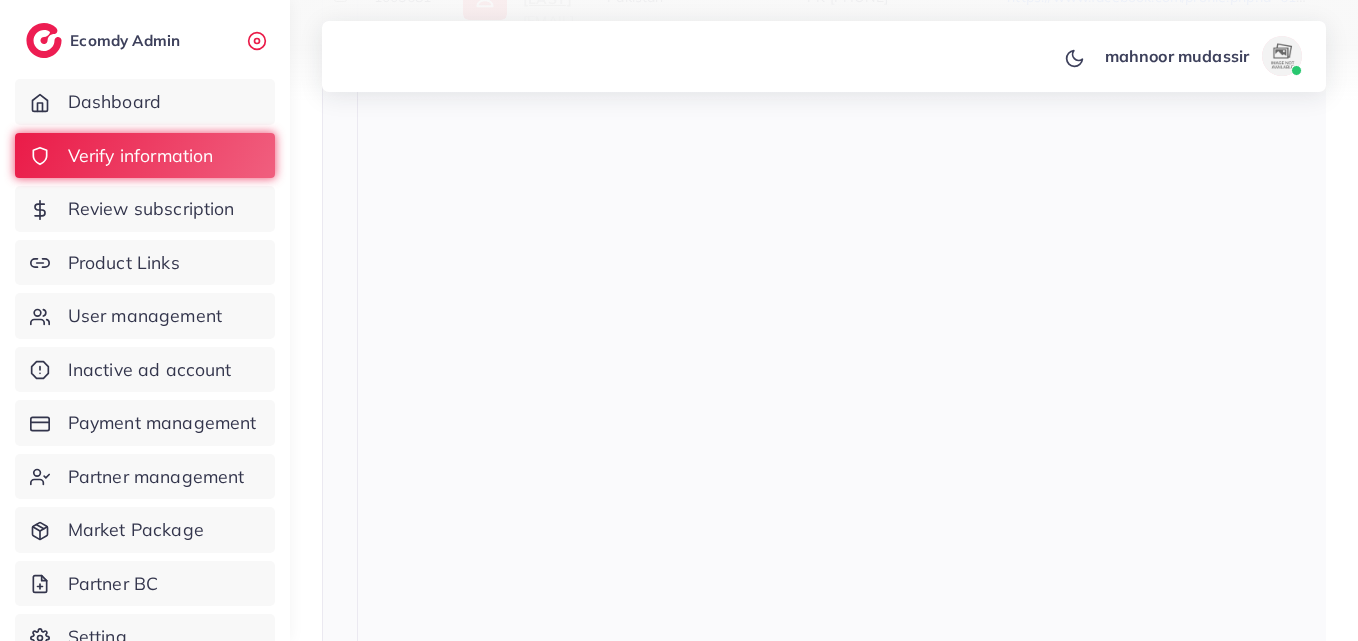 scroll, scrollTop: 900, scrollLeft: 0, axis: vertical 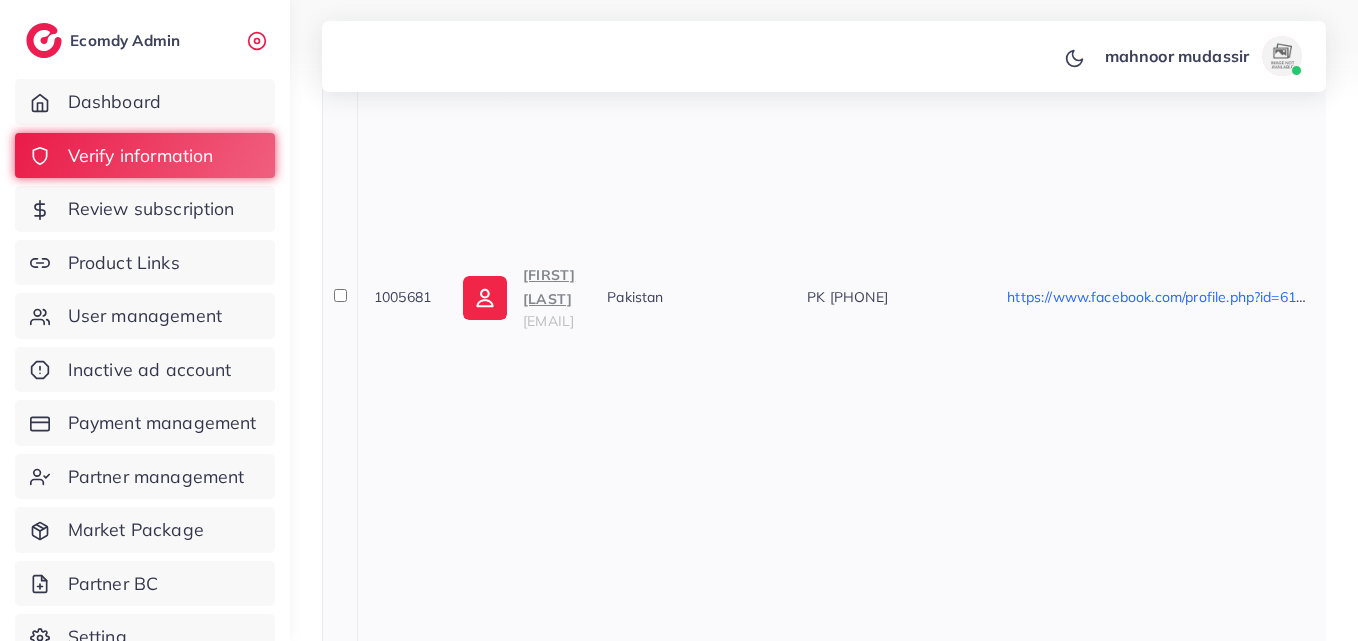 click on "Muhammad Moazzam" at bounding box center (549, 287) 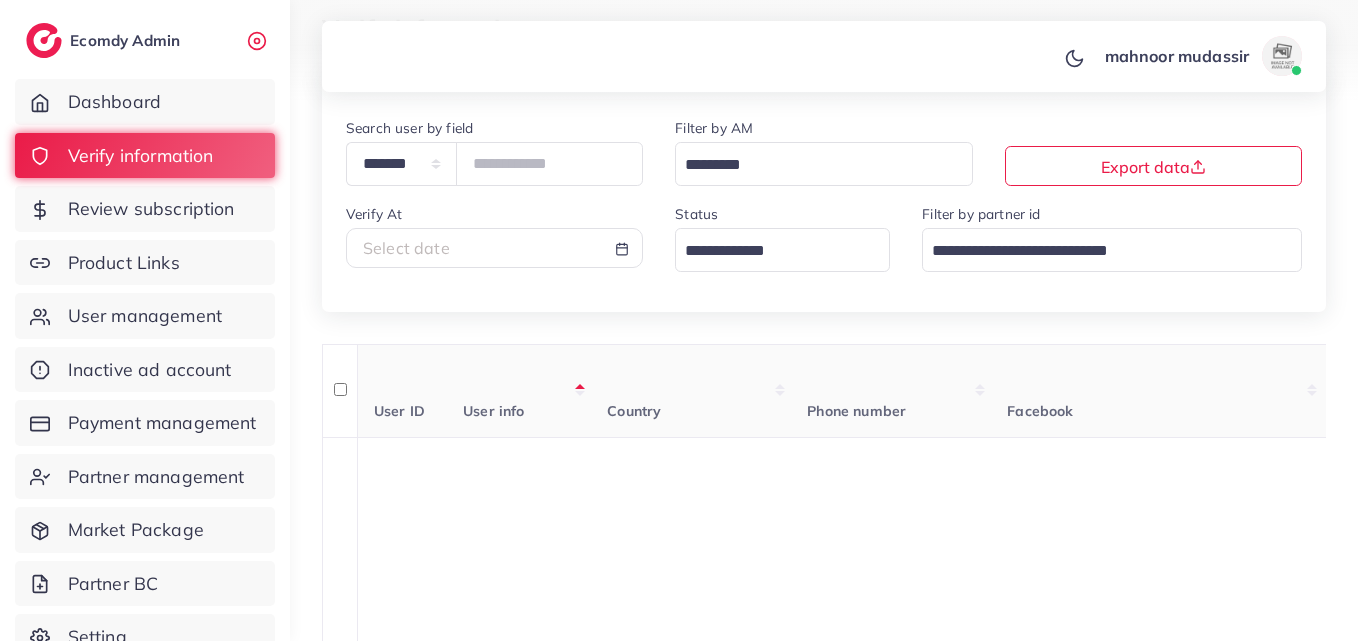 scroll, scrollTop: 100, scrollLeft: 0, axis: vertical 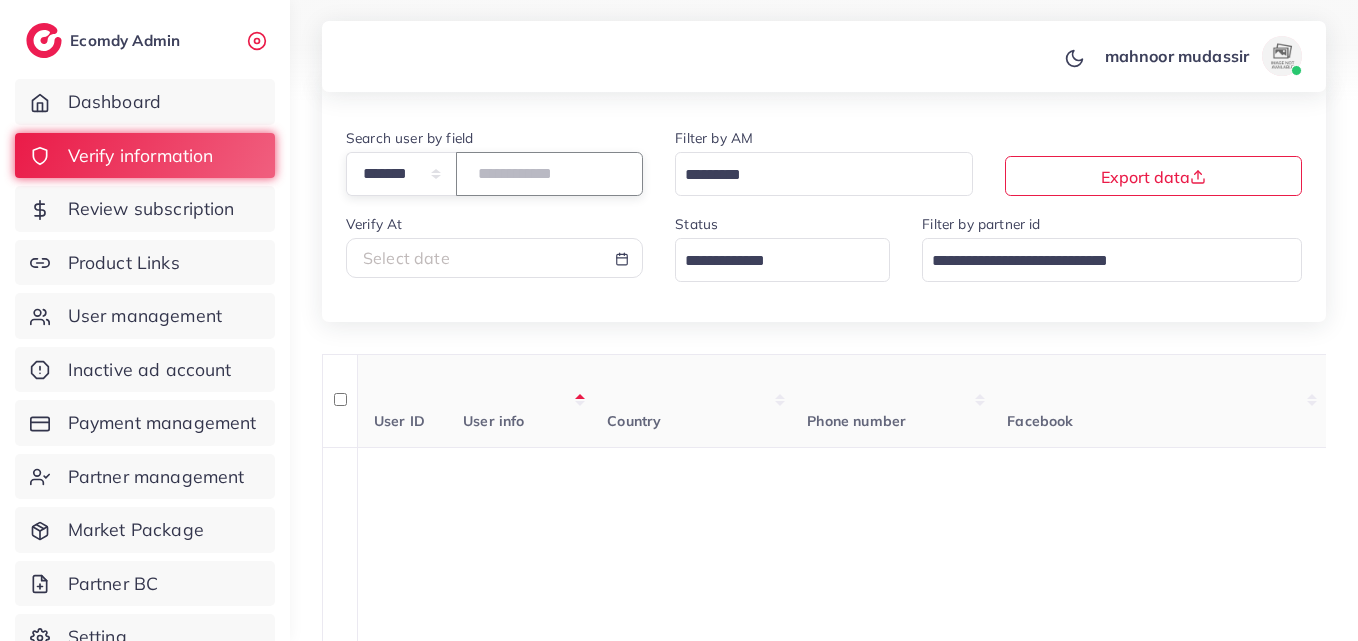click on "*******" at bounding box center [549, 173] 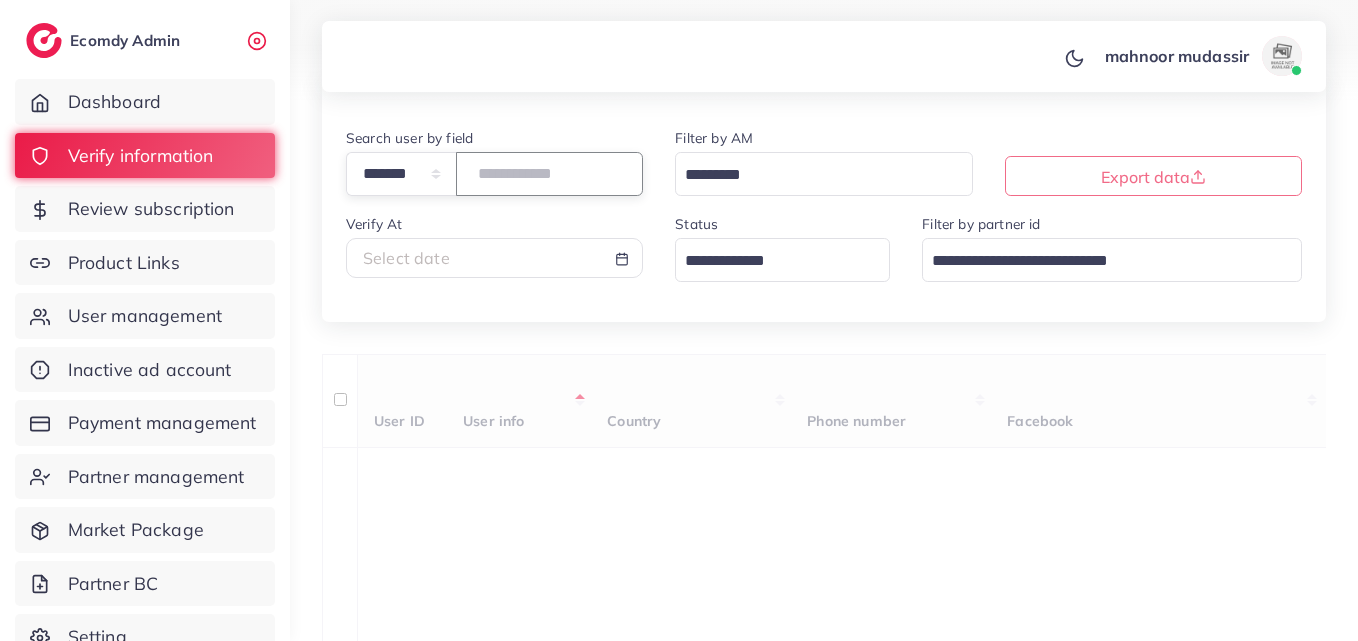 paste on "*******" 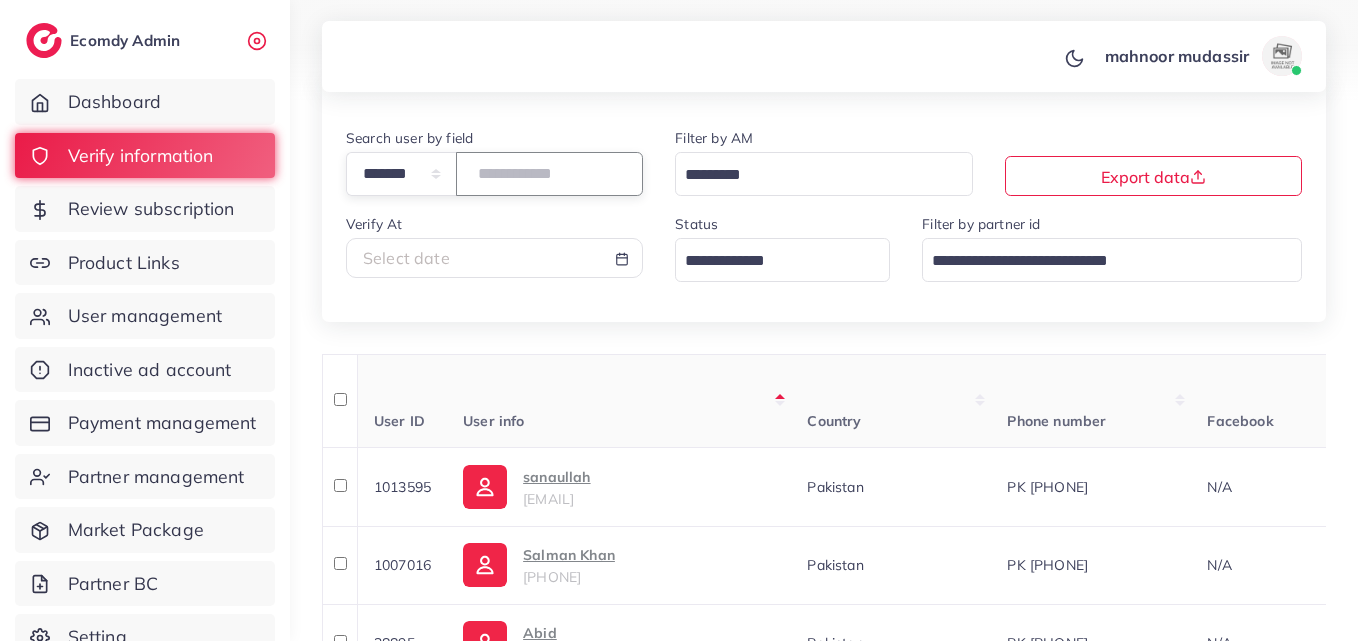 type on "*******" 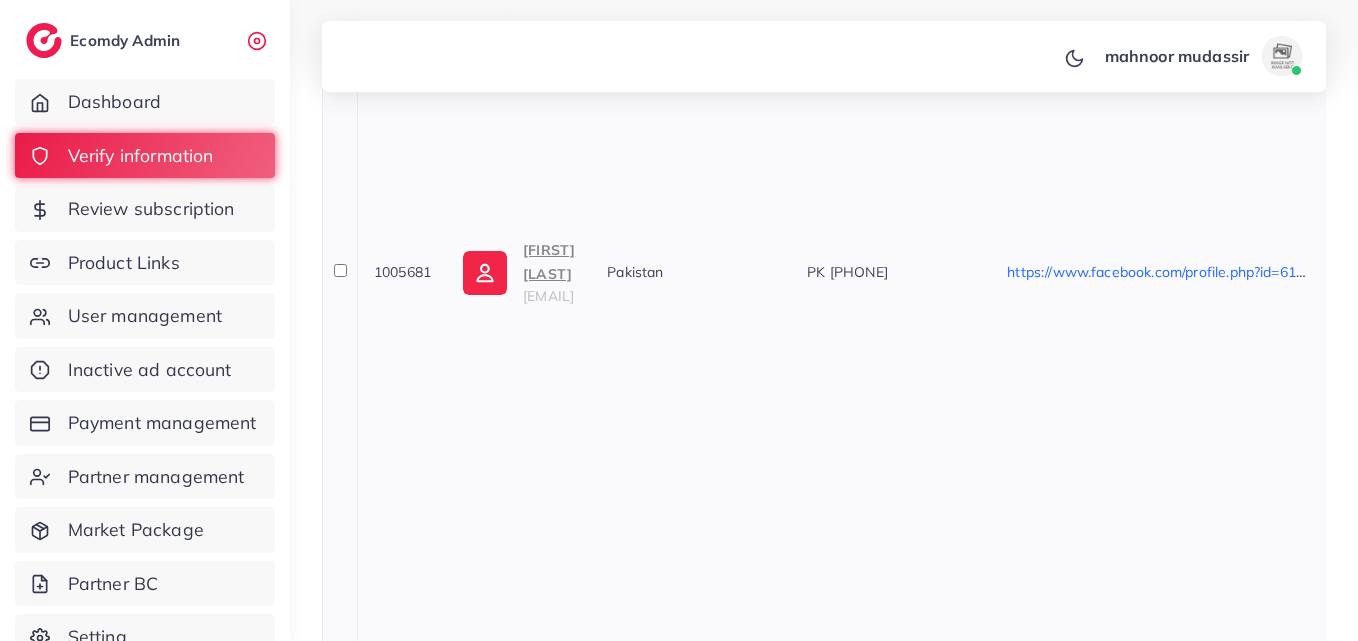 scroll, scrollTop: 1000, scrollLeft: 0, axis: vertical 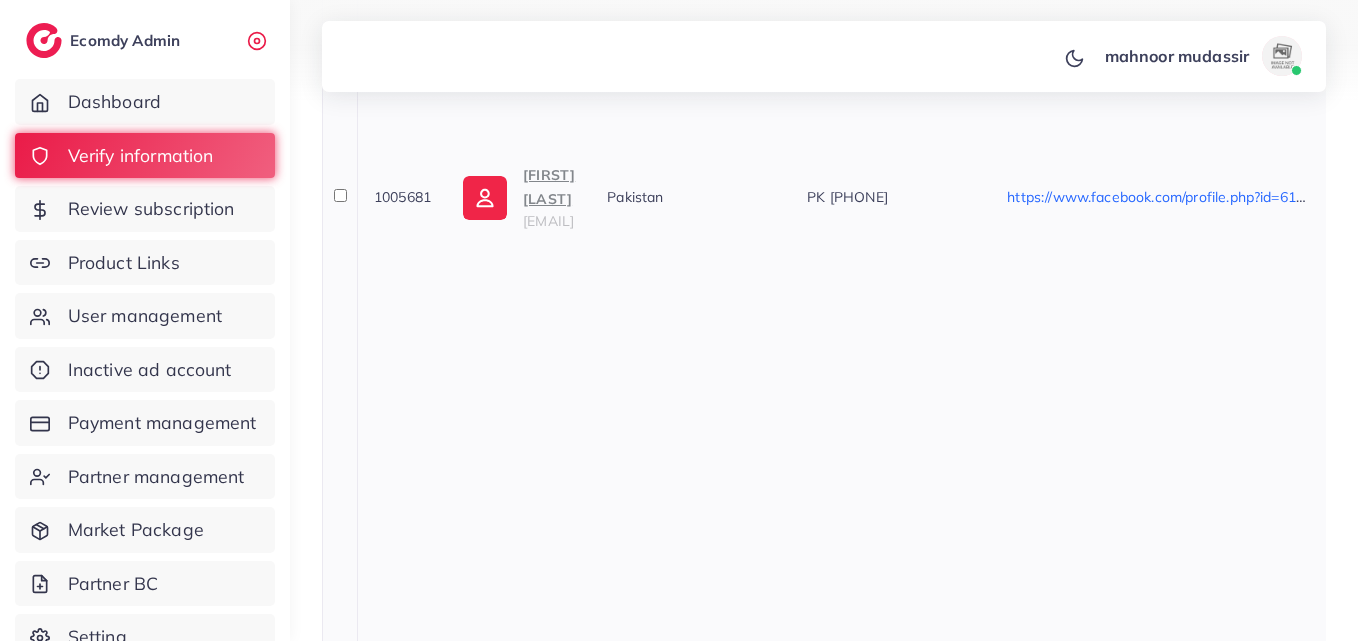 click on "Muhammad Moazzam" at bounding box center [549, 187] 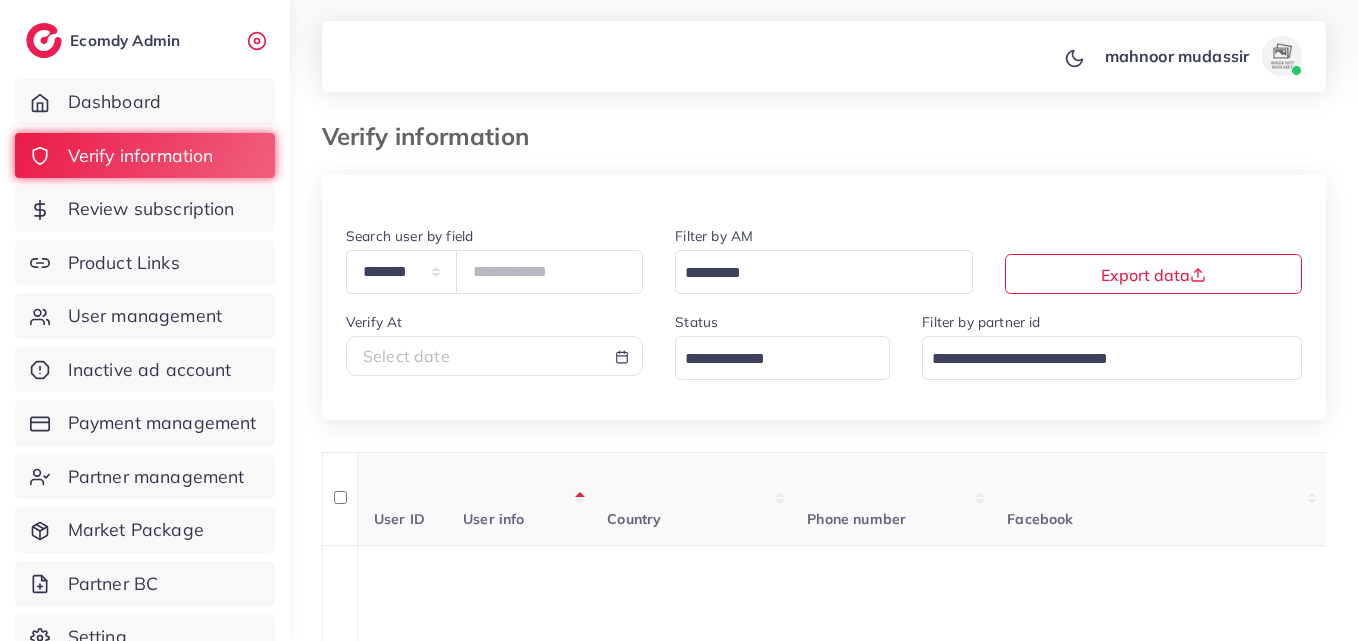 scroll, scrollTop: 0, scrollLeft: 0, axis: both 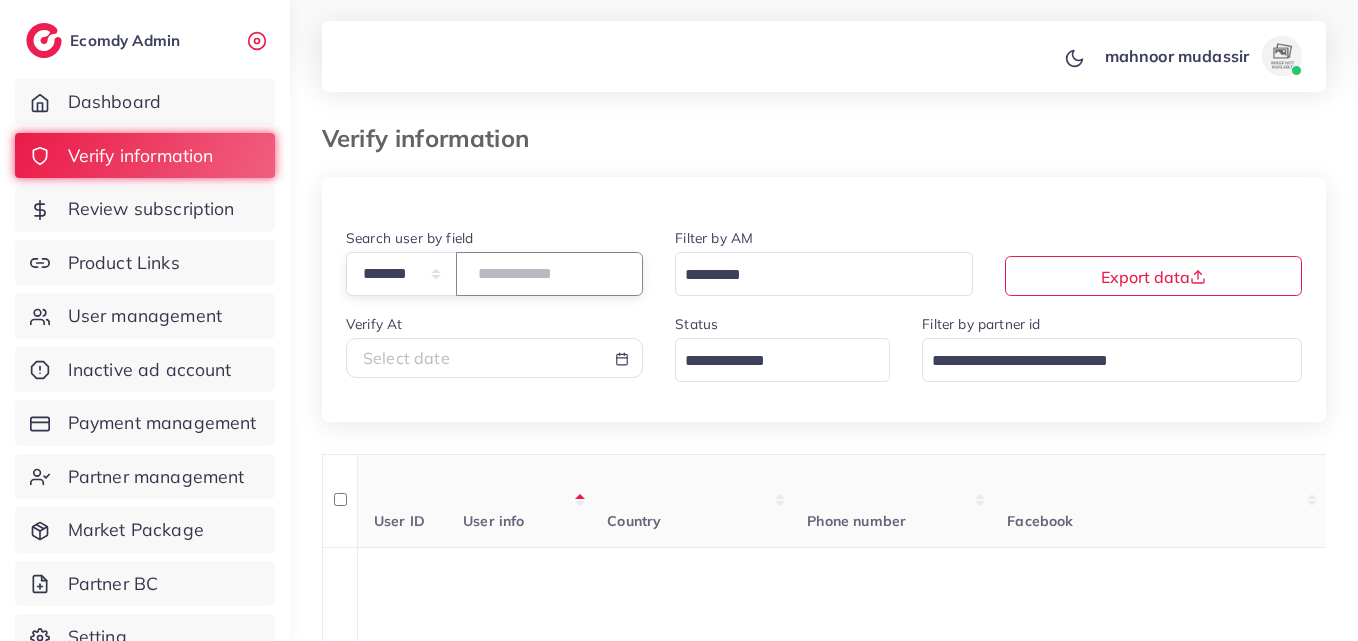 click on "*******" at bounding box center (549, 273) 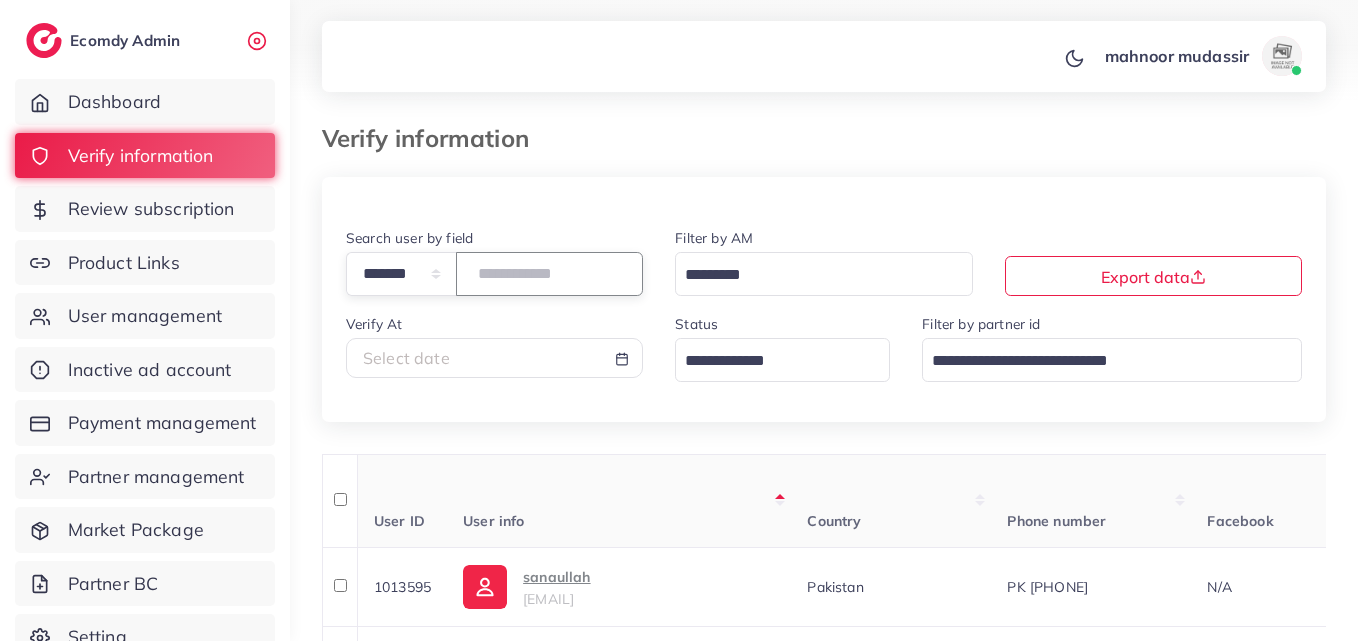 paste on "*******" 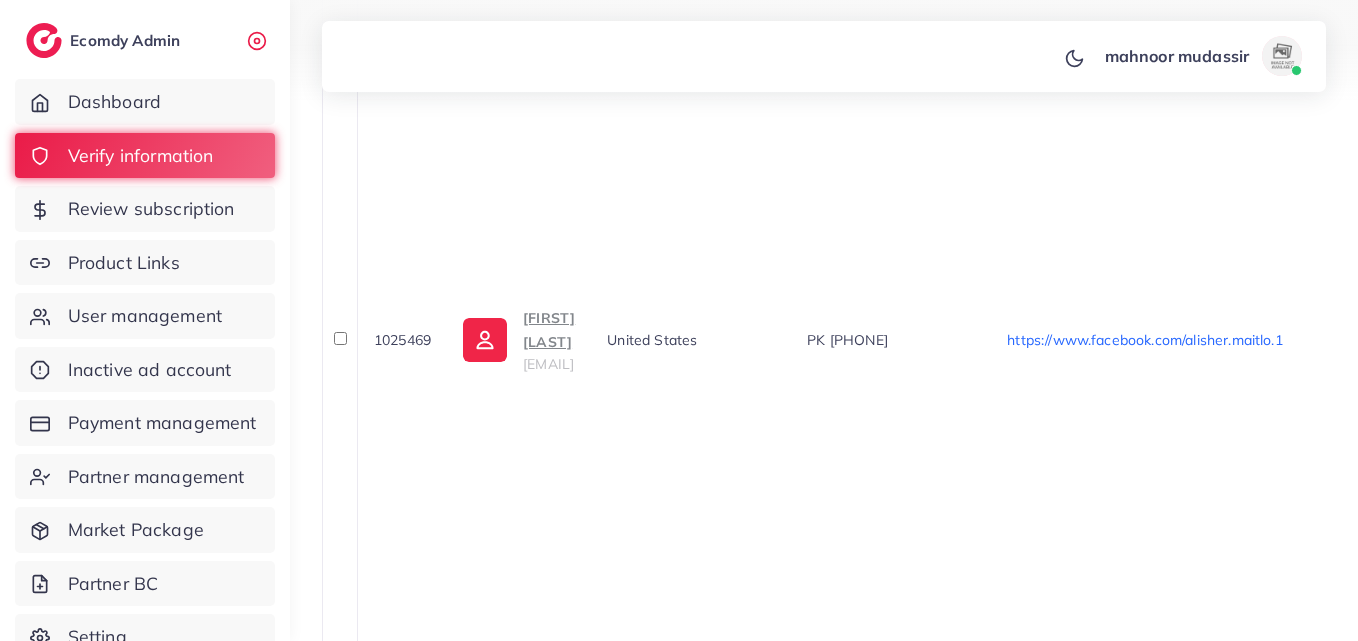 scroll, scrollTop: 2382, scrollLeft: 0, axis: vertical 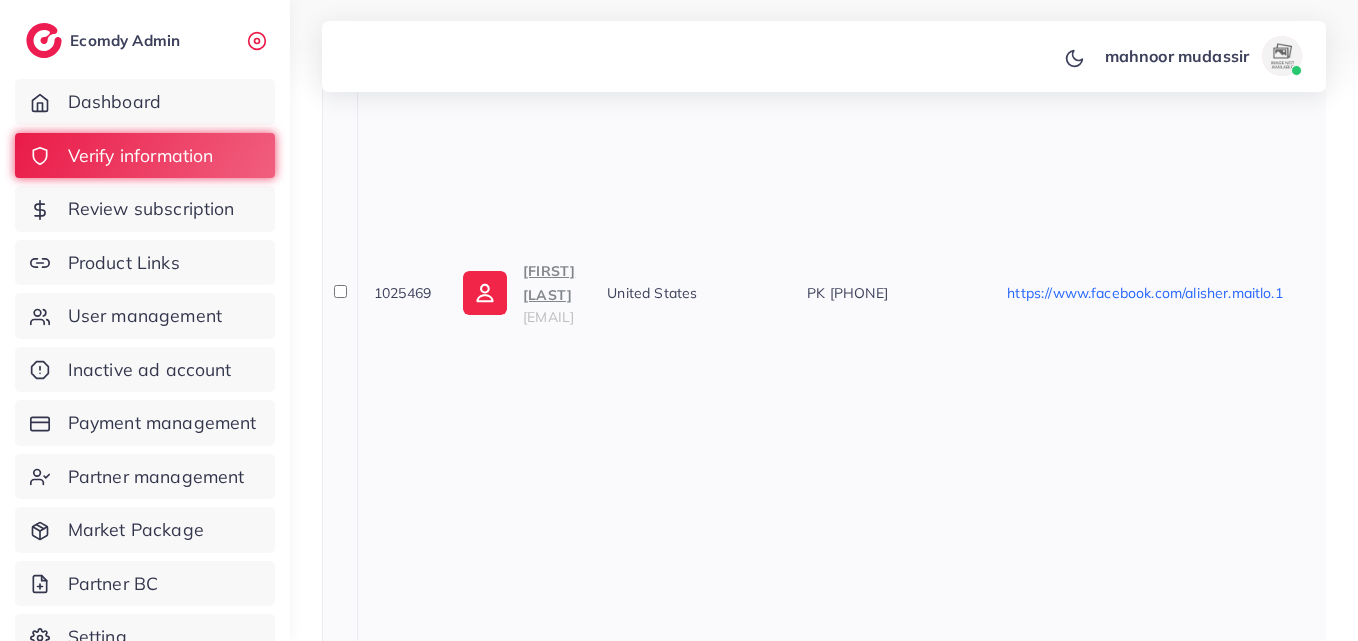 type on "*******" 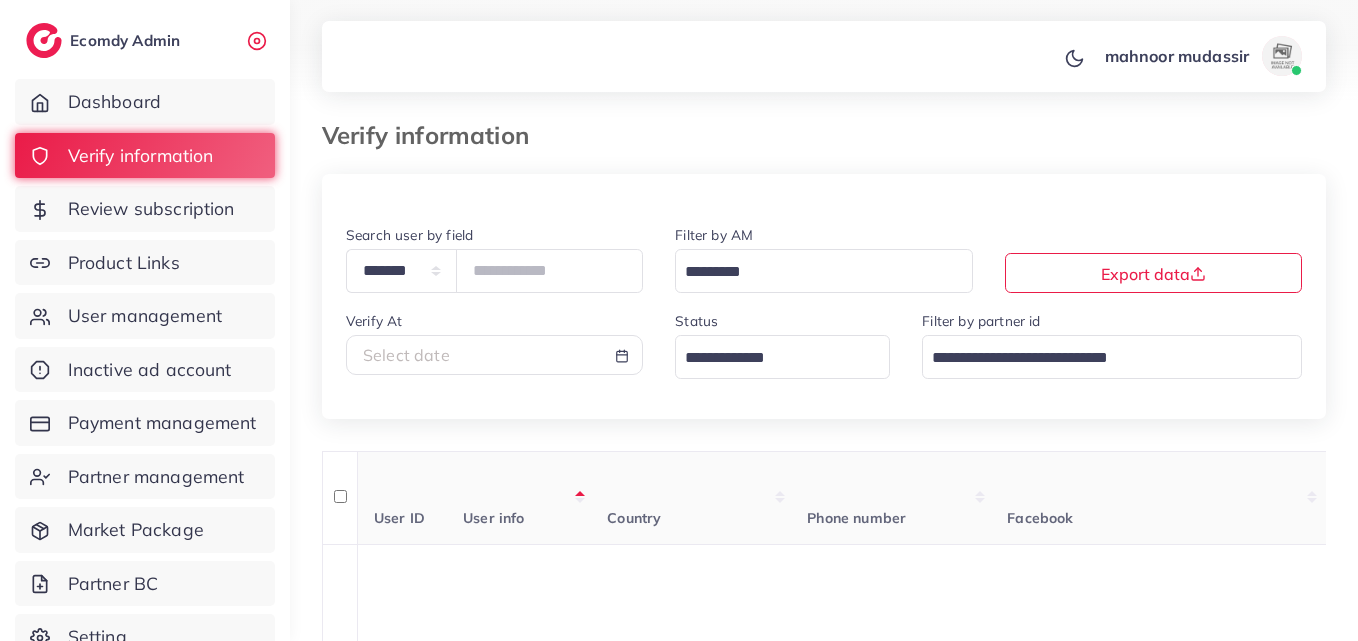 scroll, scrollTop: 0, scrollLeft: 0, axis: both 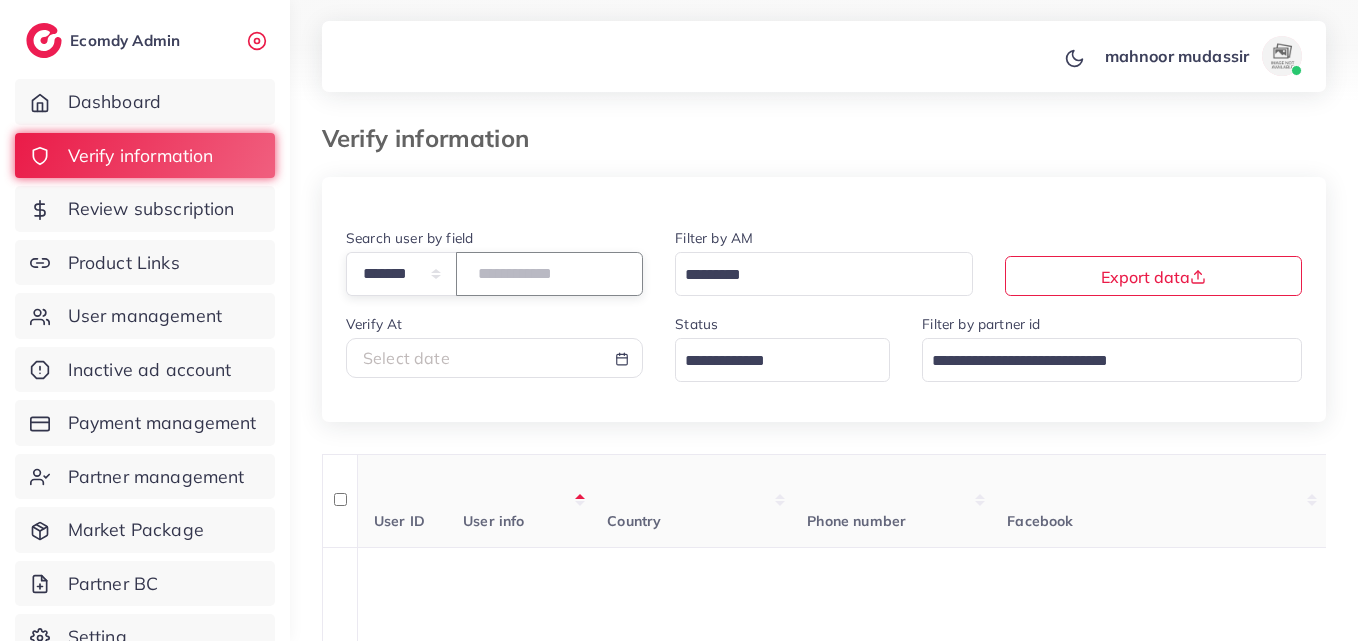 click on "*******" at bounding box center (549, 273) 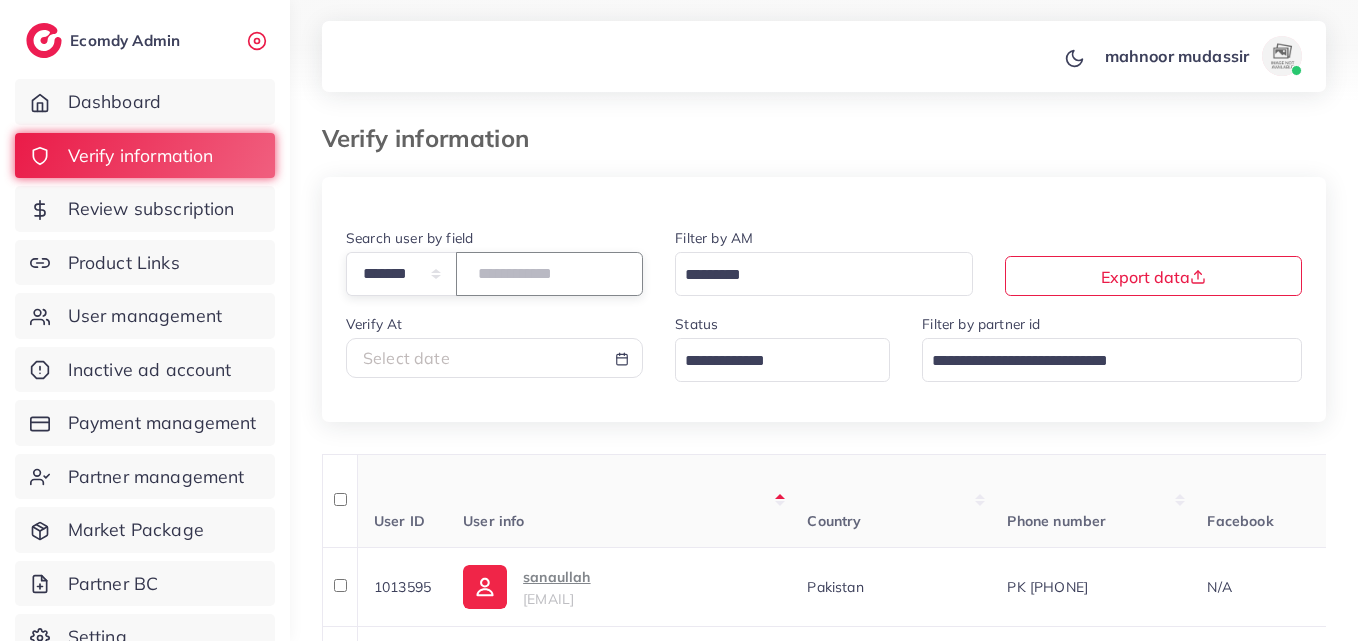 paste on "*******" 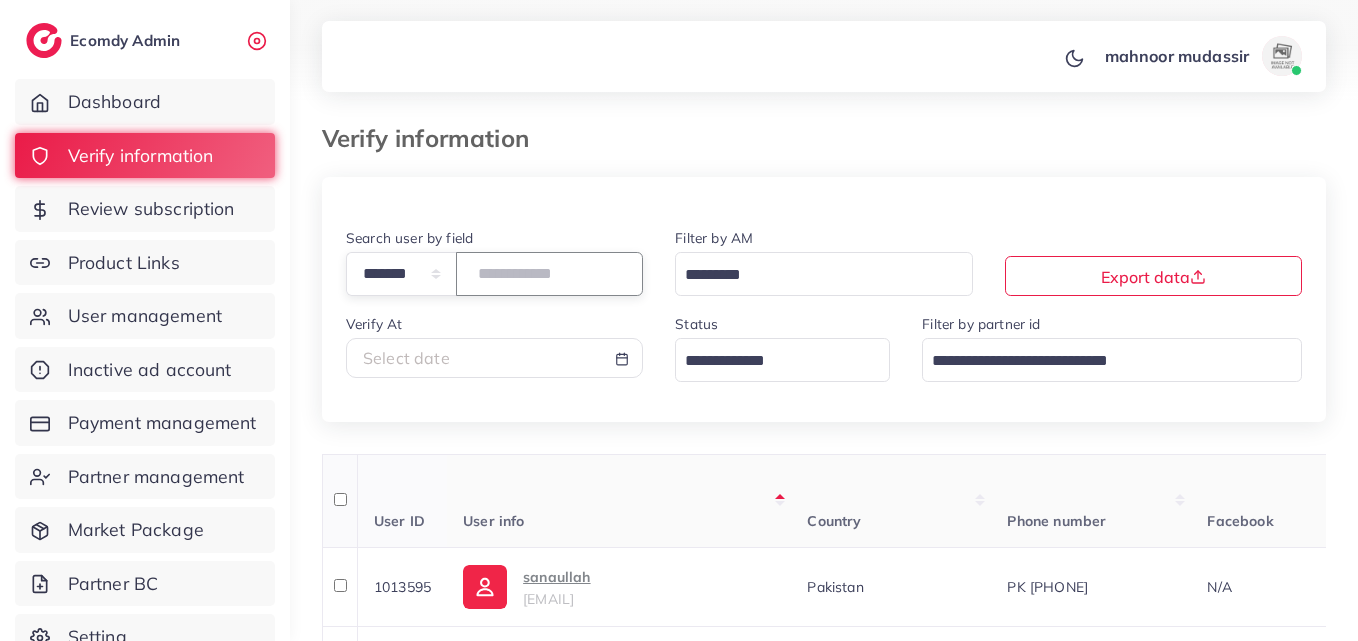 type on "*******" 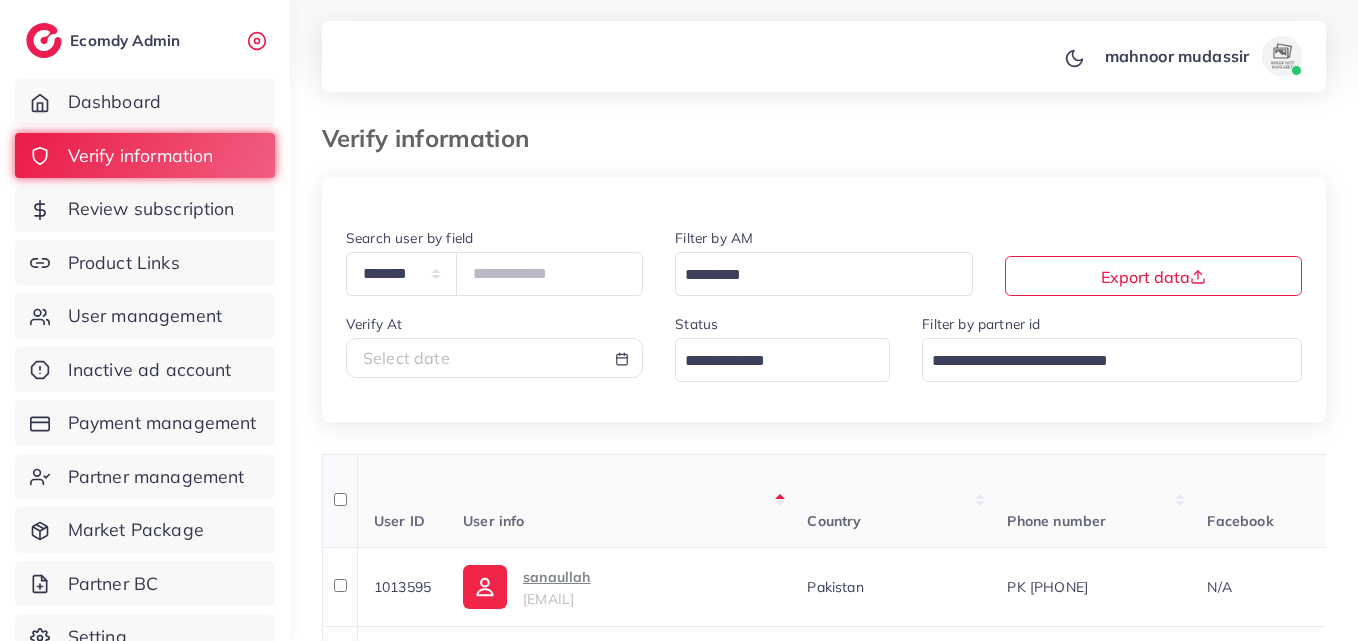 click on "User info" at bounding box center [619, 501] 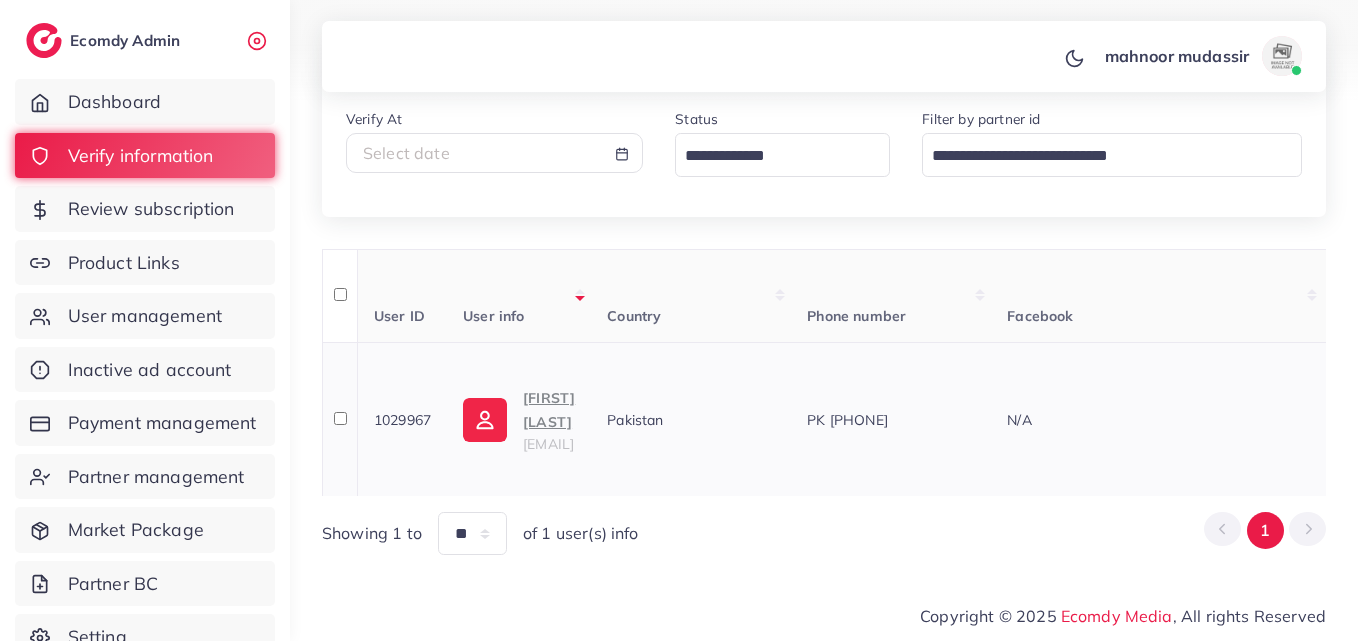 scroll, scrollTop: 215, scrollLeft: 0, axis: vertical 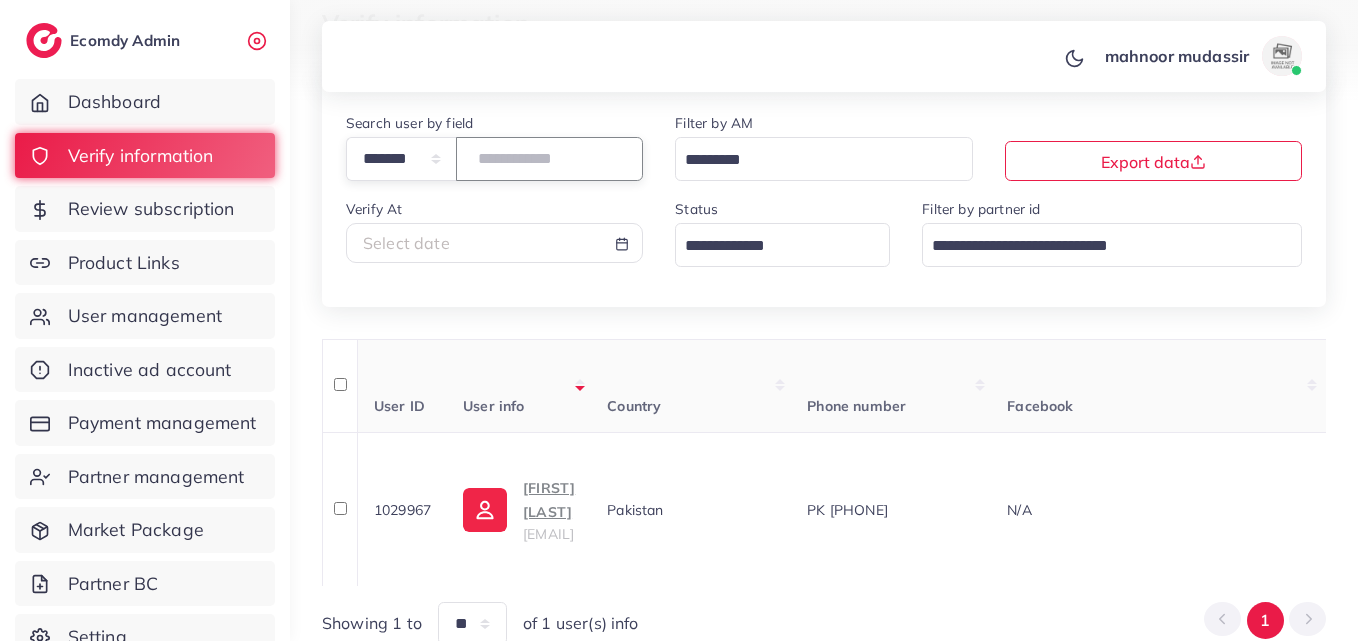 click on "*******" at bounding box center [549, 158] 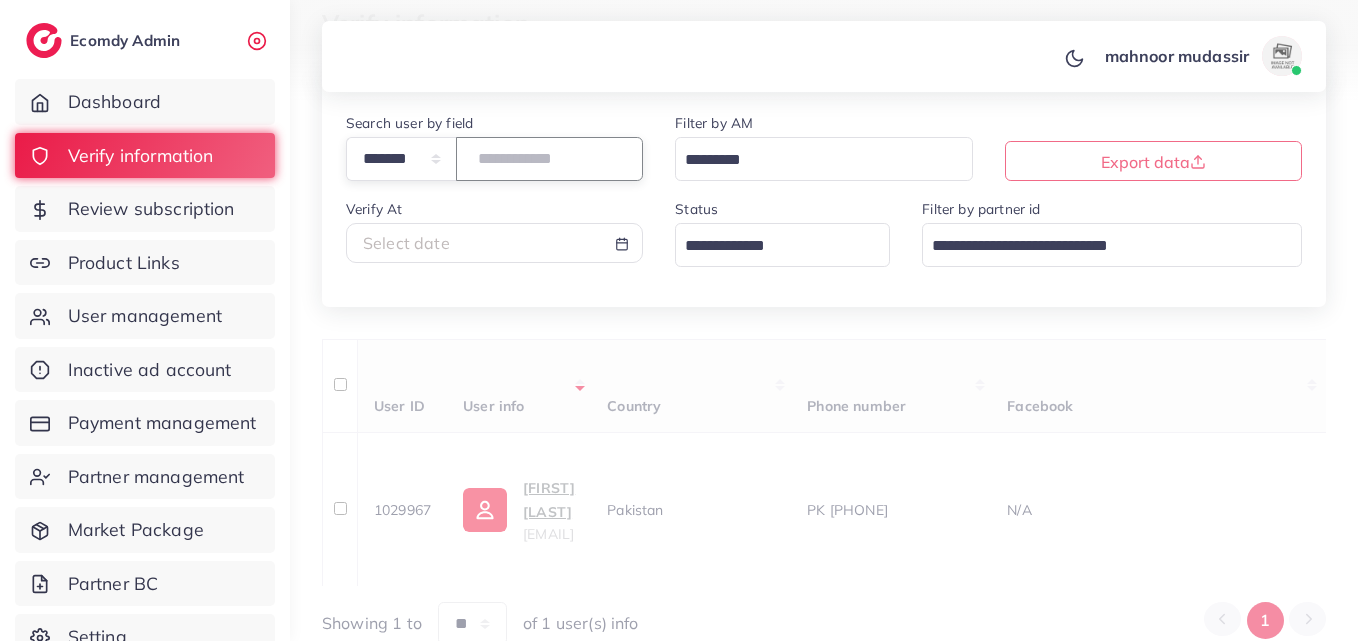 paste on "*******" 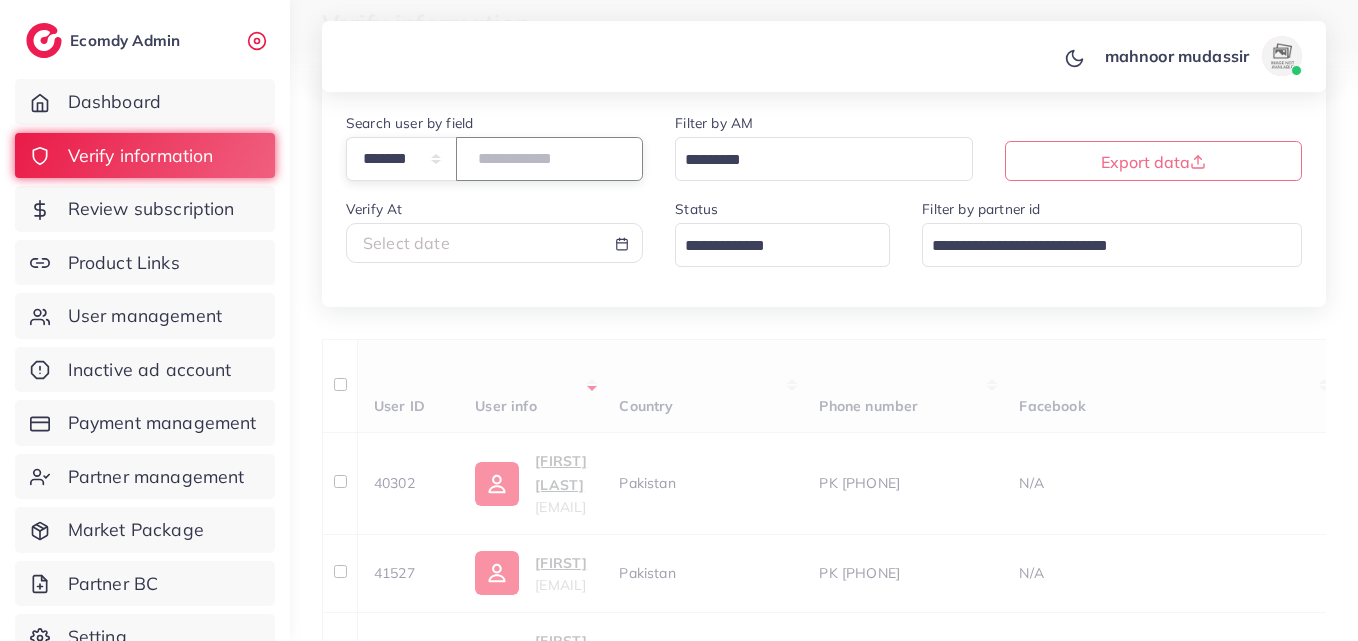 scroll, scrollTop: 200, scrollLeft: 0, axis: vertical 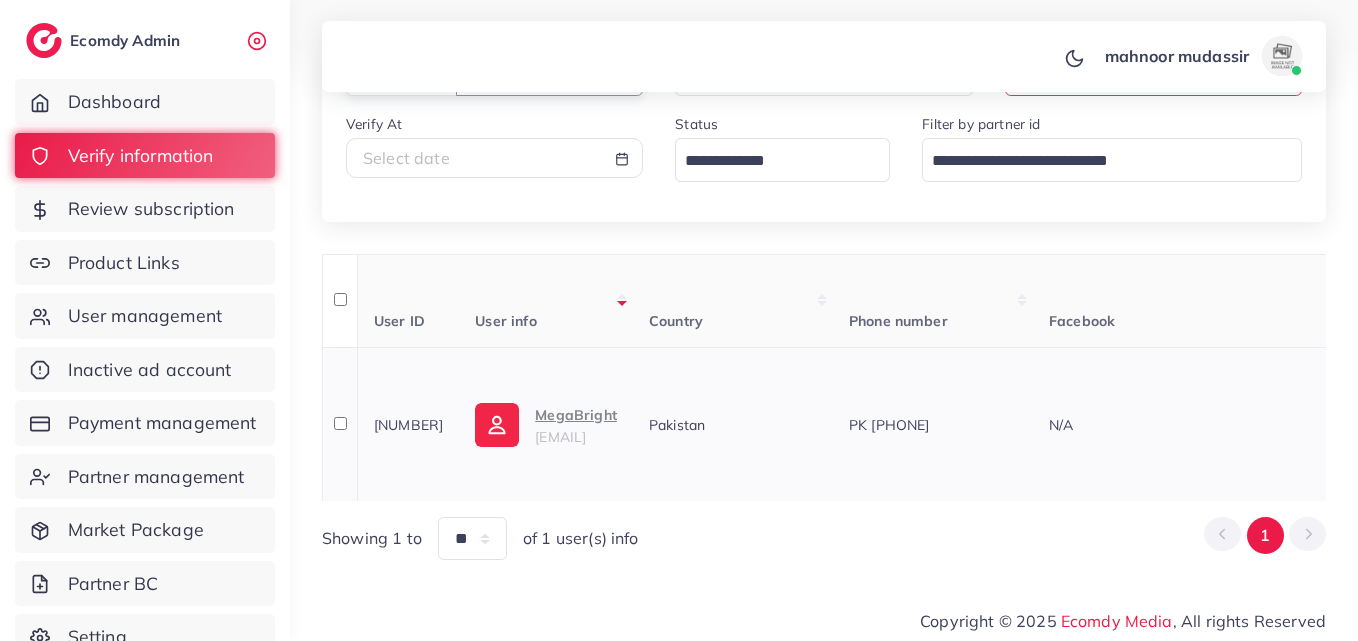 type on "*******" 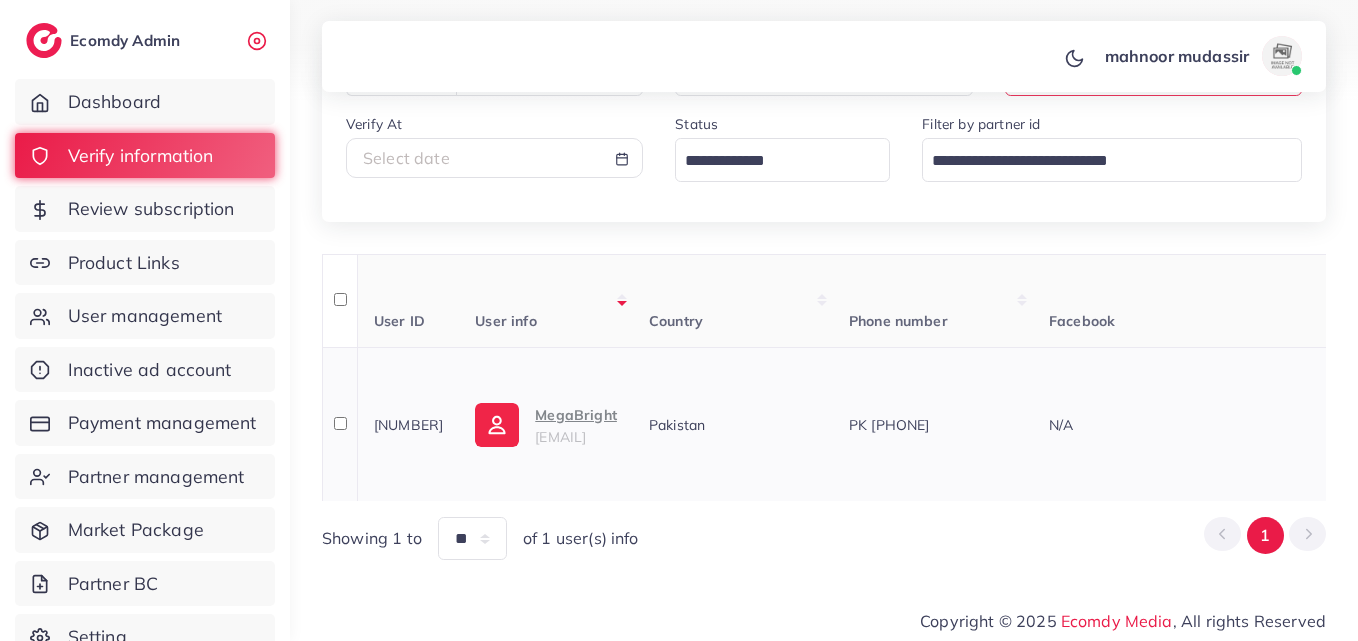 click on "MegaBright" at bounding box center (576, 415) 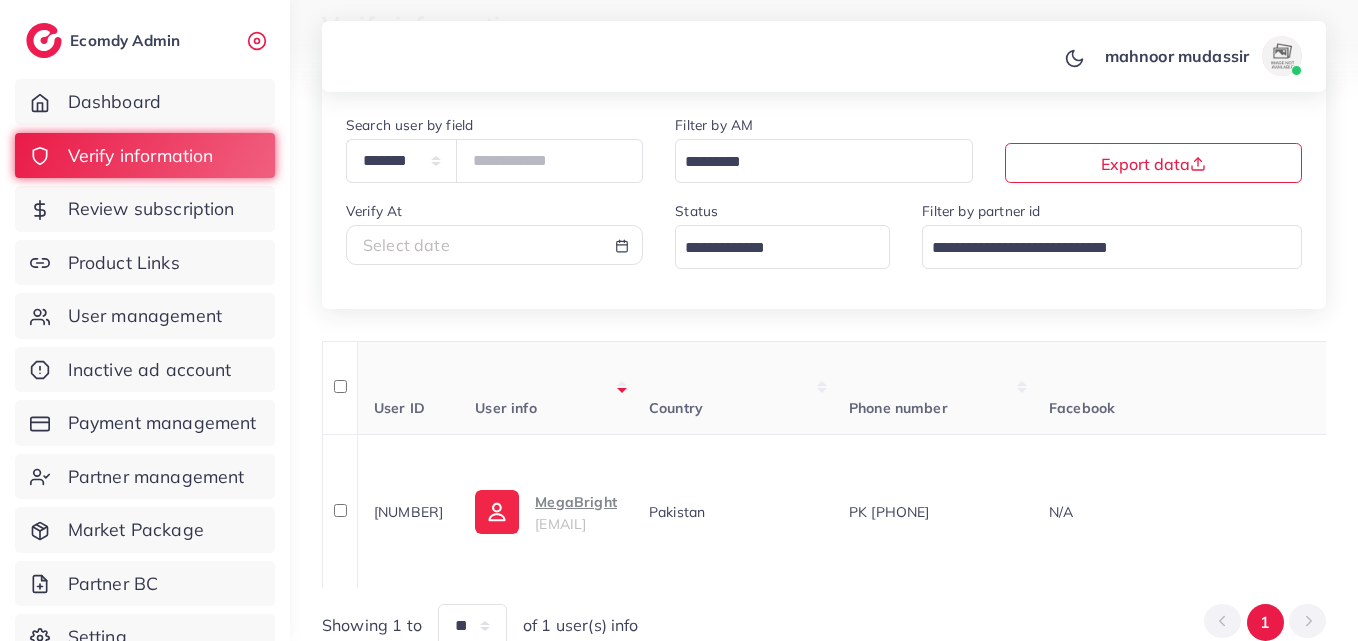 scroll, scrollTop: 0, scrollLeft: 0, axis: both 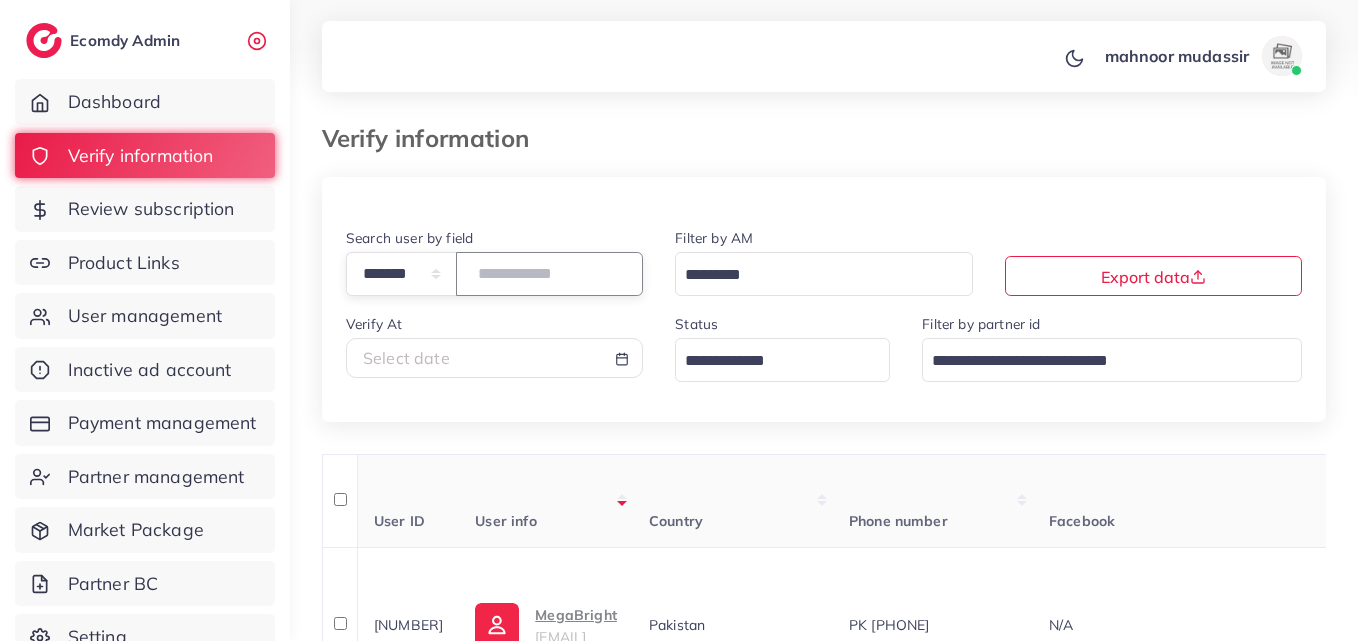 click on "*******" at bounding box center [549, 273] 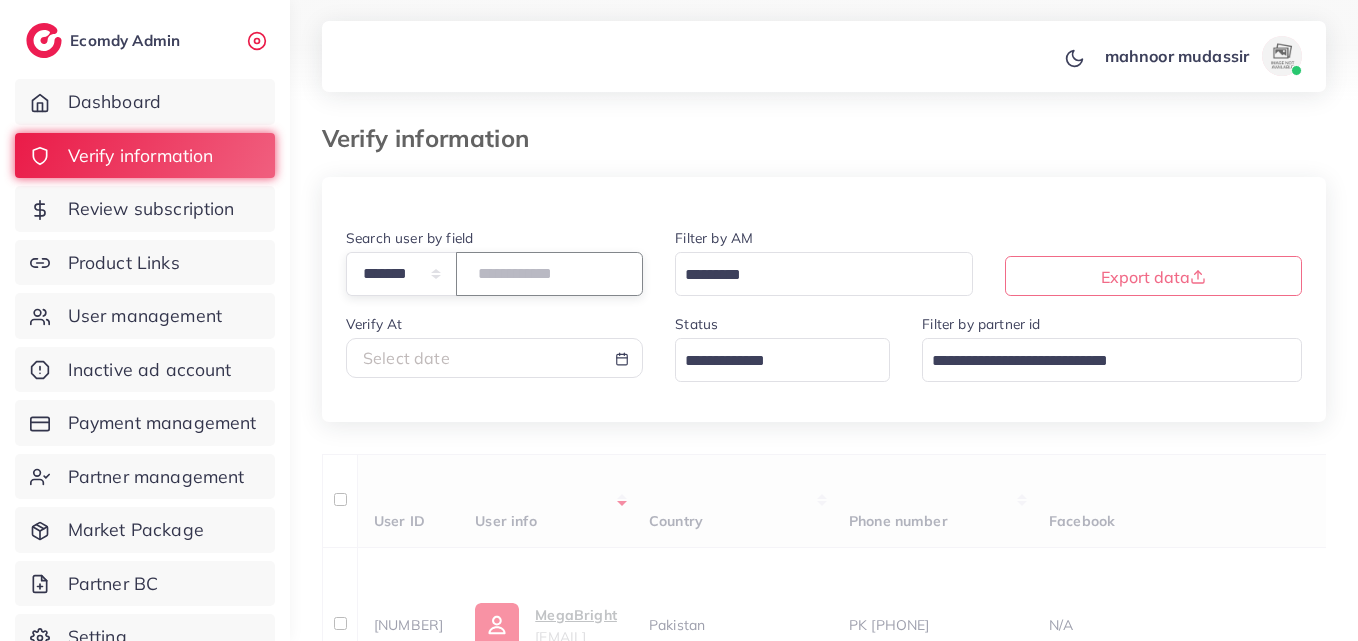 paste on "*******" 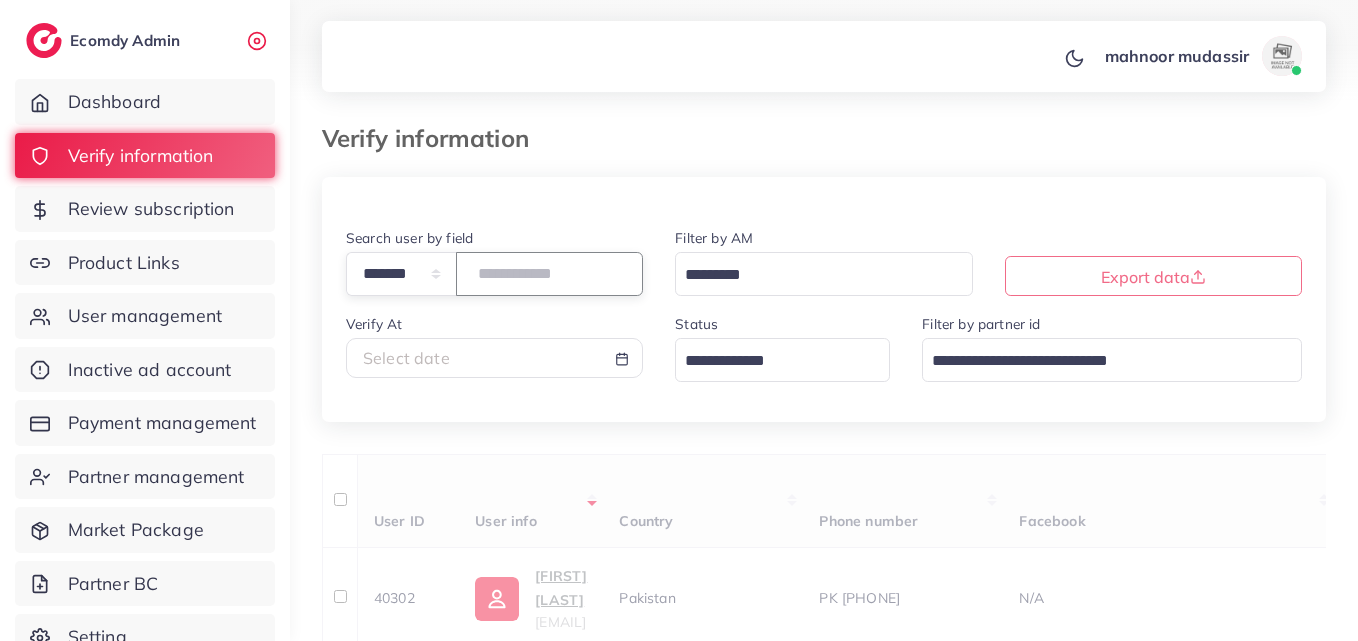 scroll, scrollTop: 200, scrollLeft: 0, axis: vertical 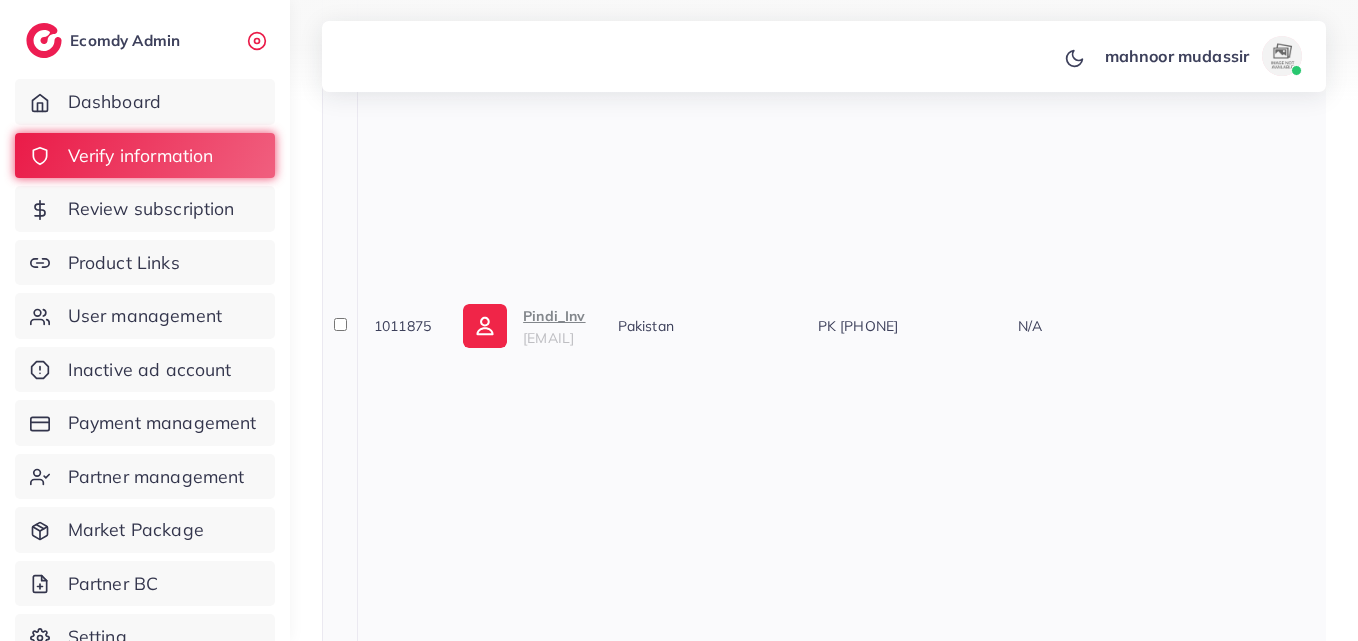 type on "*******" 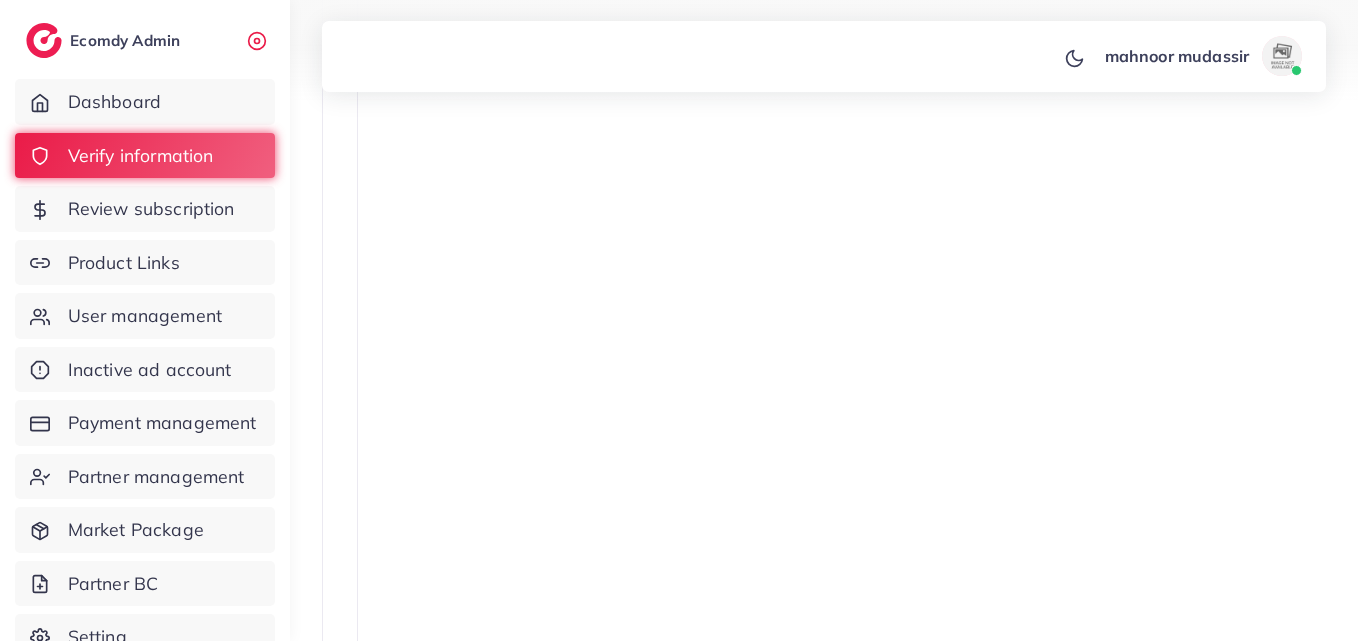scroll, scrollTop: 383, scrollLeft: 0, axis: vertical 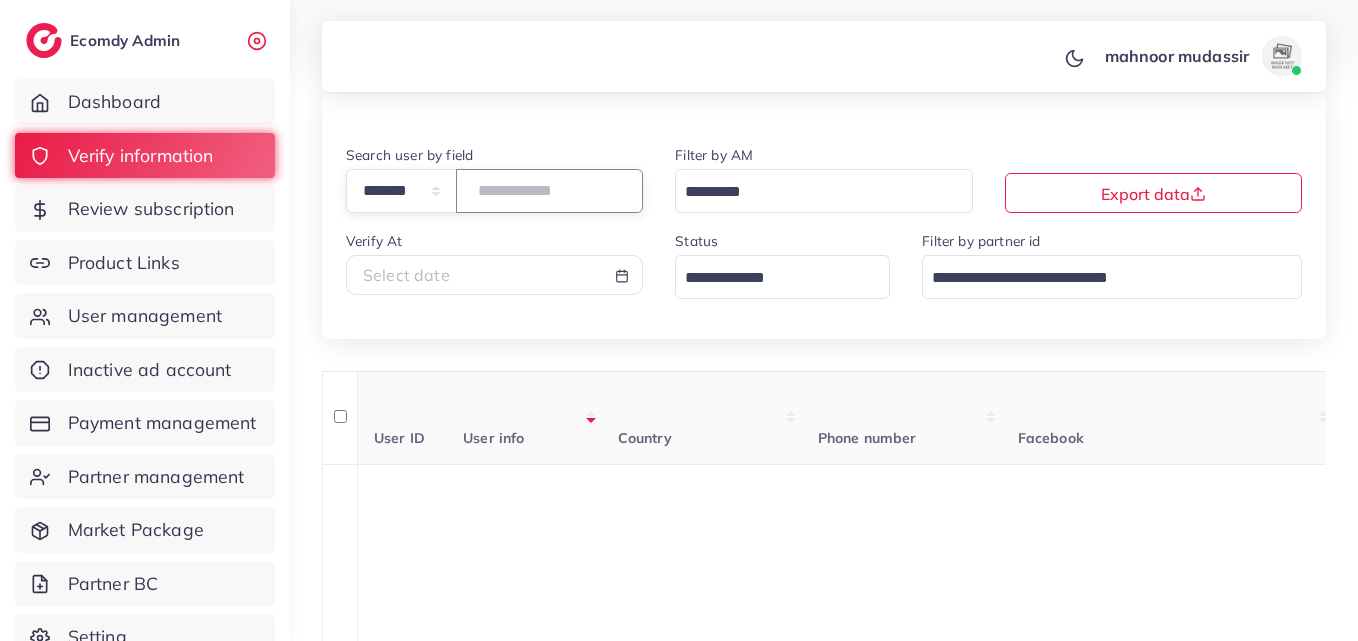 click on "*******" at bounding box center [549, 190] 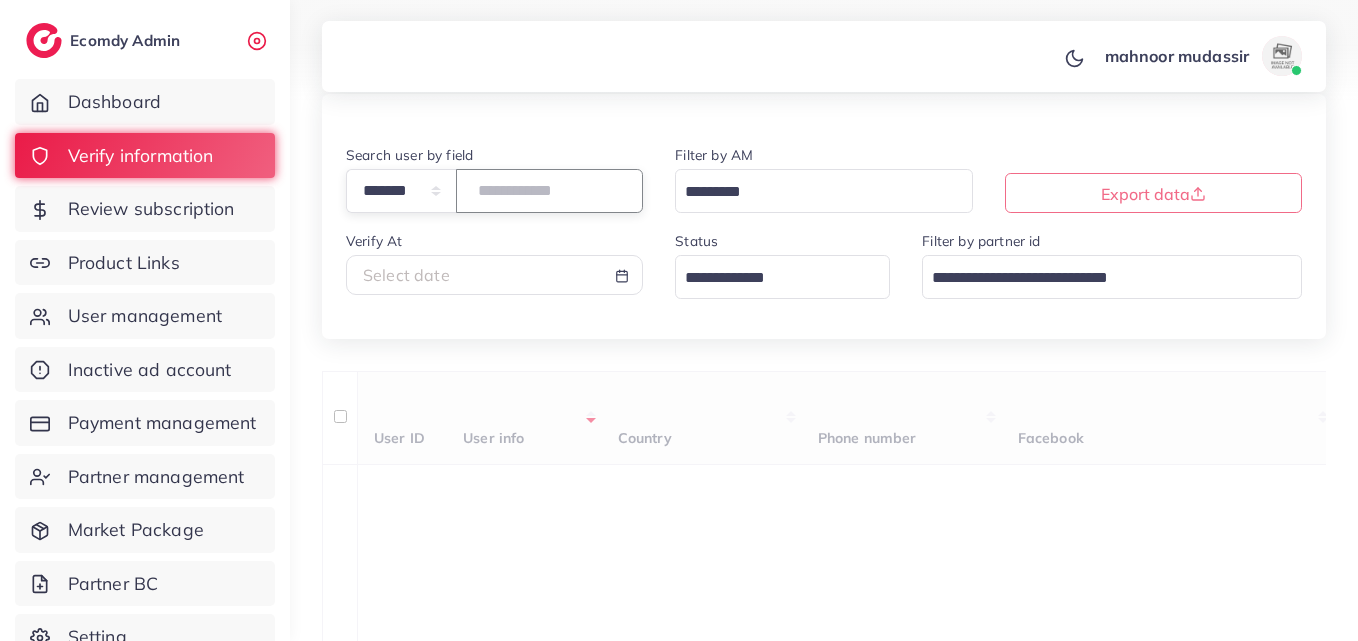 paste on "*******" 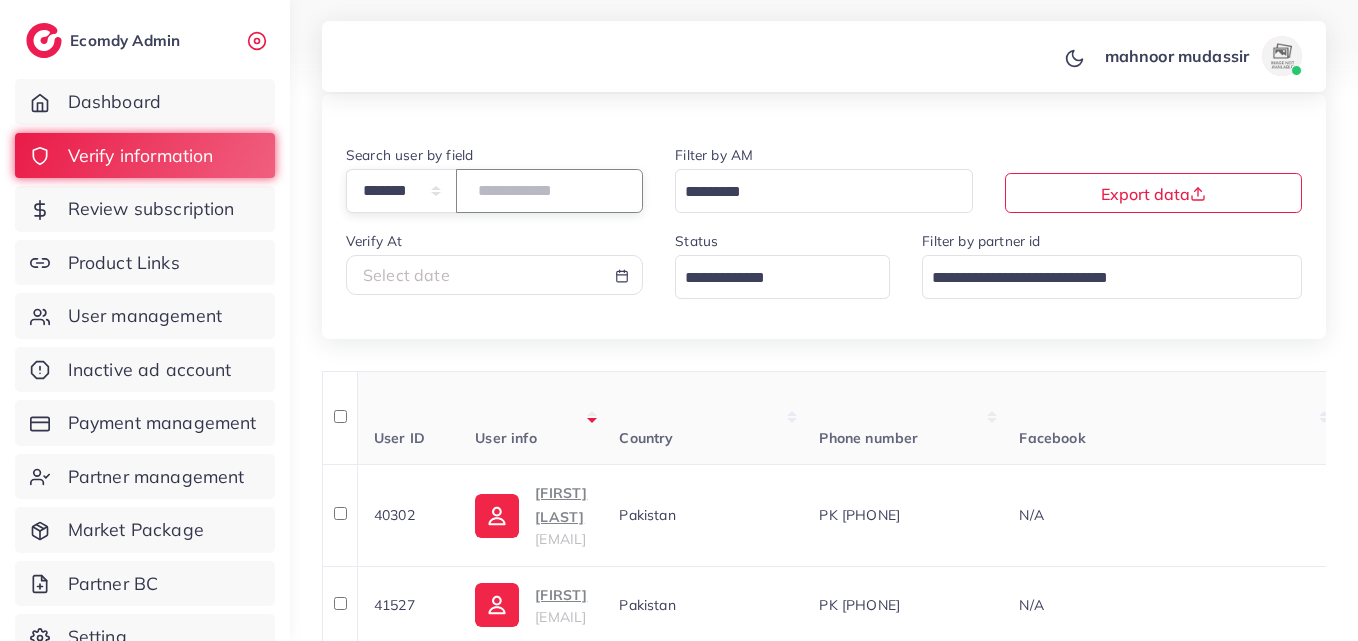 type on "*******" 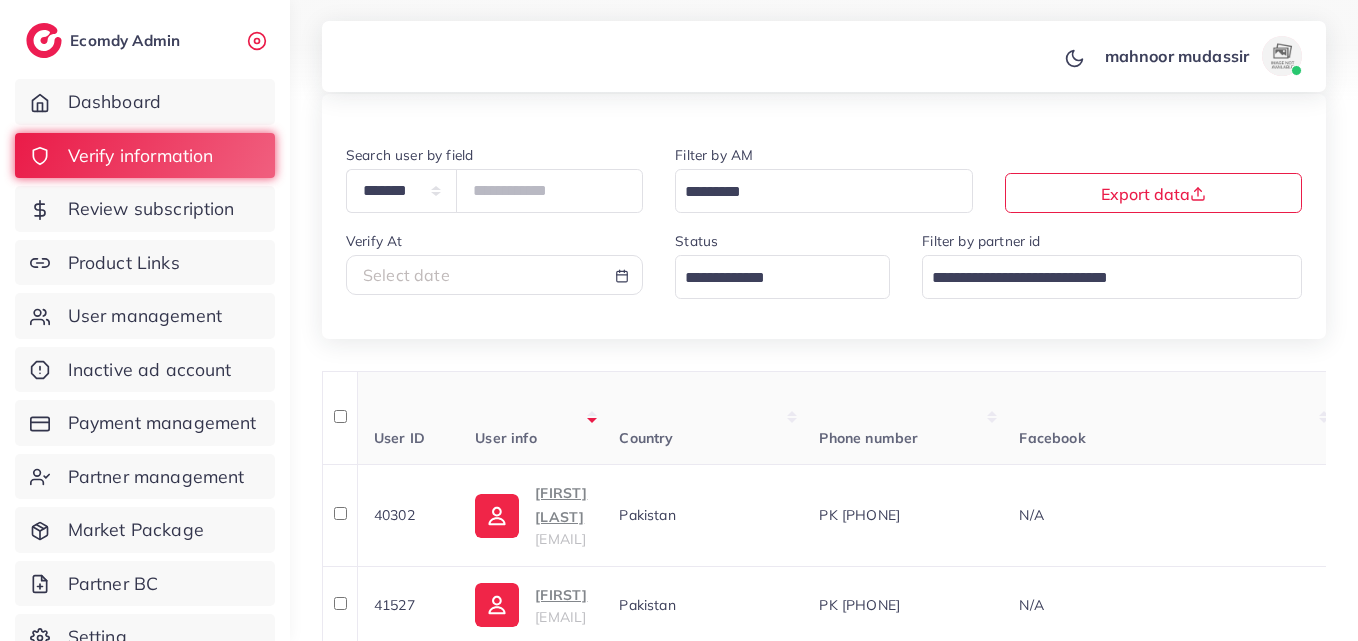 click on "**********" at bounding box center [824, 241] 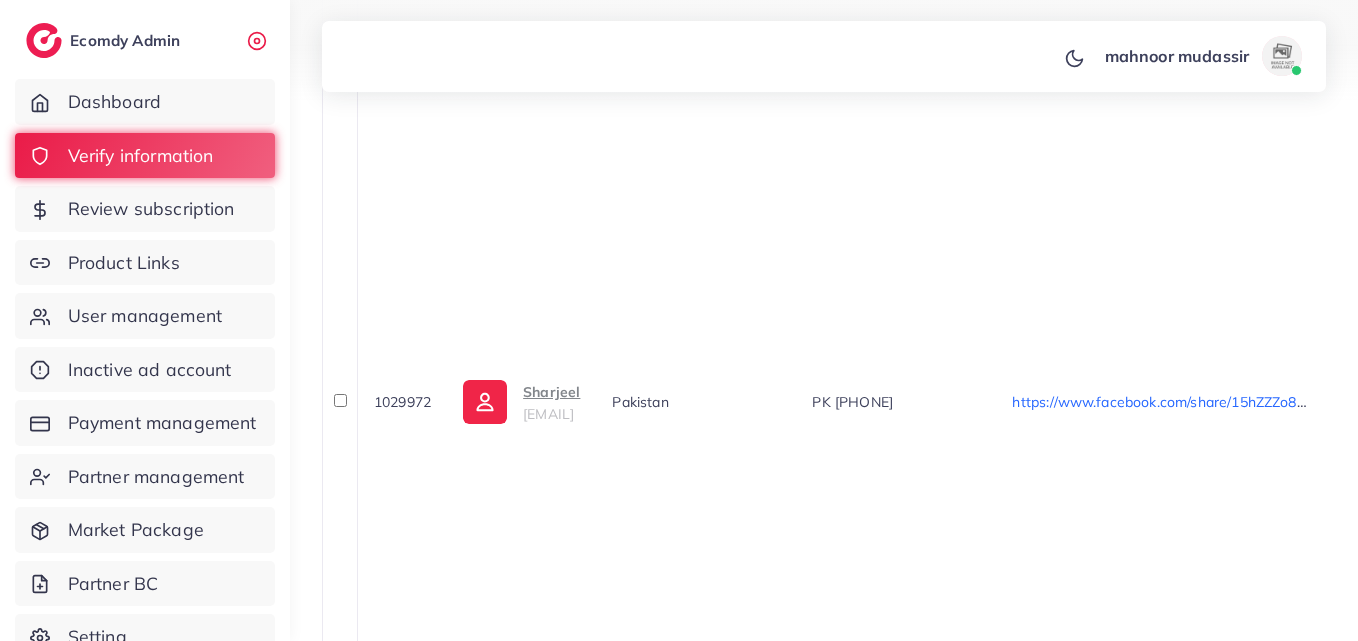 scroll, scrollTop: 900, scrollLeft: 0, axis: vertical 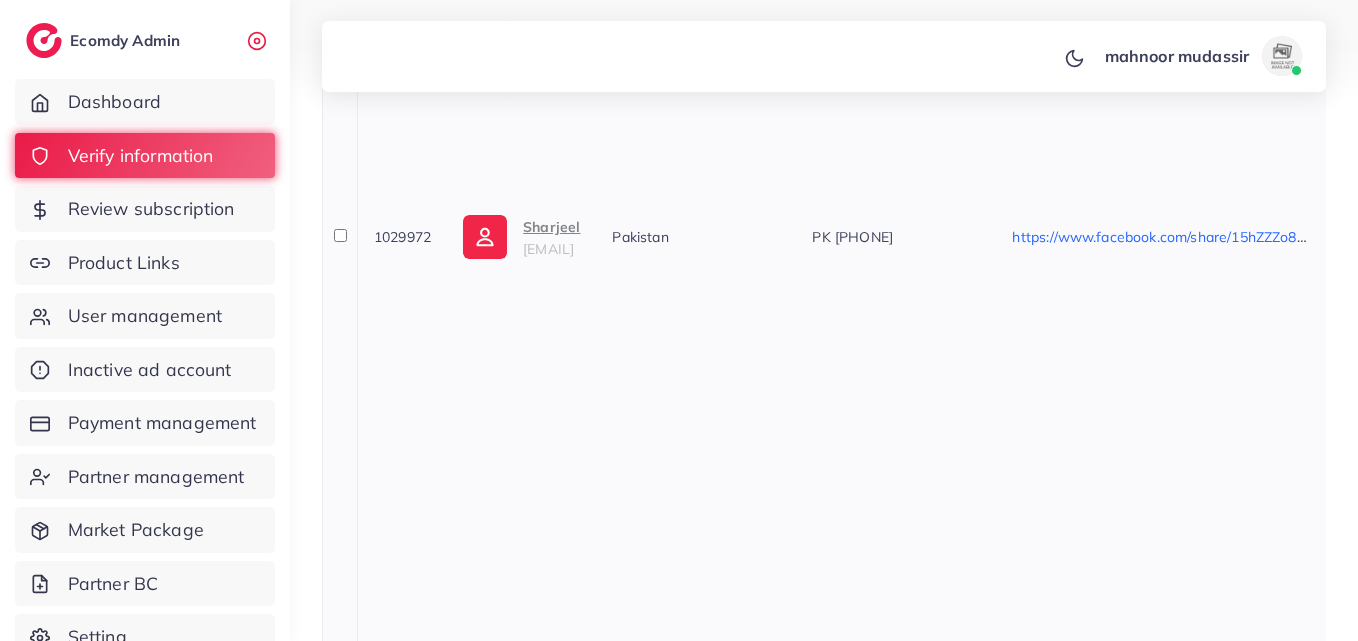 click on "Sharjeel" at bounding box center (551, 227) 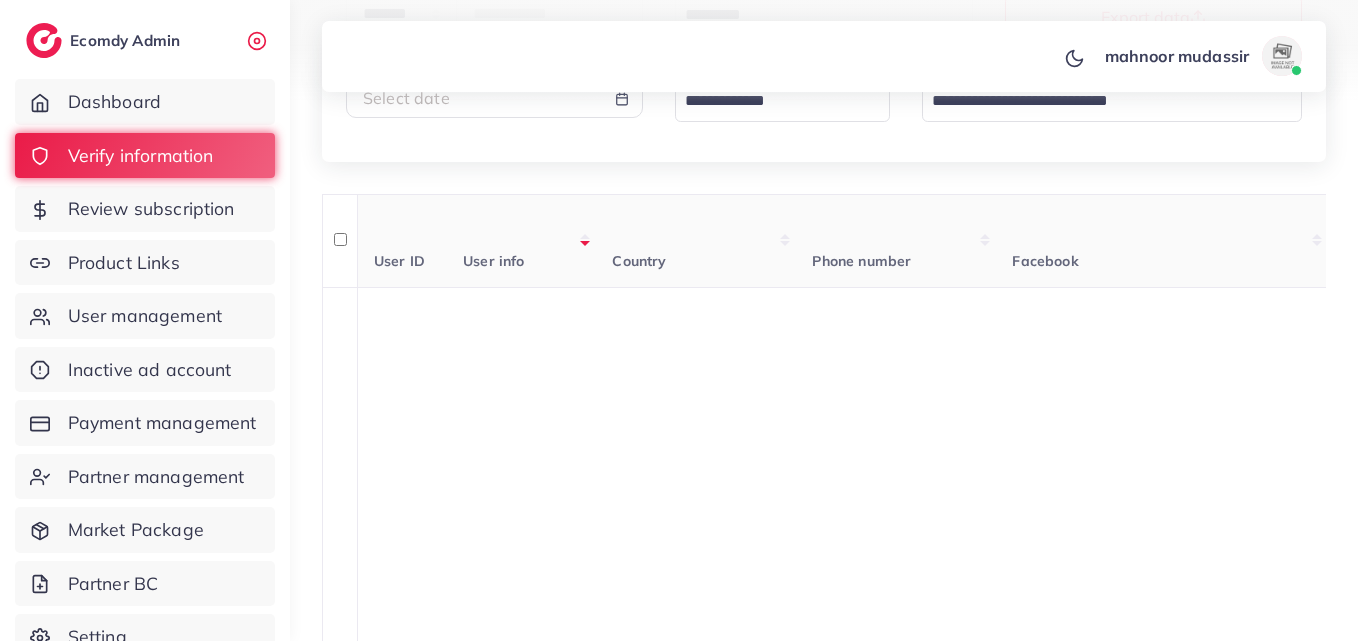 scroll, scrollTop: 100, scrollLeft: 0, axis: vertical 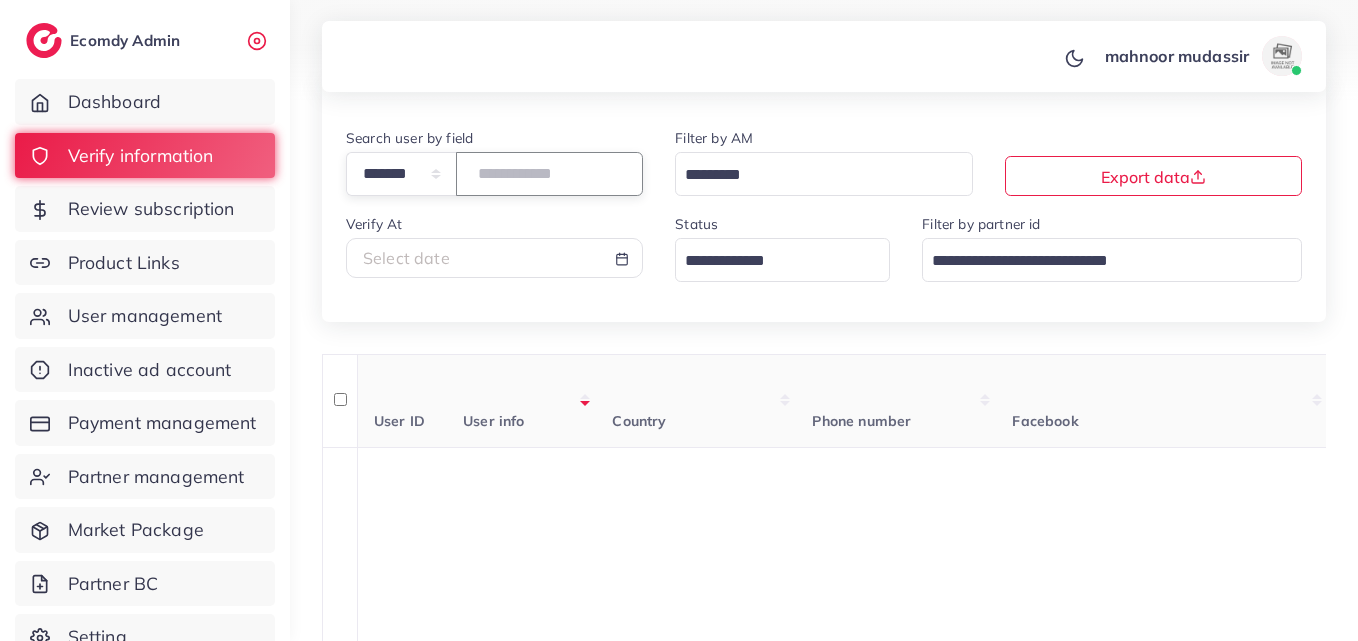 click on "*******" at bounding box center [549, 173] 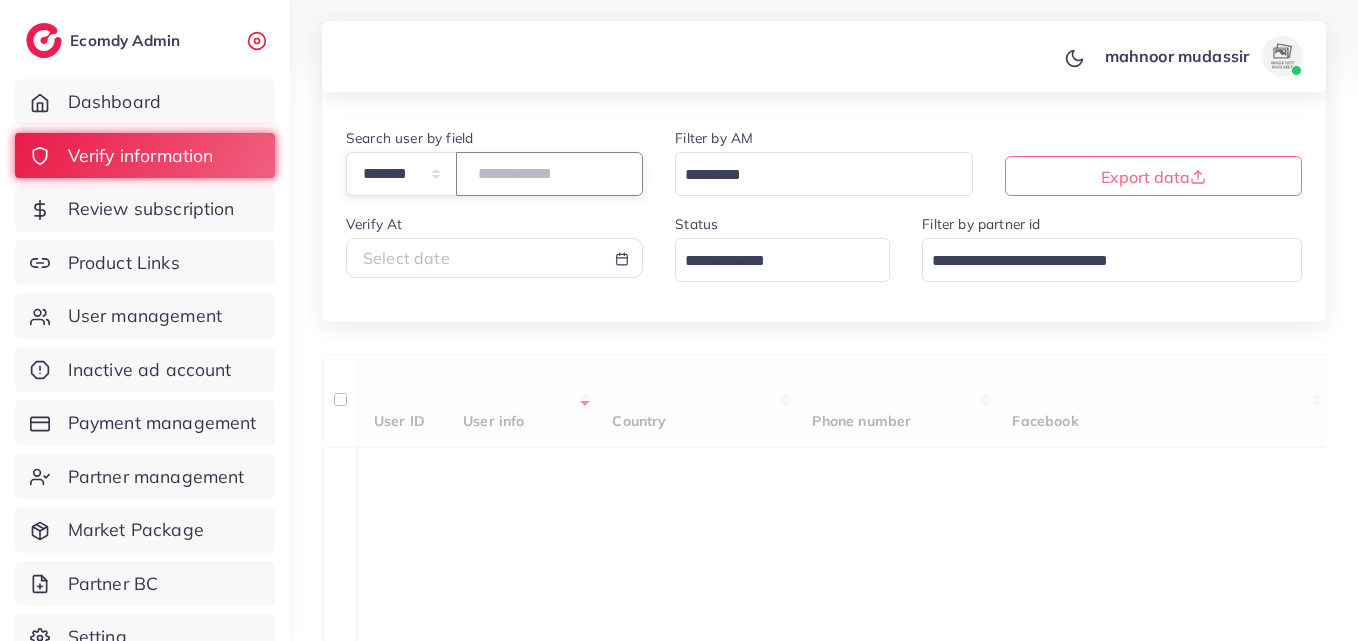paste on "*******" 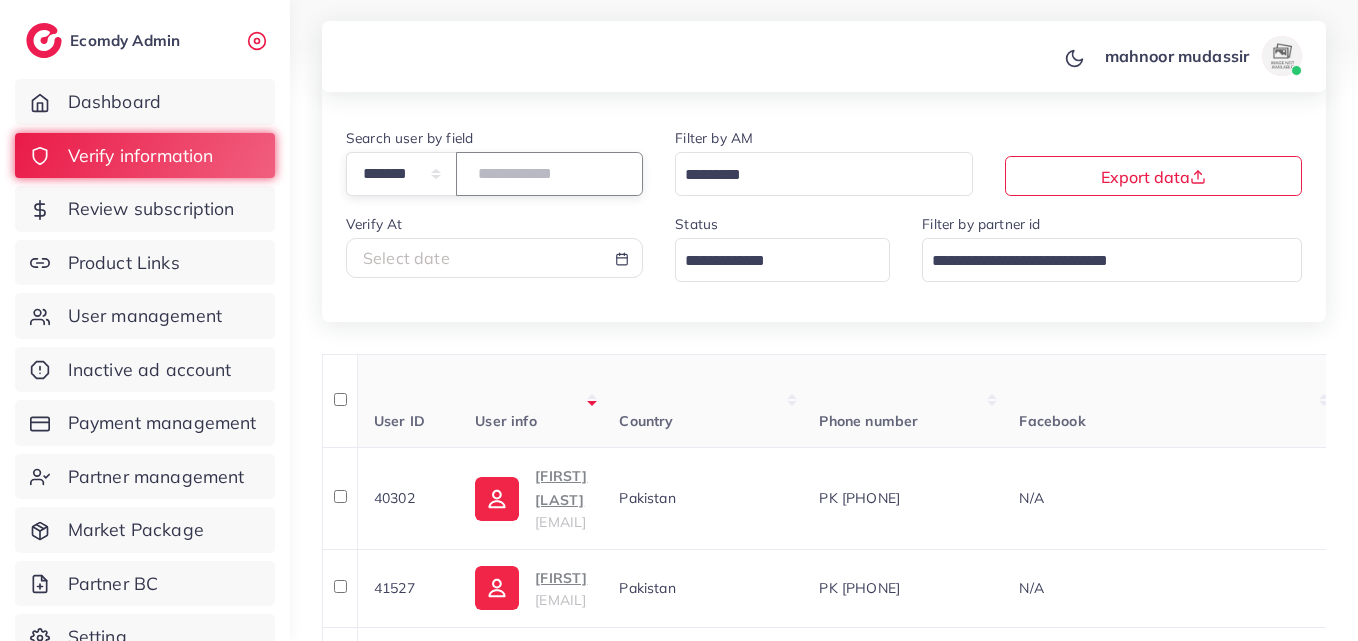 type on "*******" 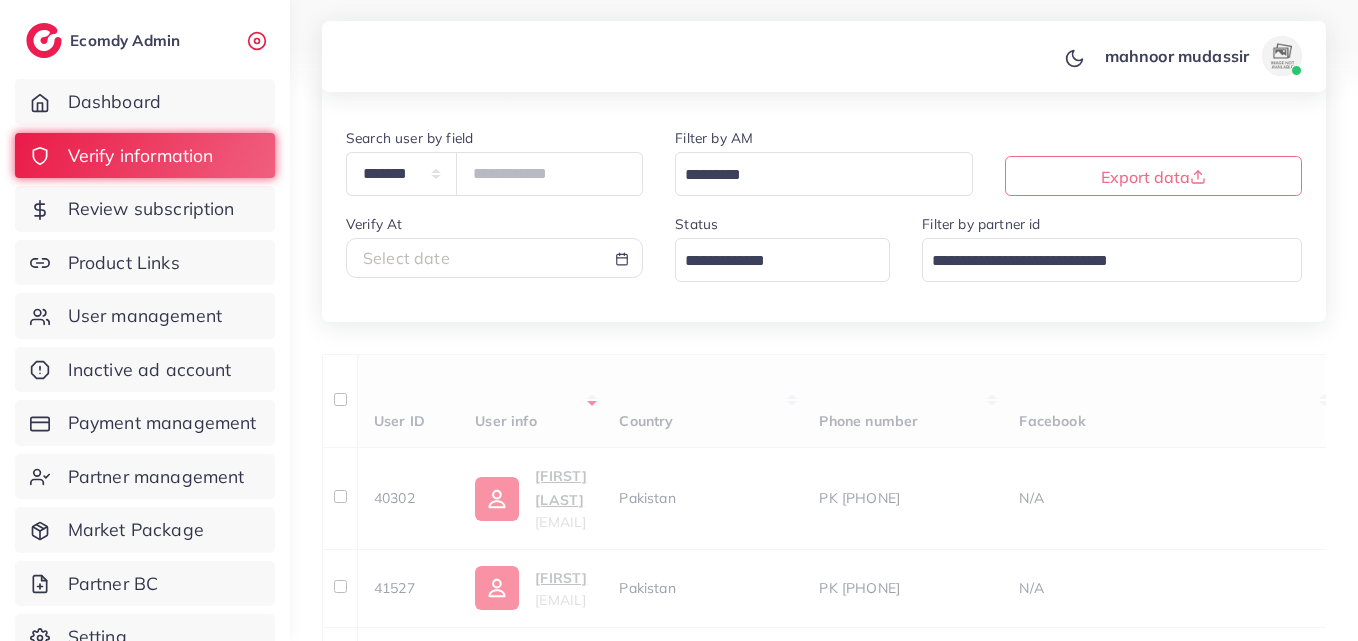 click on "Status            Loading..." at bounding box center [782, 255] 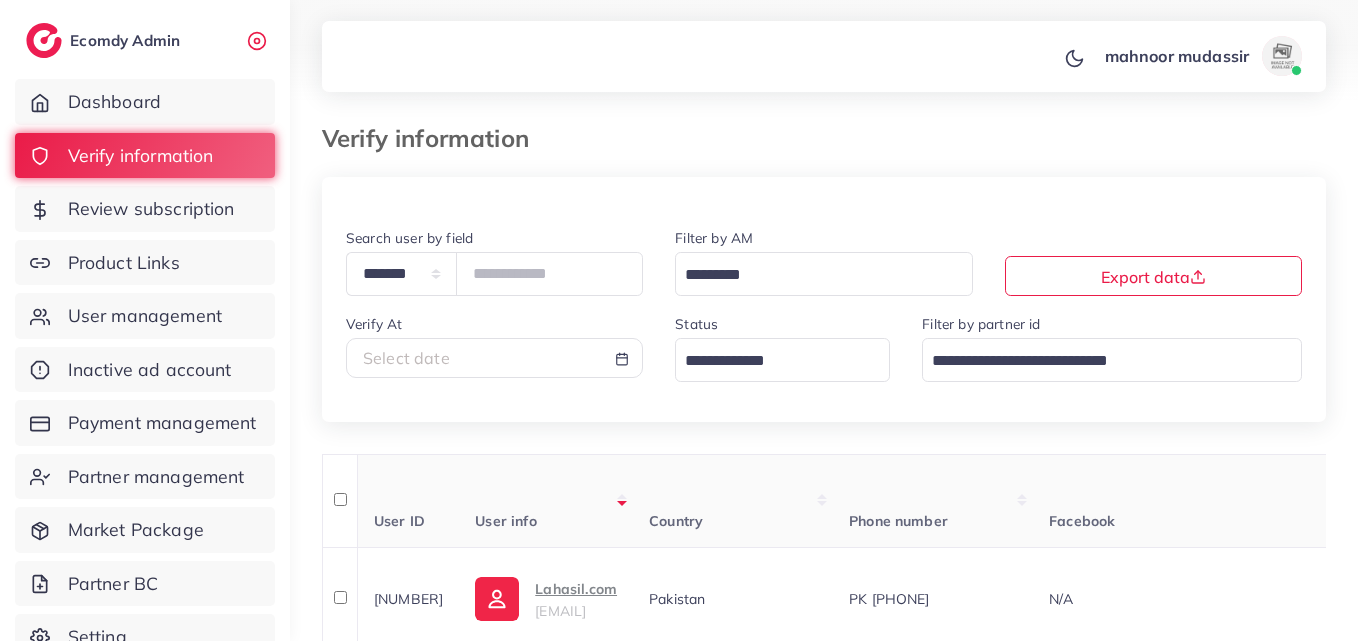 scroll, scrollTop: 164, scrollLeft: 0, axis: vertical 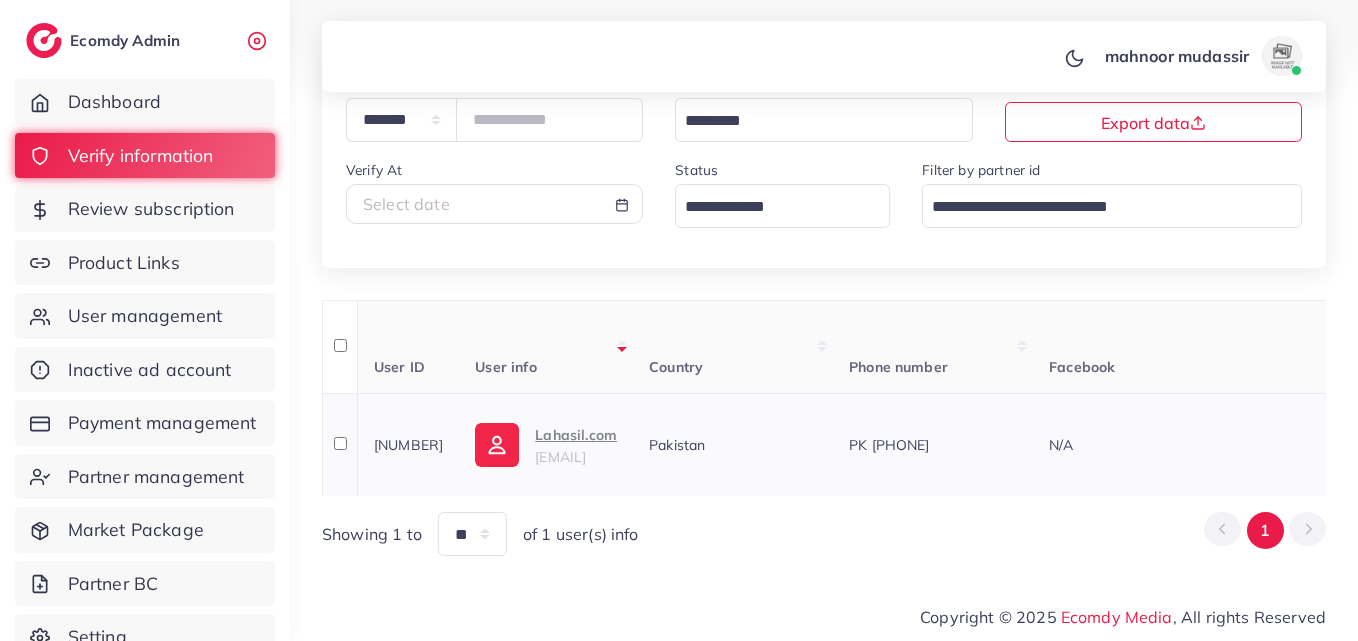 click on "Lahasil.com" at bounding box center (576, 435) 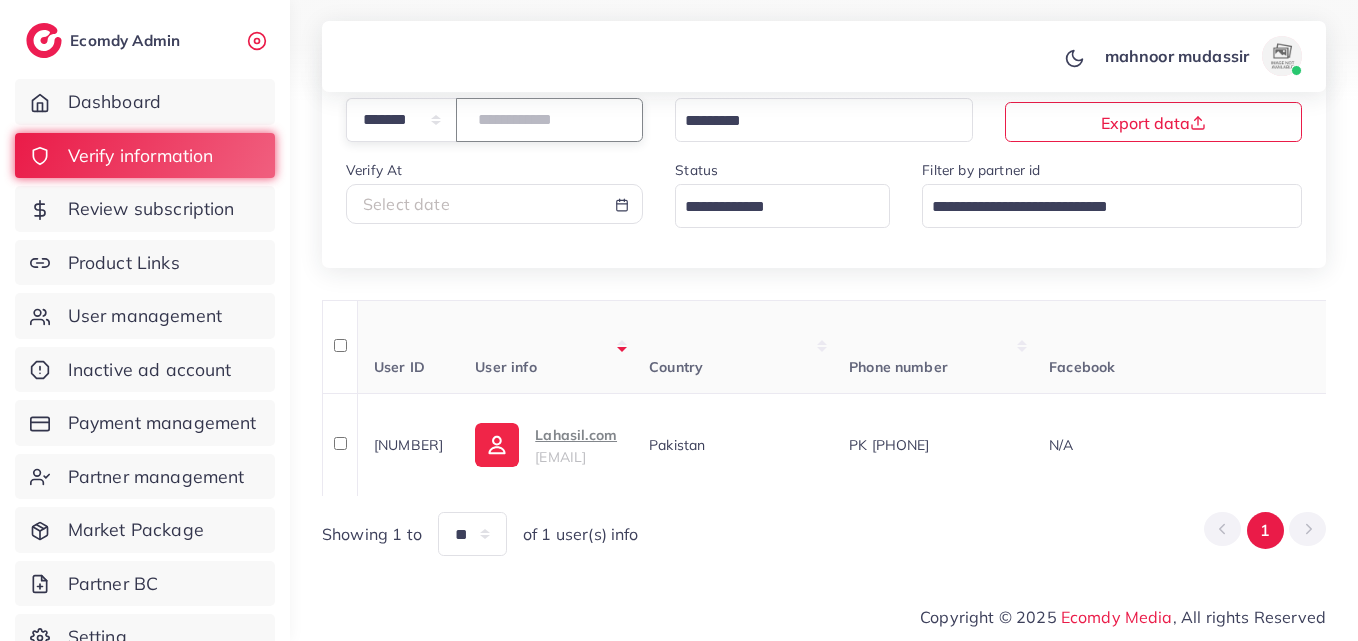 click on "*******" at bounding box center (549, 119) 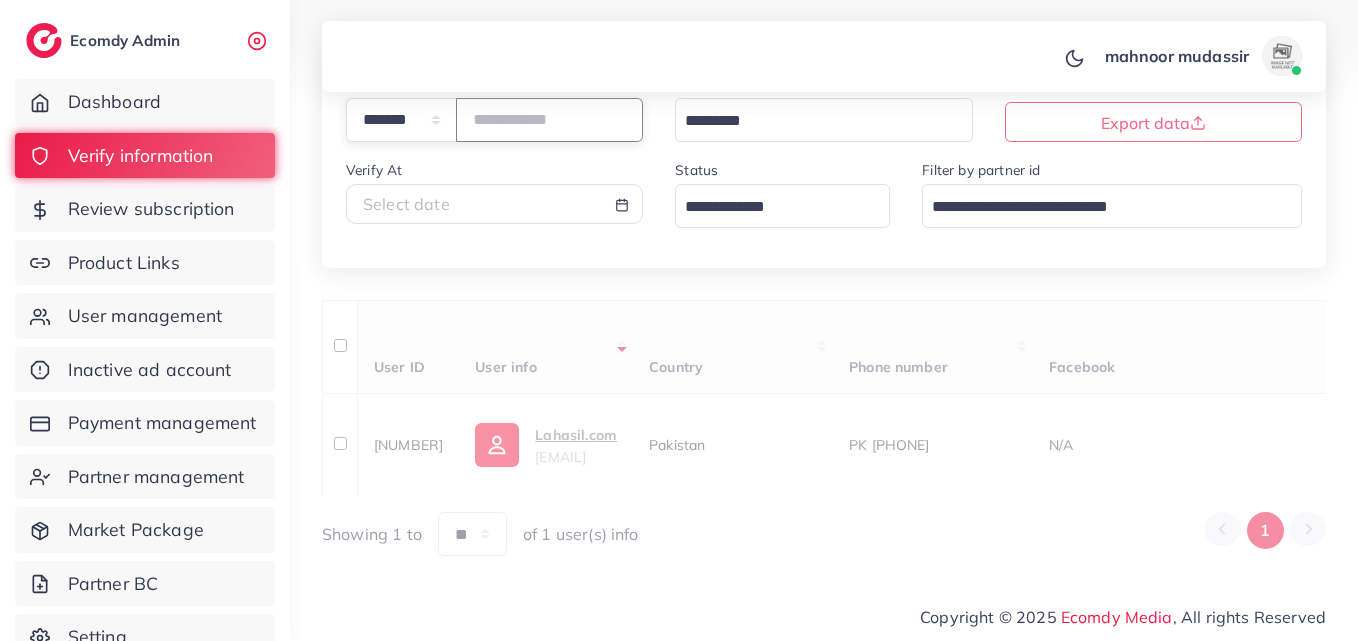 drag, startPoint x: 513, startPoint y: 71, endPoint x: 500, endPoint y: 112, distance: 43.011627 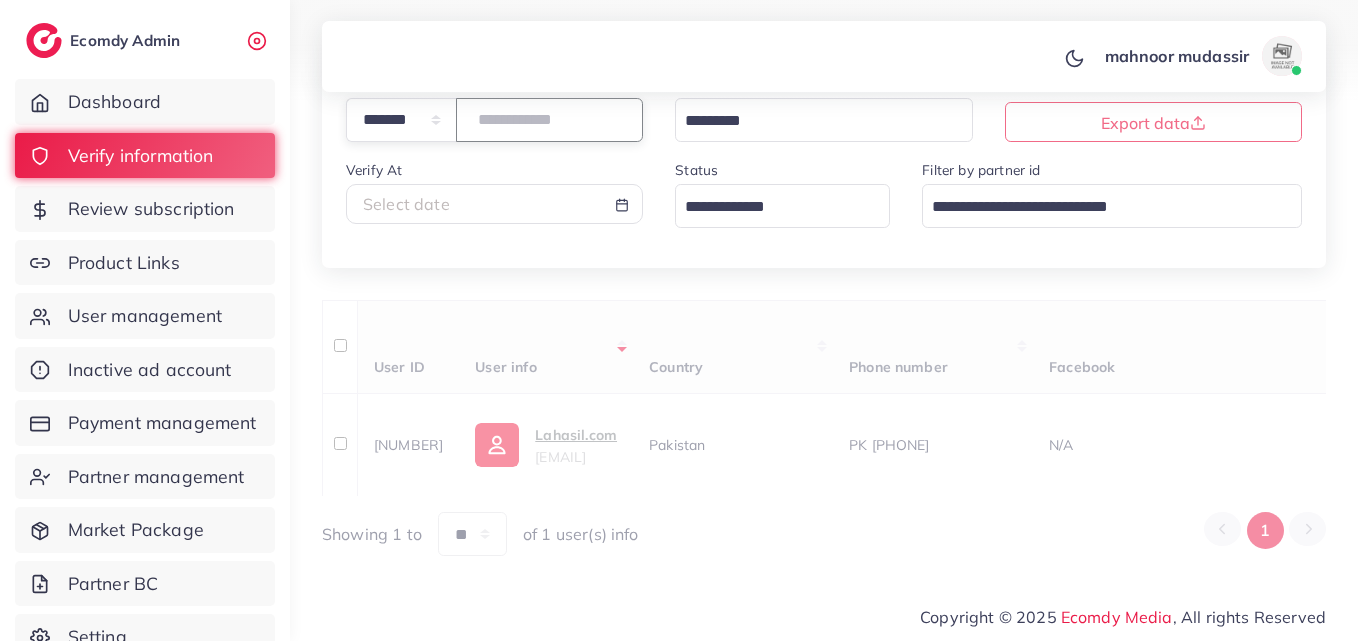 paste on "*******" 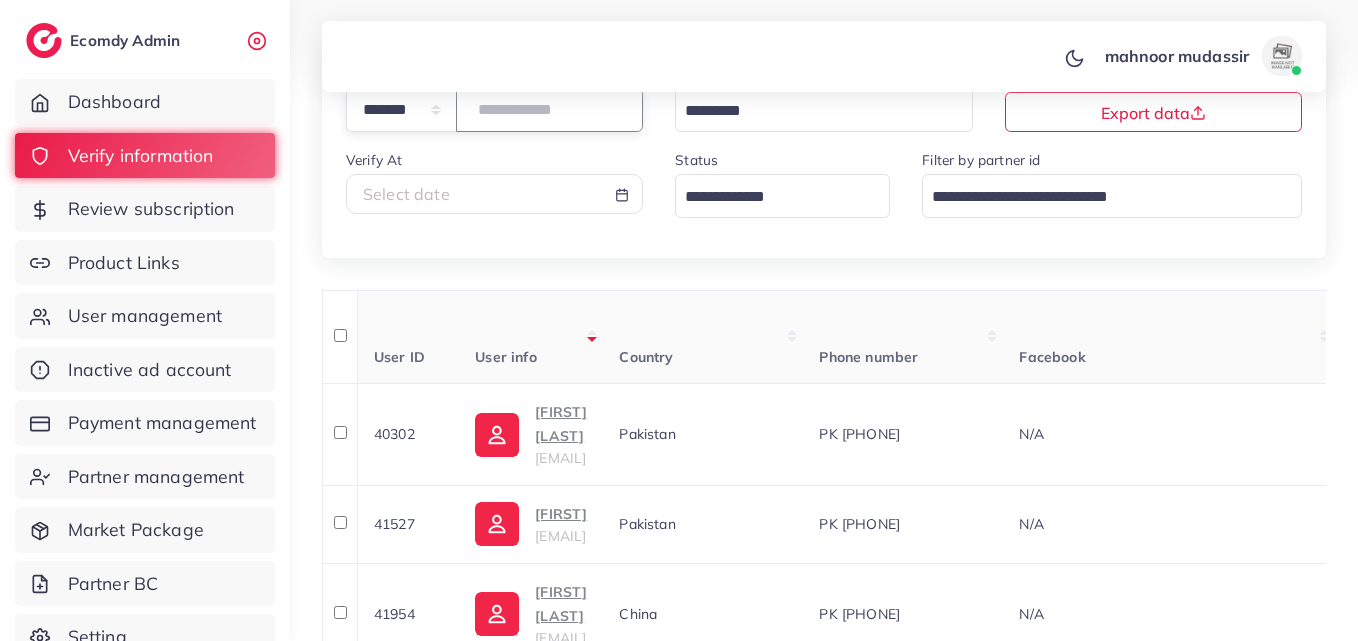 type on "*******" 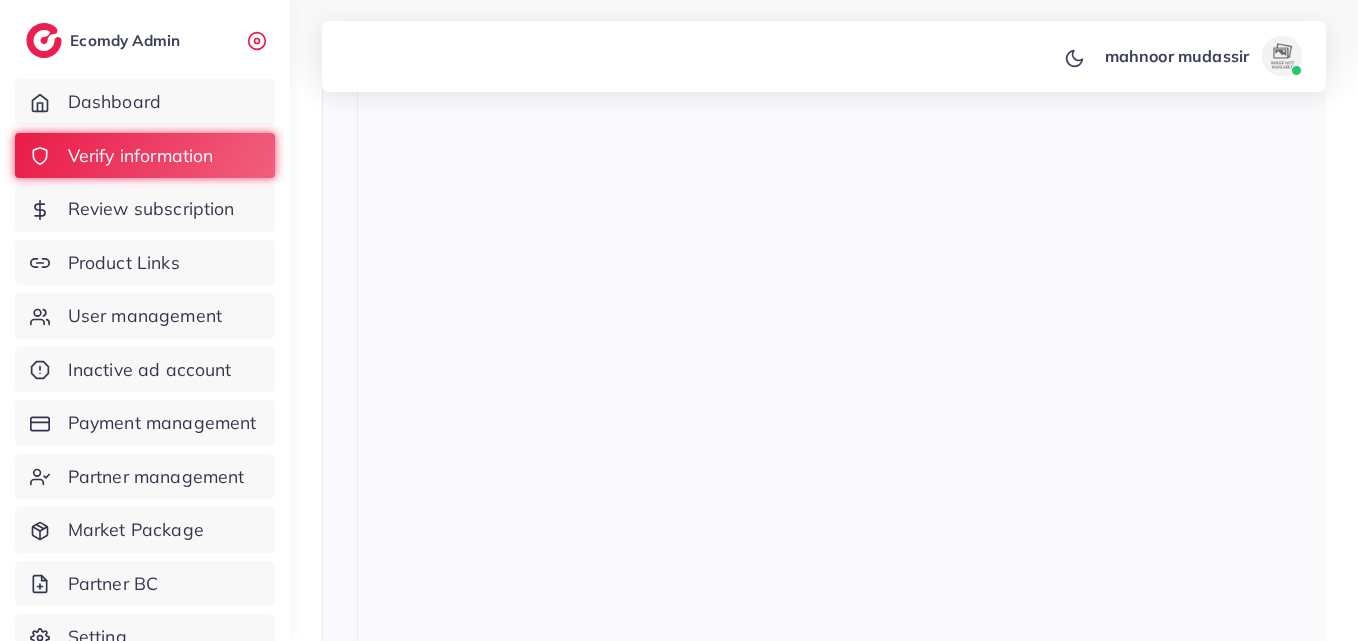 scroll, scrollTop: 1200, scrollLeft: 0, axis: vertical 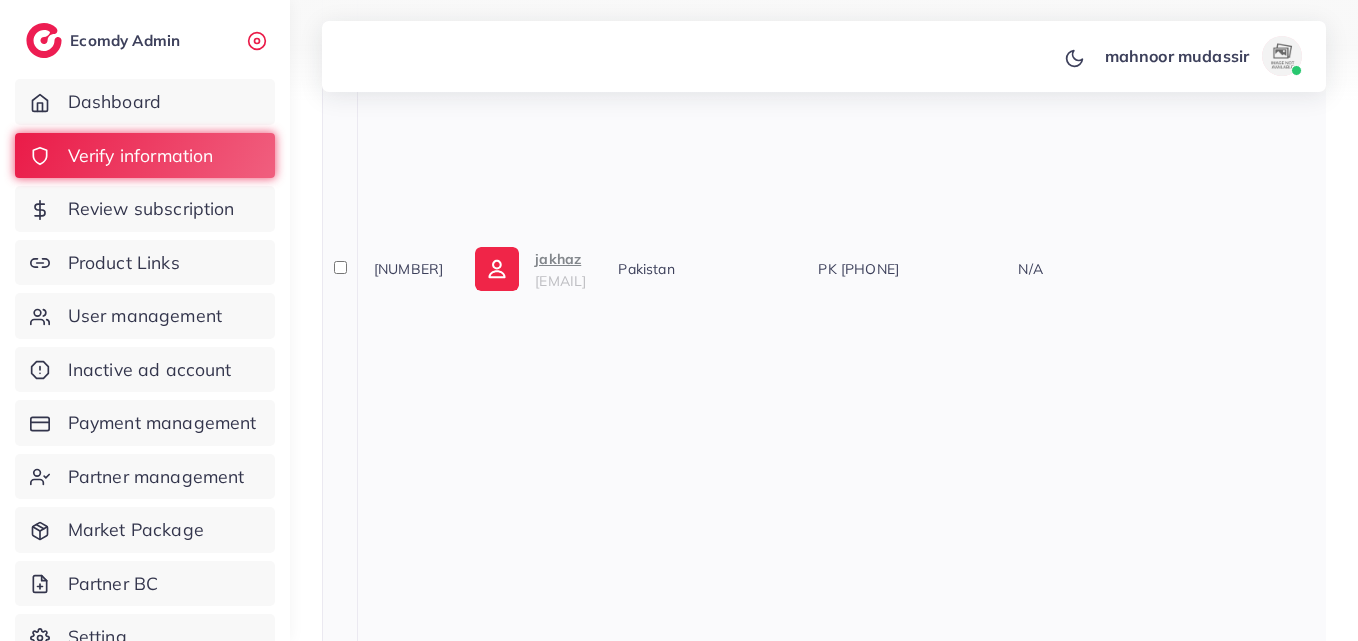 click on "jakhaz" at bounding box center (560, 259) 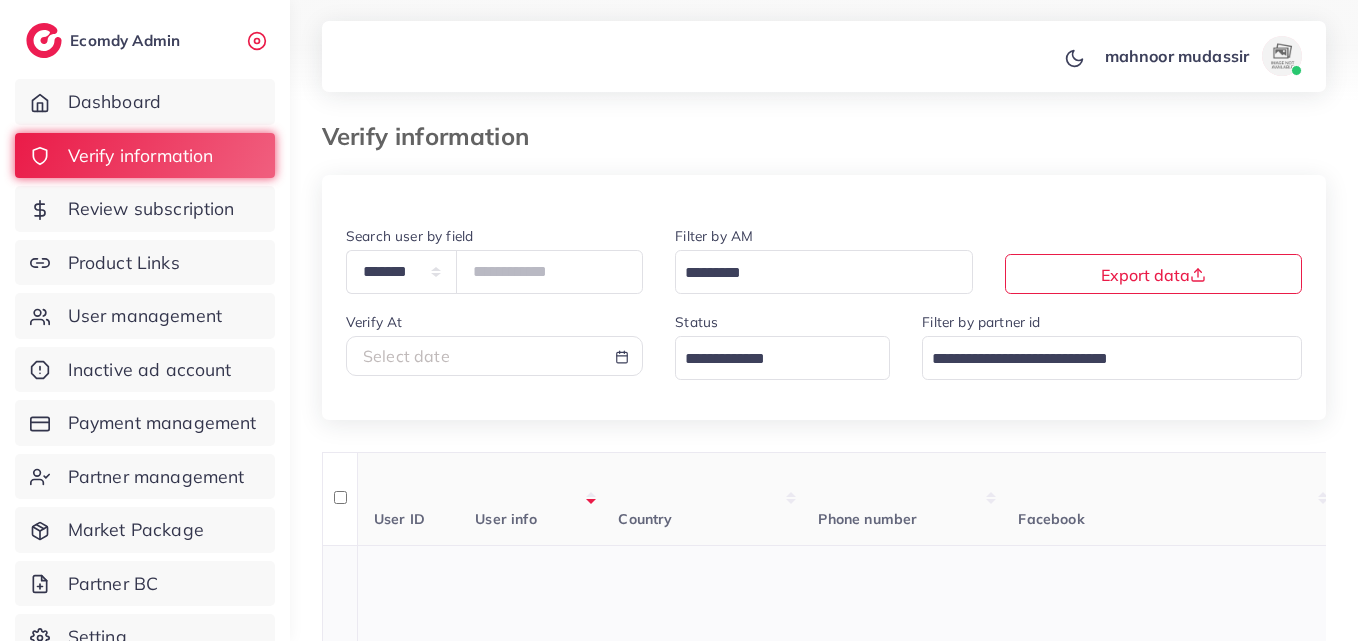 scroll, scrollTop: 0, scrollLeft: 0, axis: both 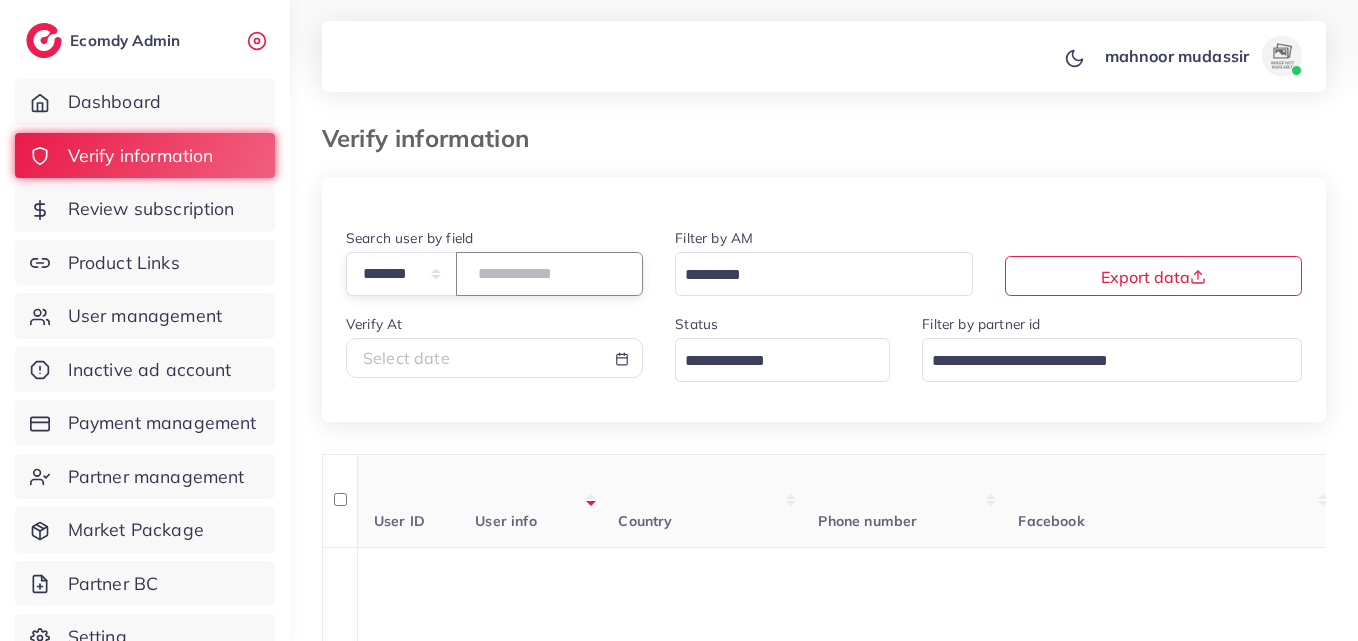click on "*******" at bounding box center [549, 273] 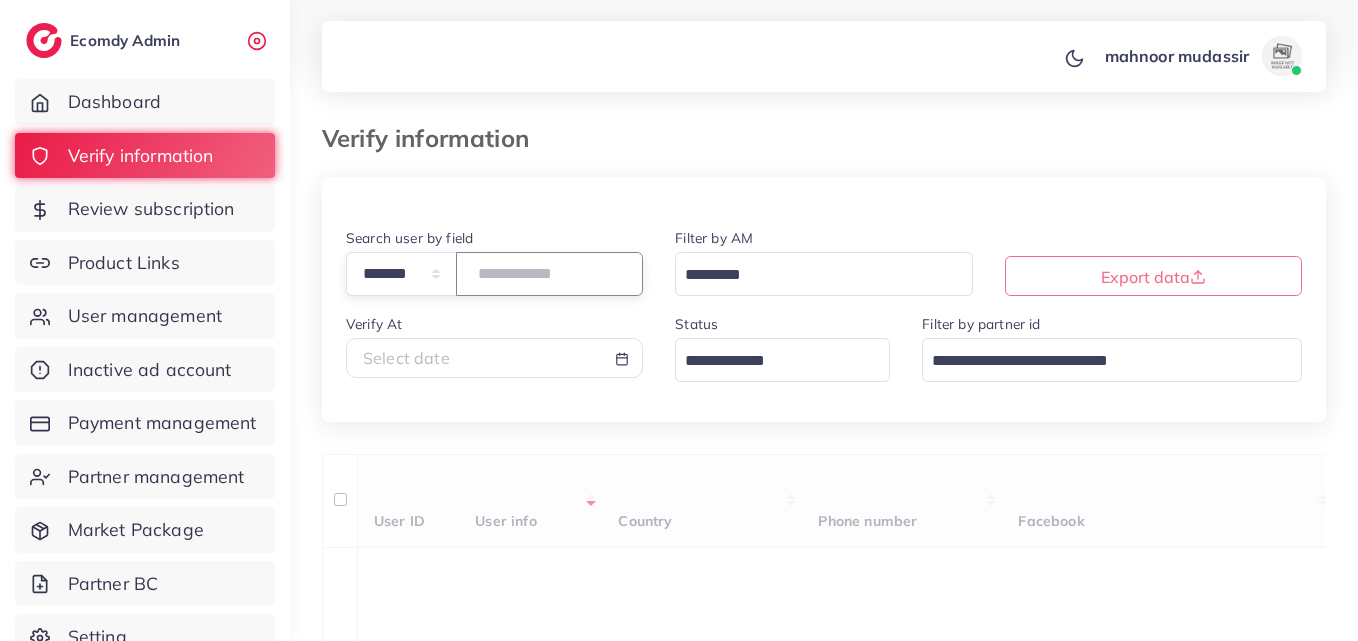 paste on "*******" 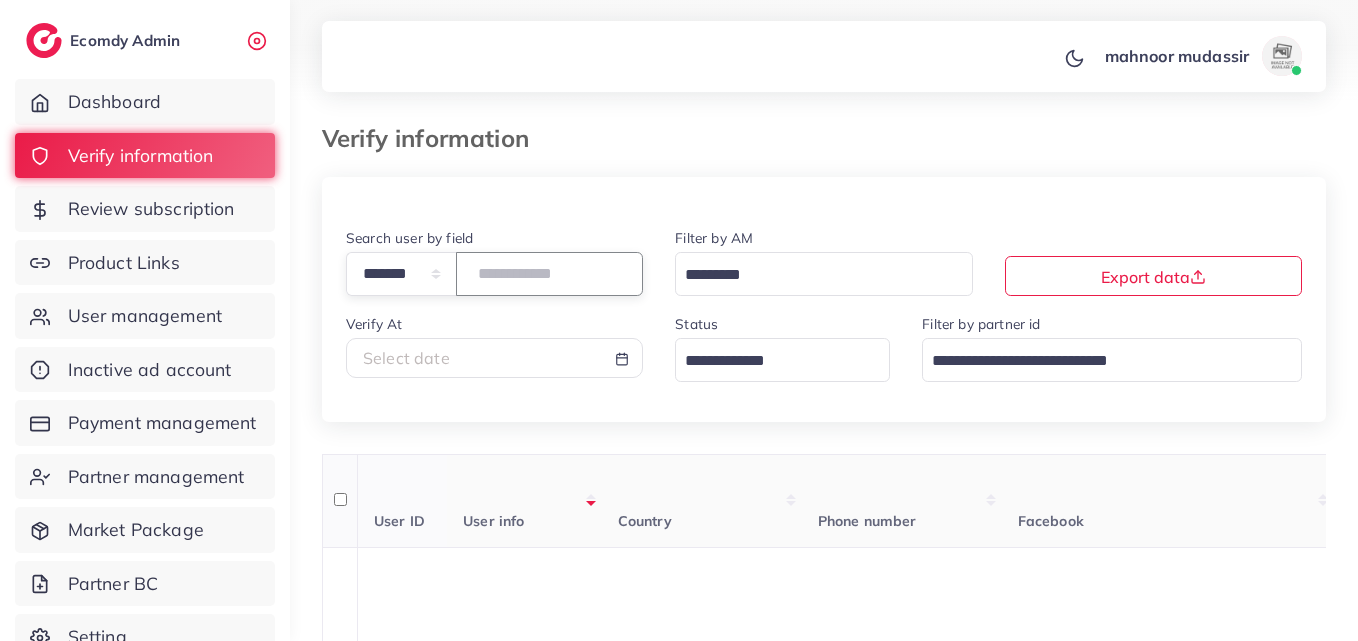 type on "*******" 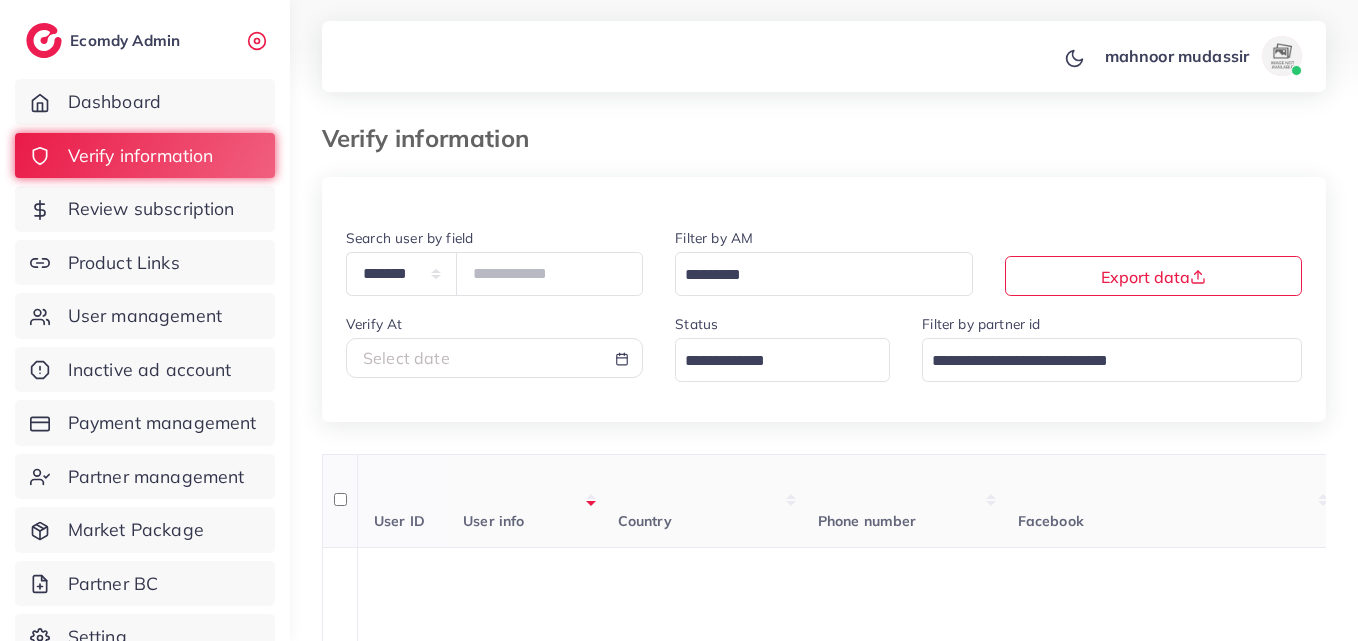 click on "User info" at bounding box center (524, 501) 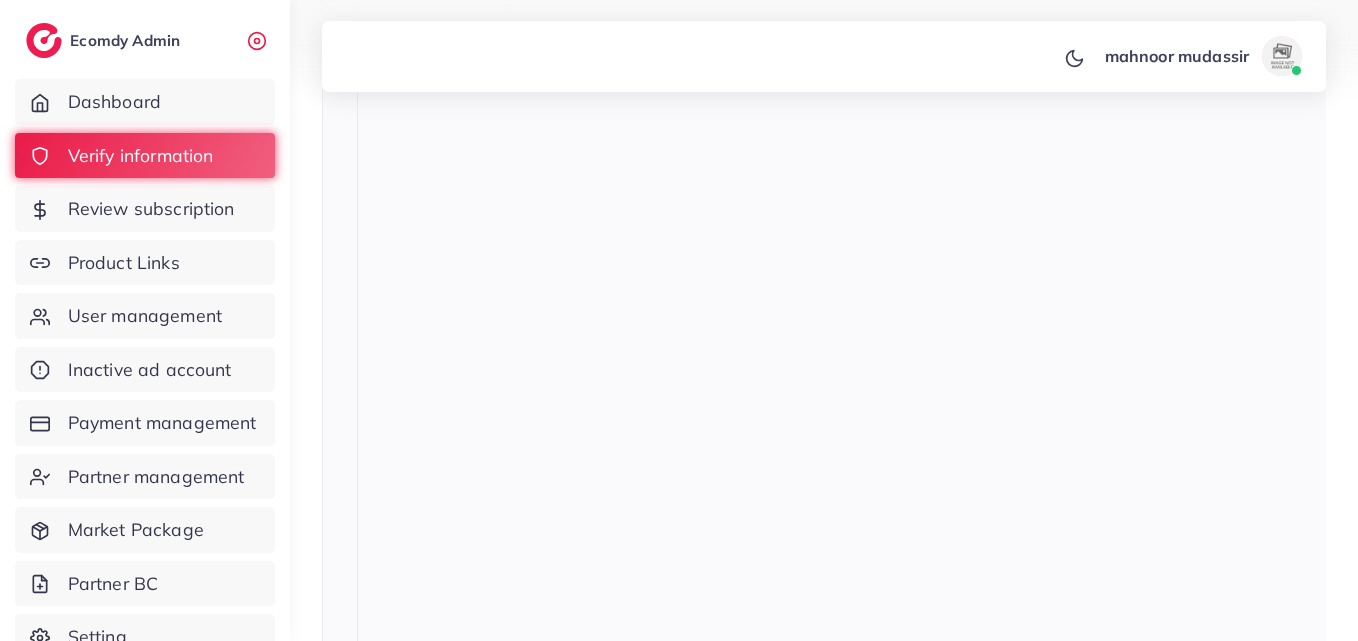 scroll, scrollTop: 1600, scrollLeft: 0, axis: vertical 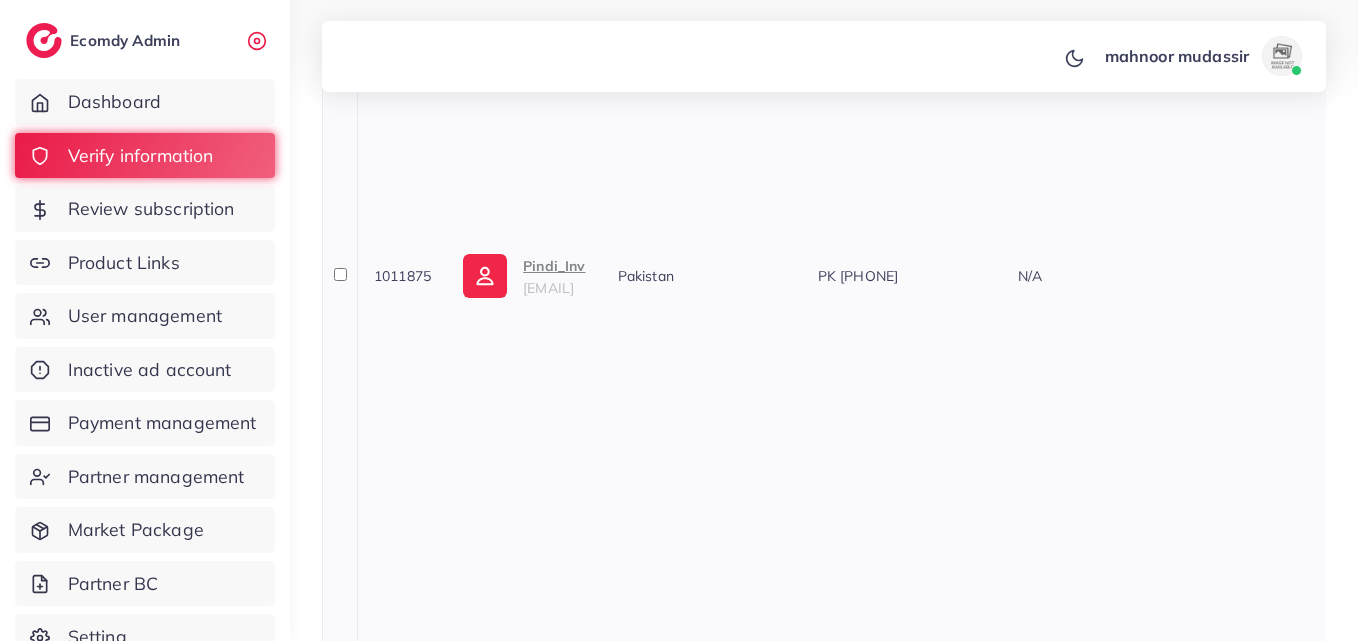 click on "Pindi_Inv" at bounding box center (554, 266) 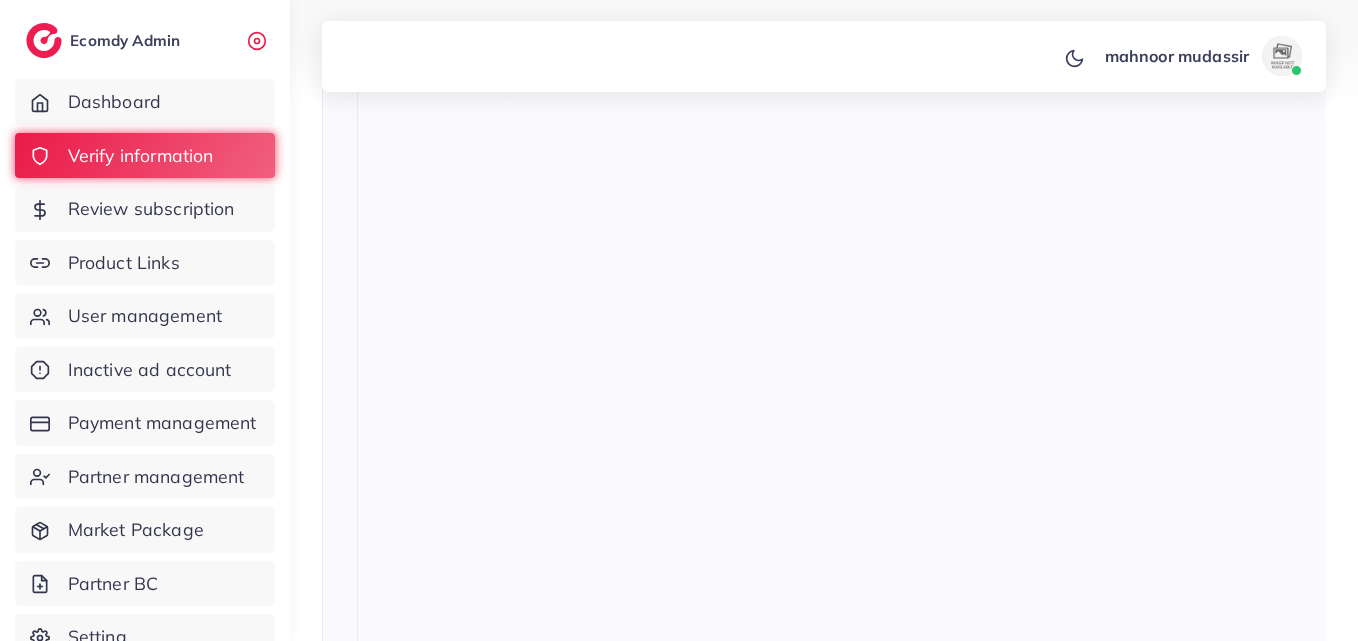 scroll, scrollTop: 3363, scrollLeft: 0, axis: vertical 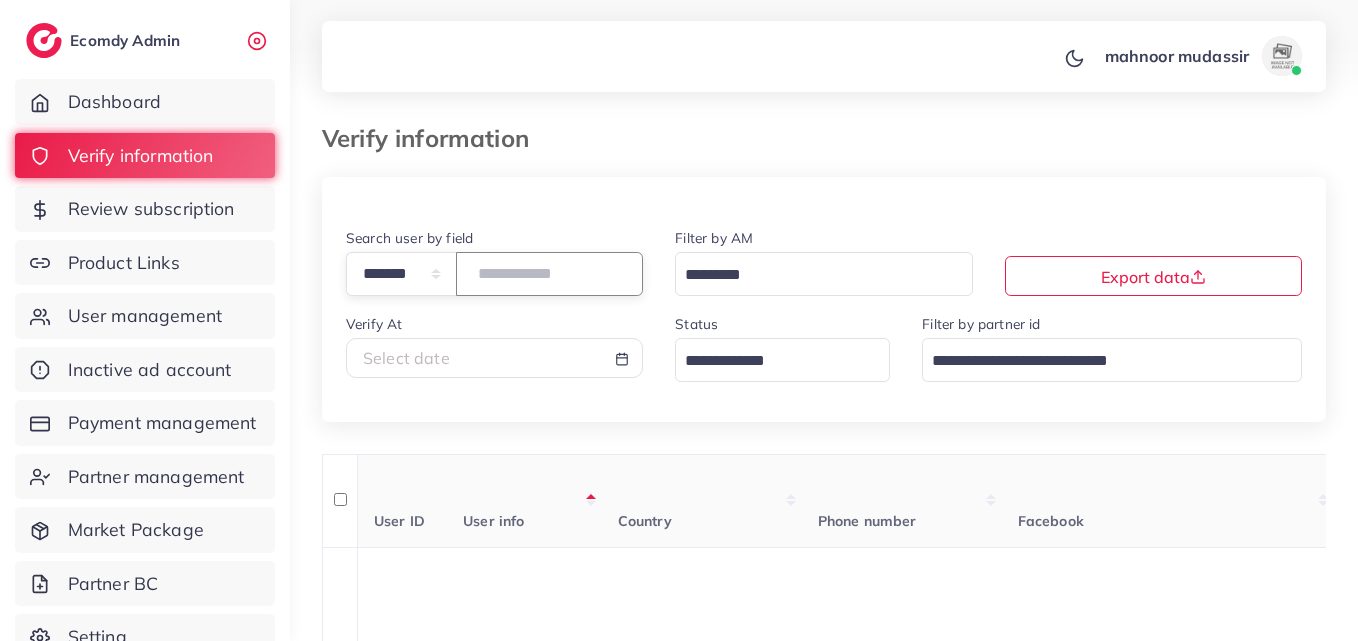 click on "*******" at bounding box center [549, 273] 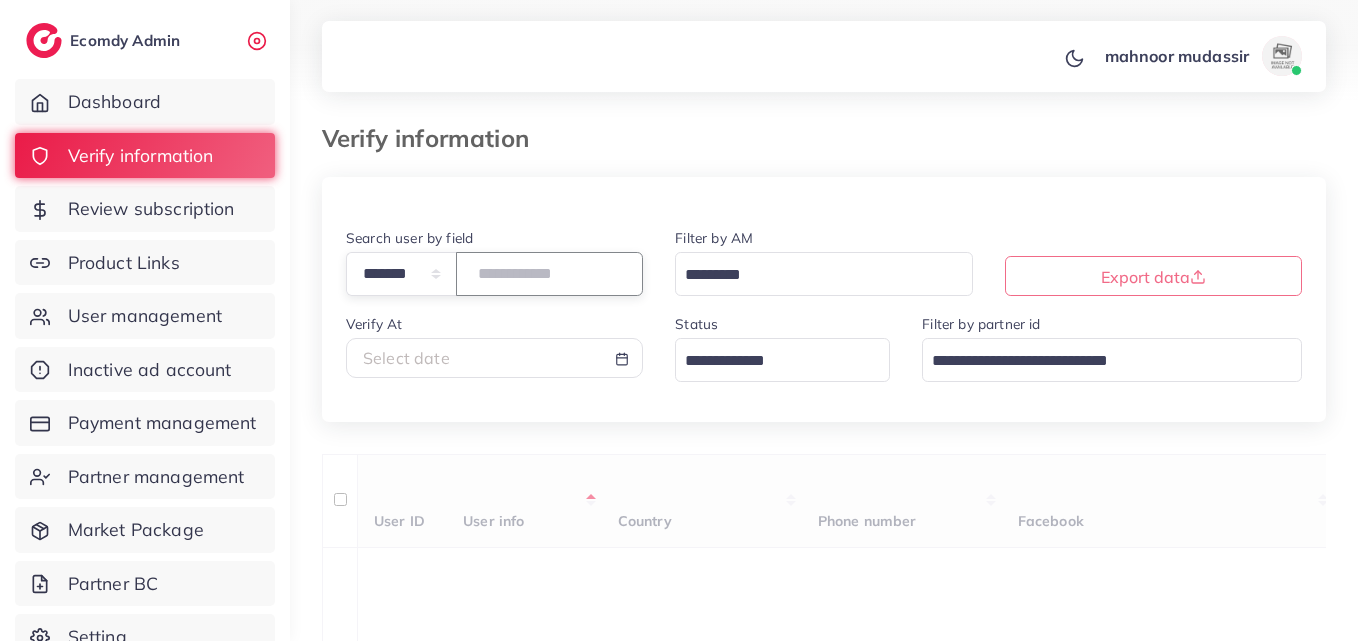 paste on "*******" 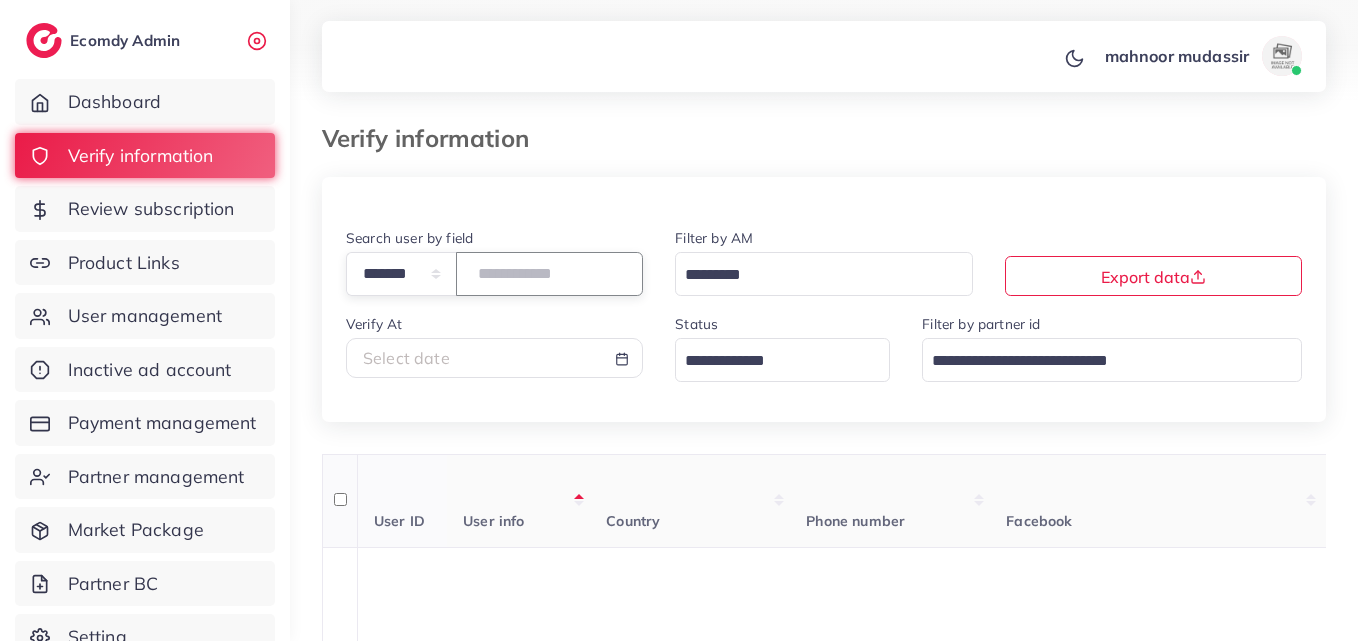 type on "*******" 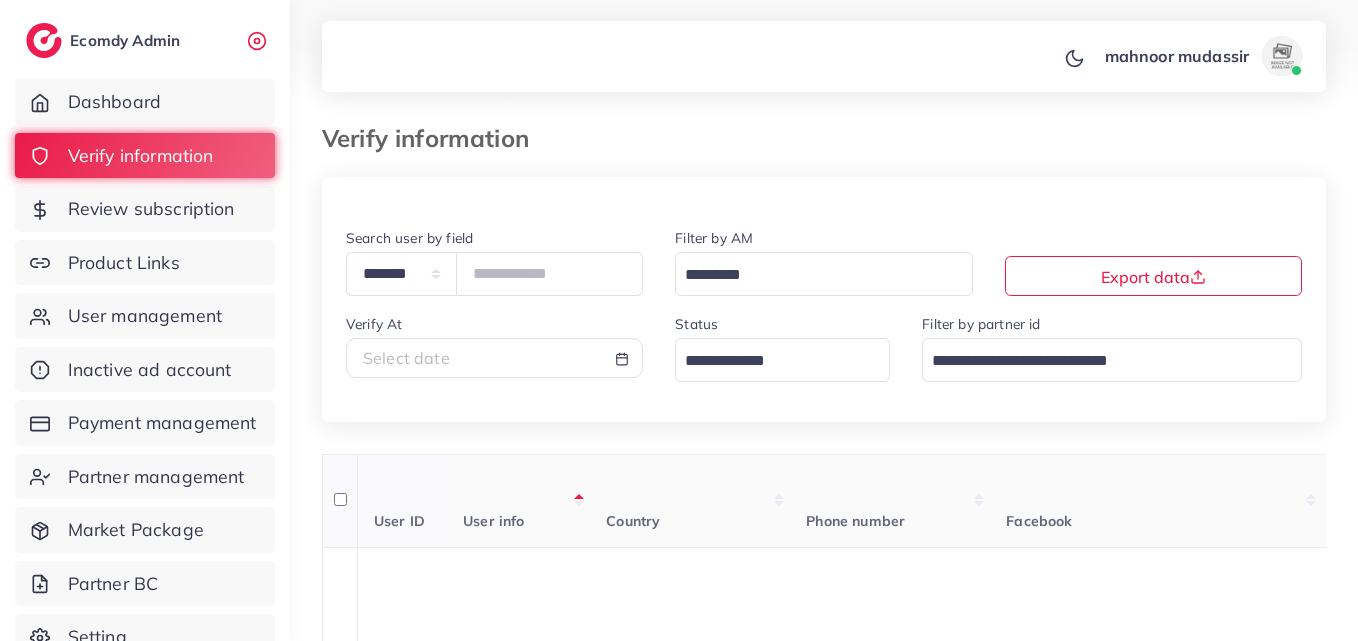 click on "User info" at bounding box center [518, 501] 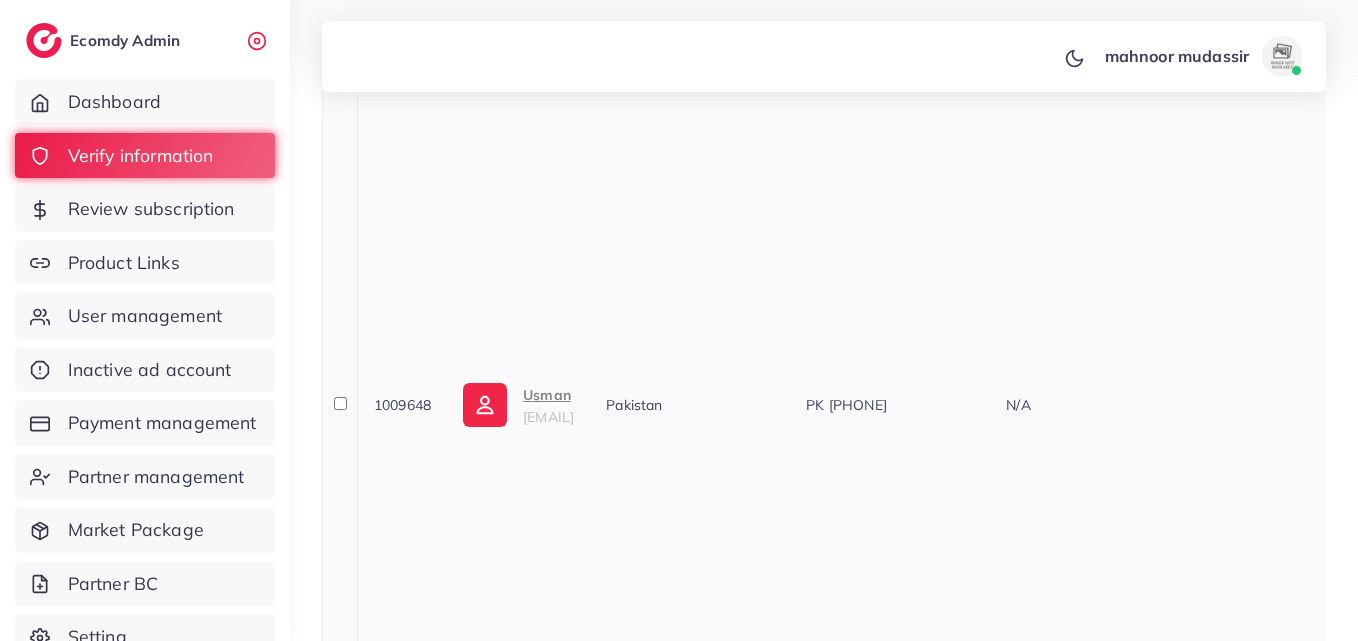 click on "Usman  ucrockery@gmail.com" at bounding box center (518, 404) 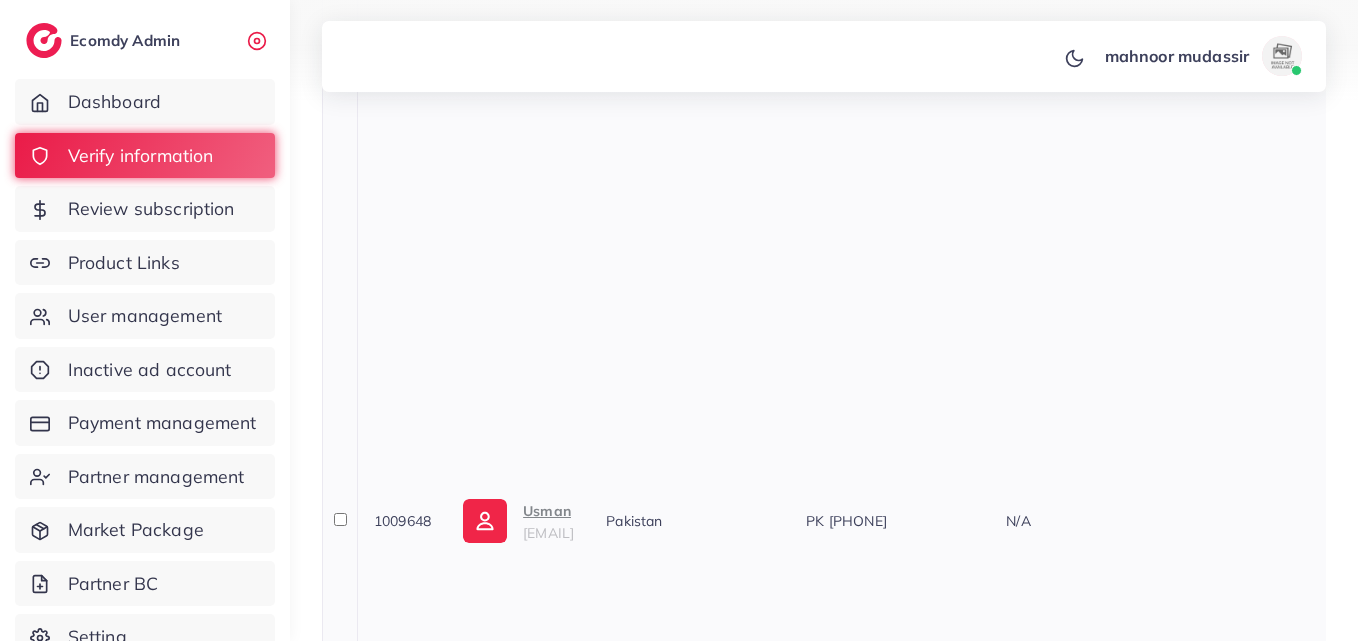 click on "Usman  ucrockery@gmail.com" at bounding box center (518, 520) 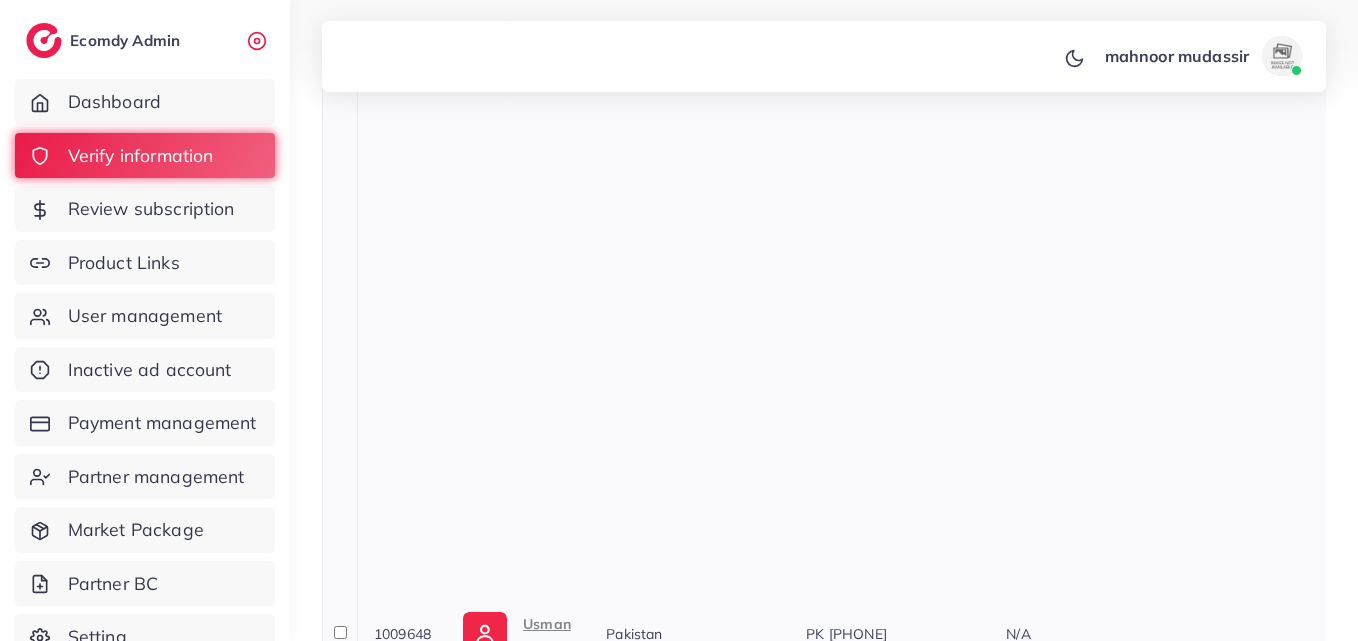 scroll, scrollTop: 1300, scrollLeft: 0, axis: vertical 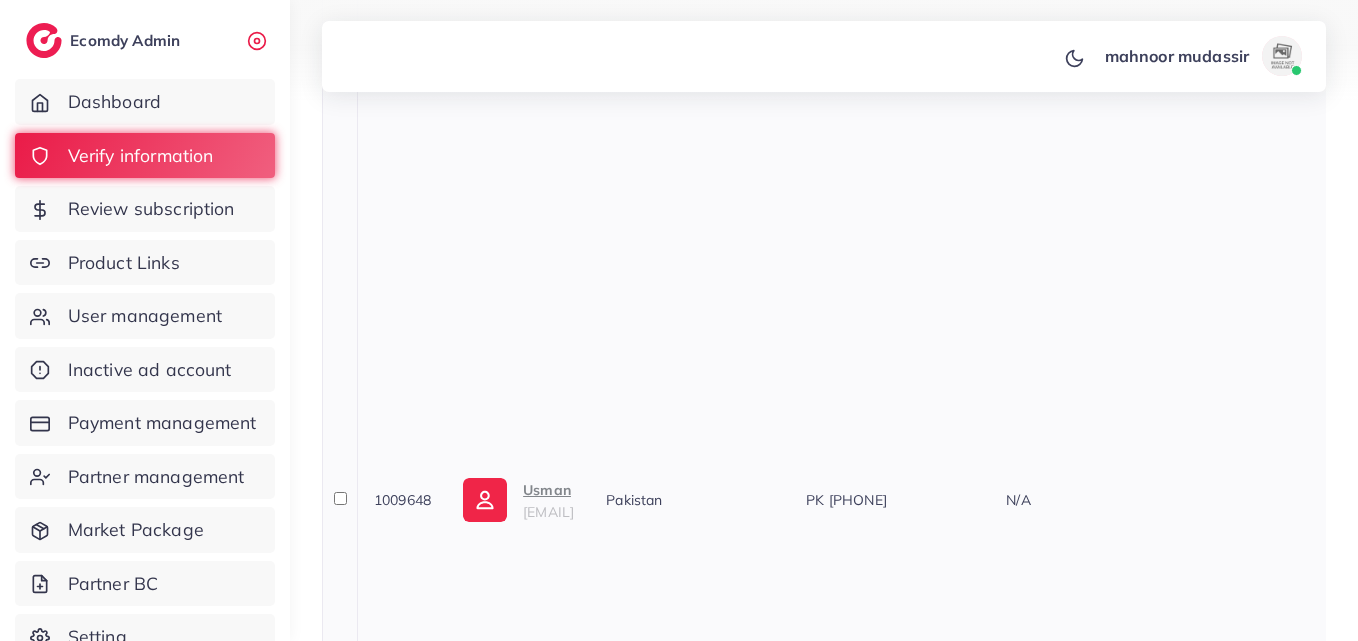 click on "Usman" at bounding box center (548, 490) 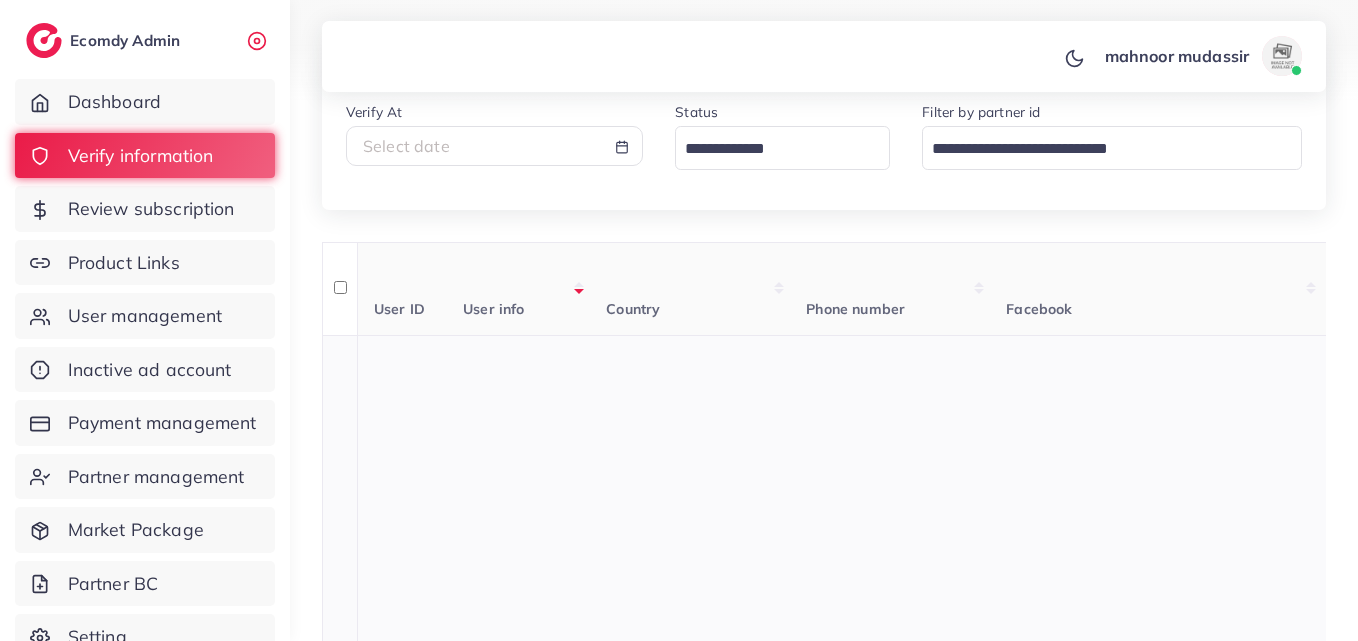scroll, scrollTop: 0, scrollLeft: 0, axis: both 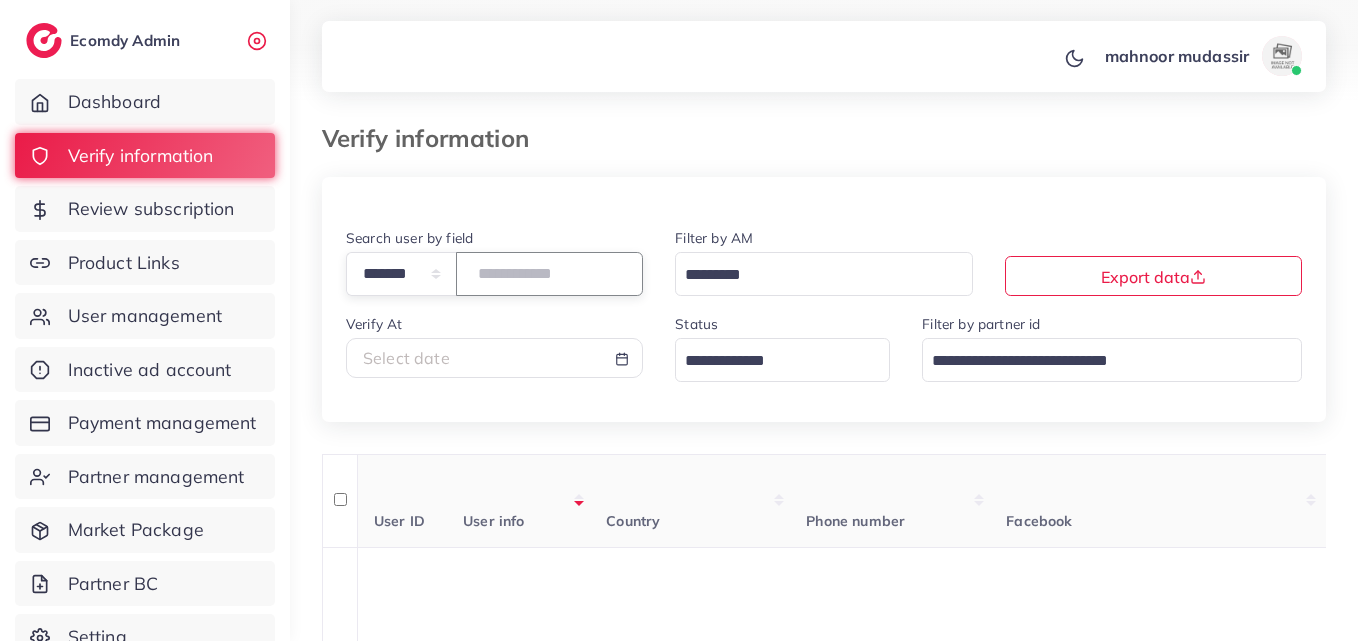 click on "*******" at bounding box center (549, 273) 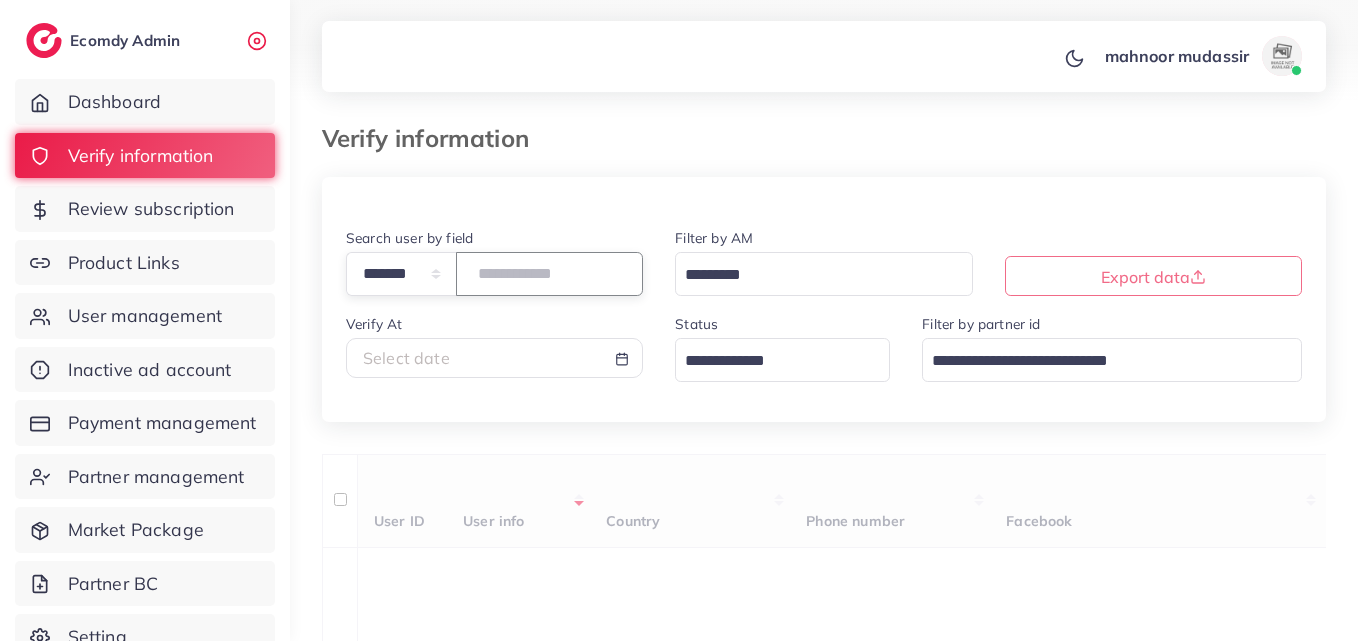 paste on "*******" 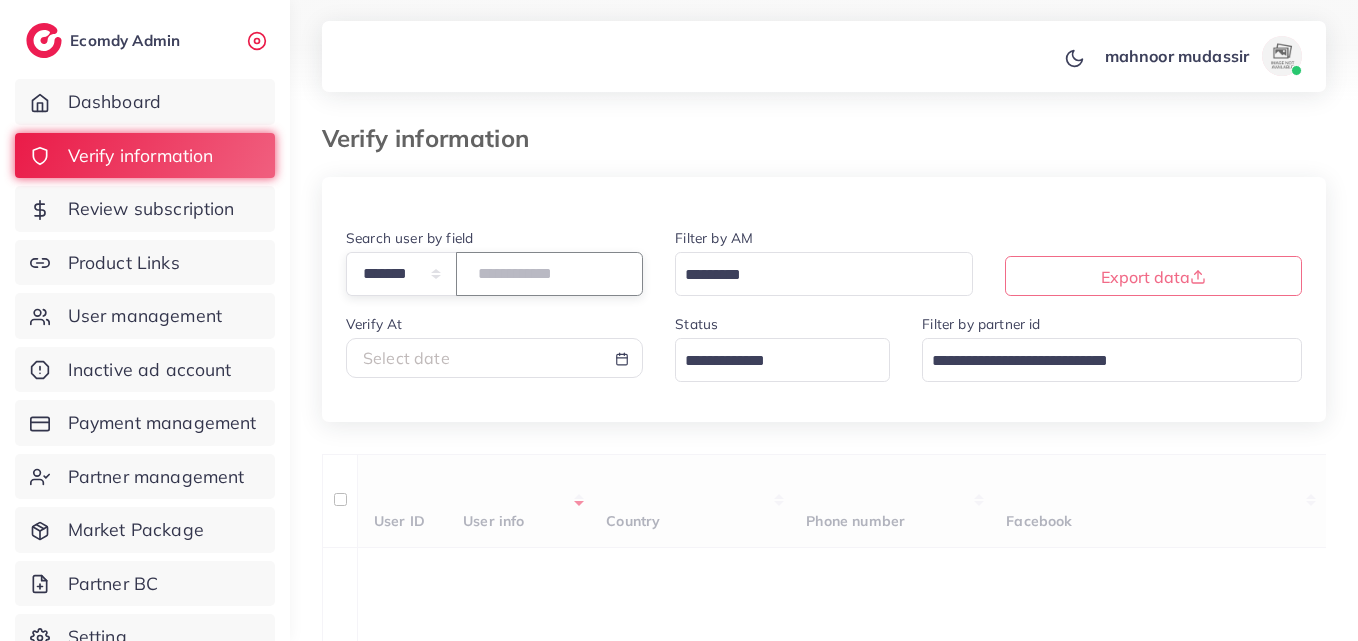 type on "*******" 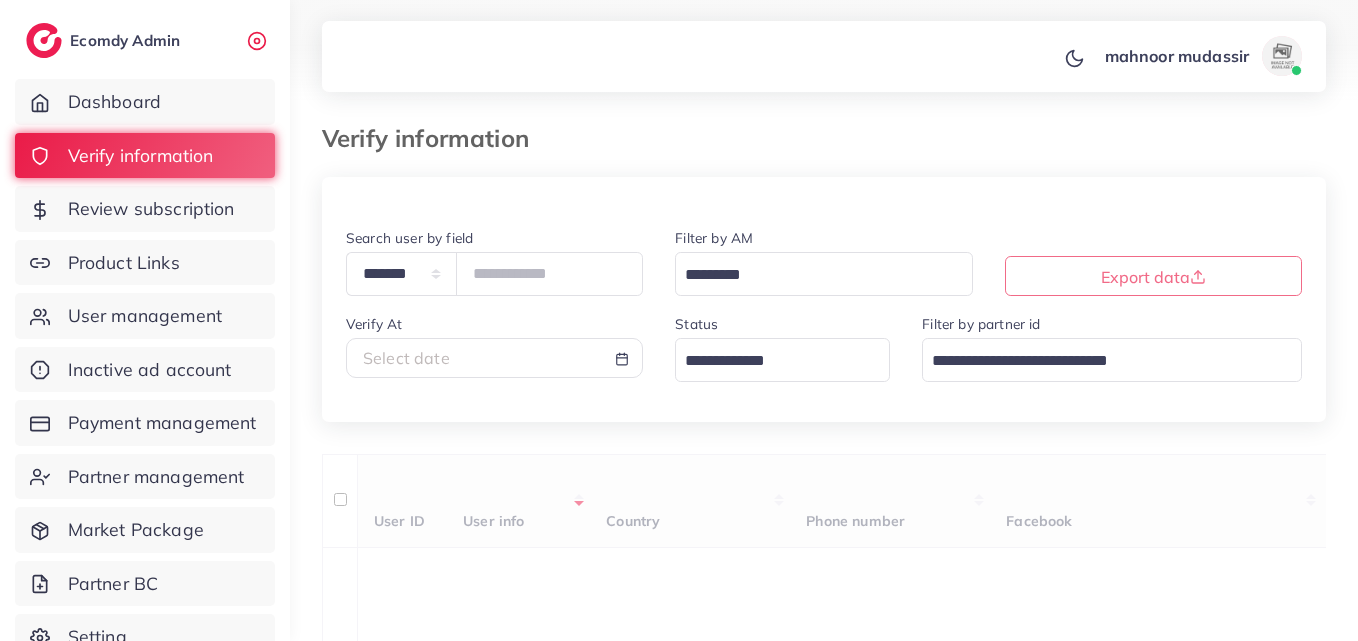 click on "User info" at bounding box center [518, 501] 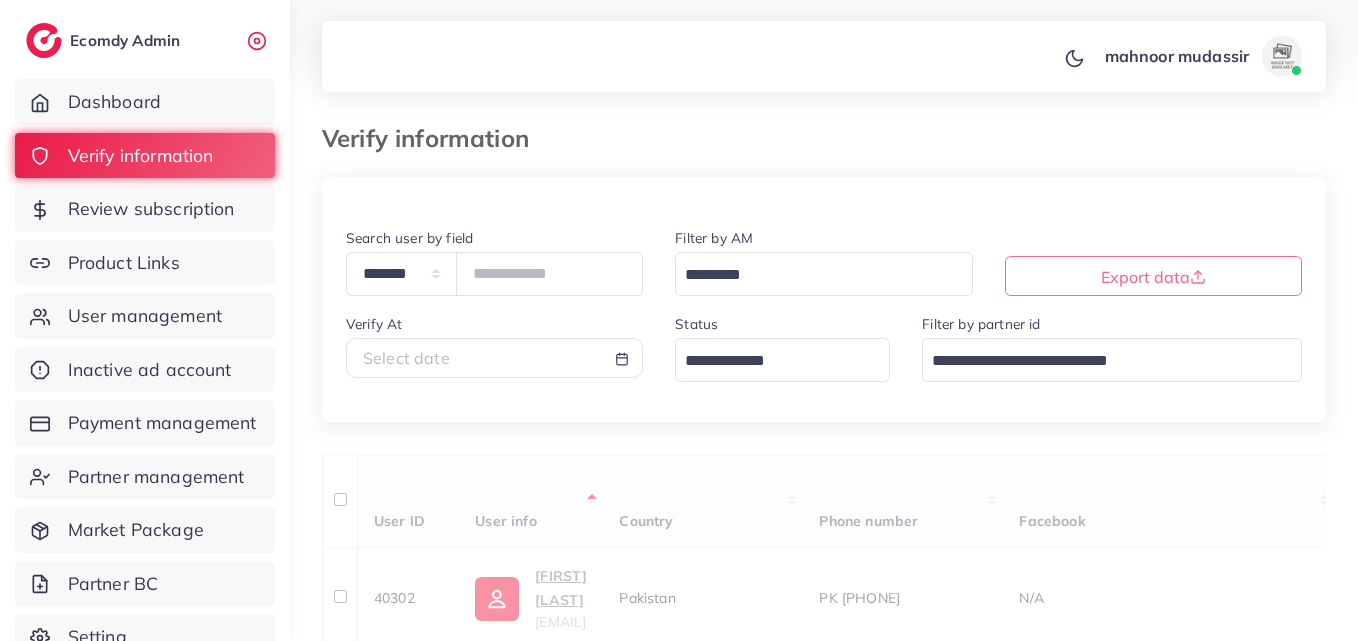 scroll, scrollTop: 400, scrollLeft: 0, axis: vertical 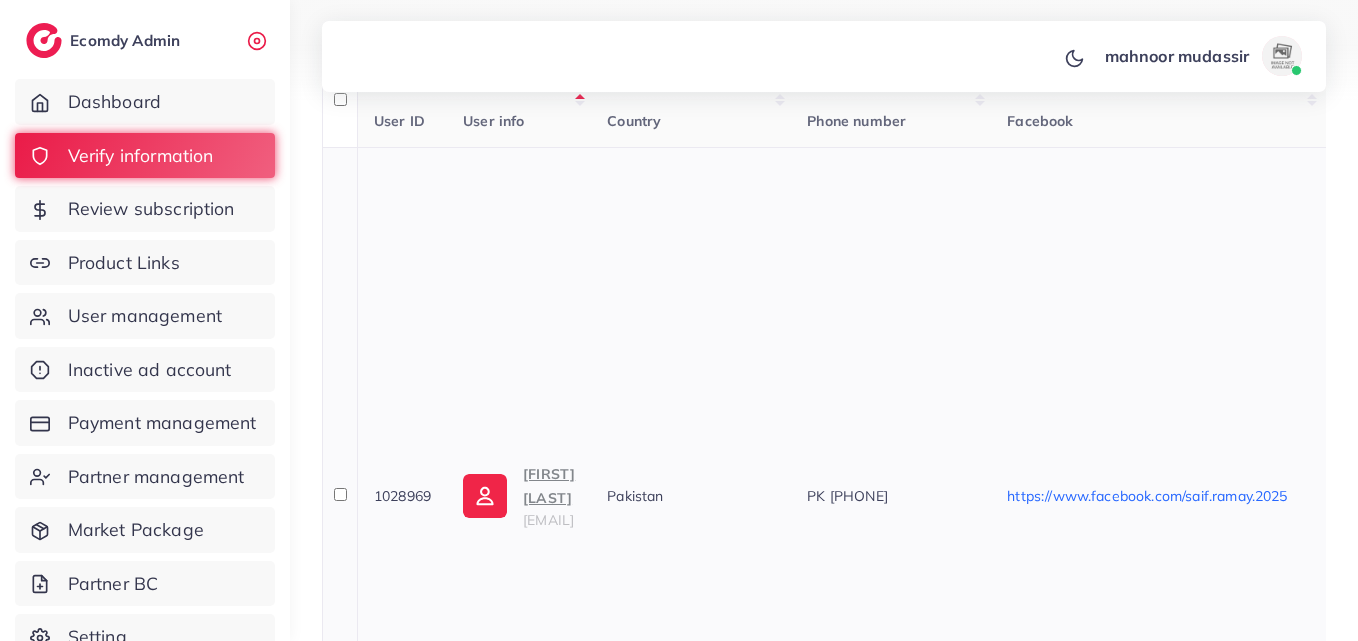click on "Saifullah" at bounding box center [549, 486] 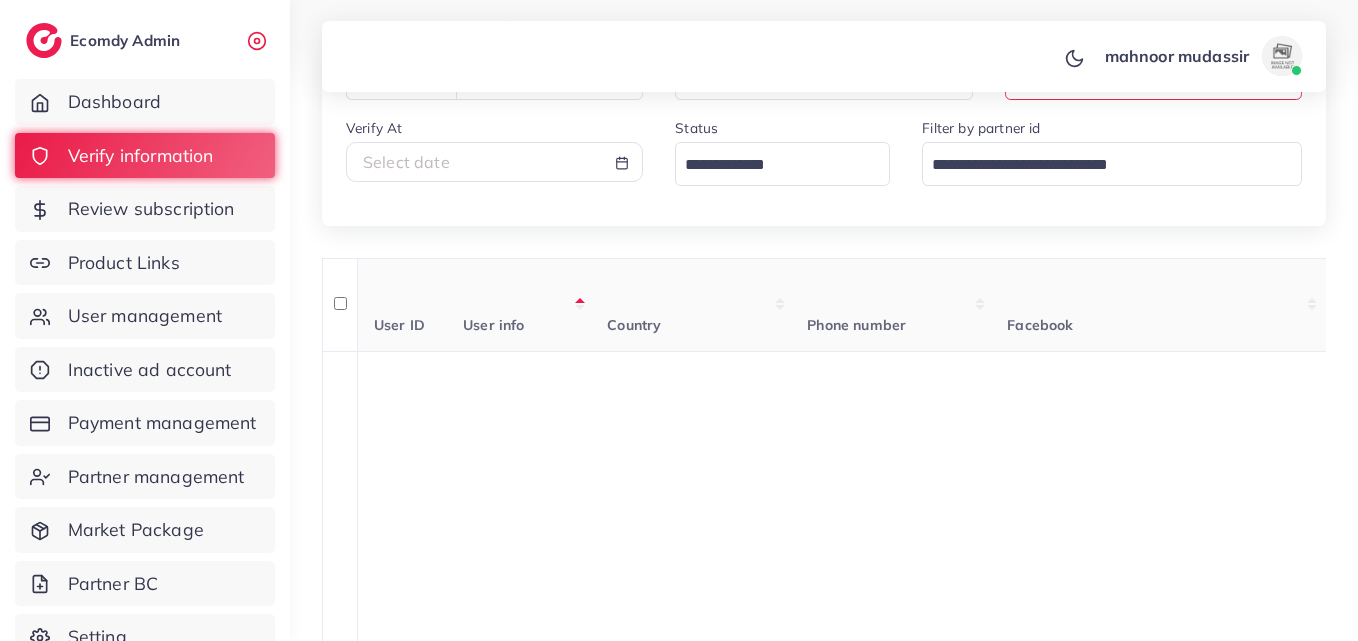 scroll, scrollTop: 0, scrollLeft: 0, axis: both 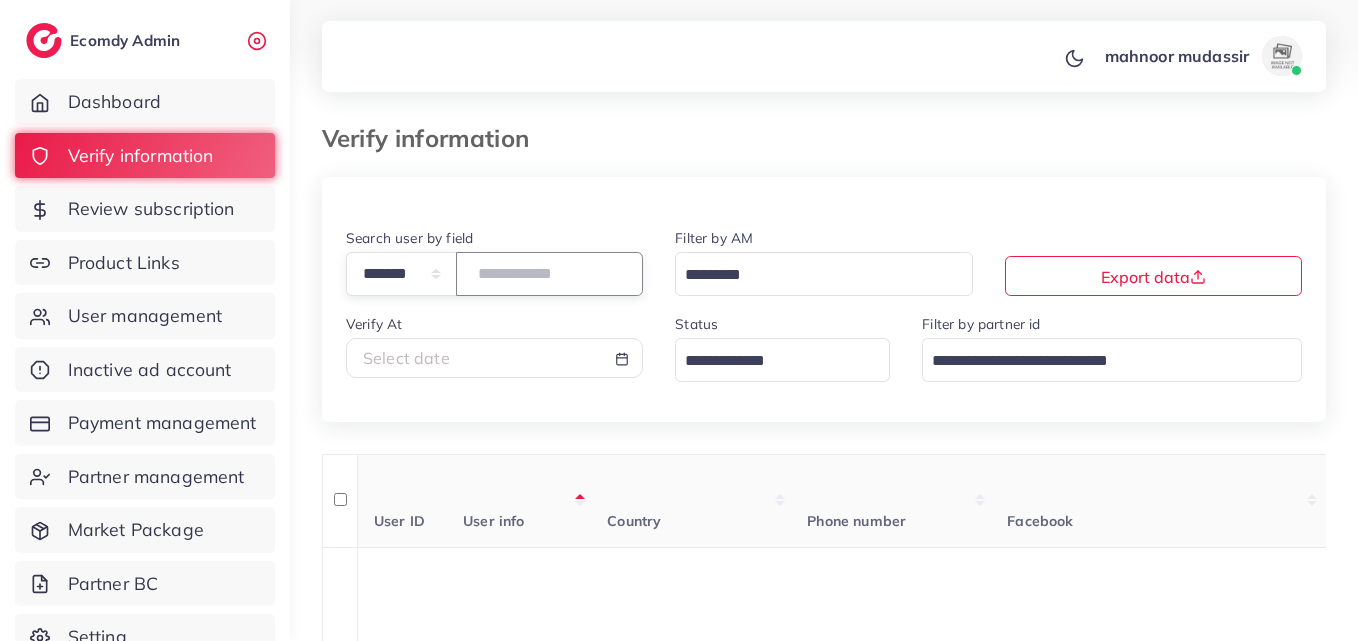 click on "*******" at bounding box center (549, 273) 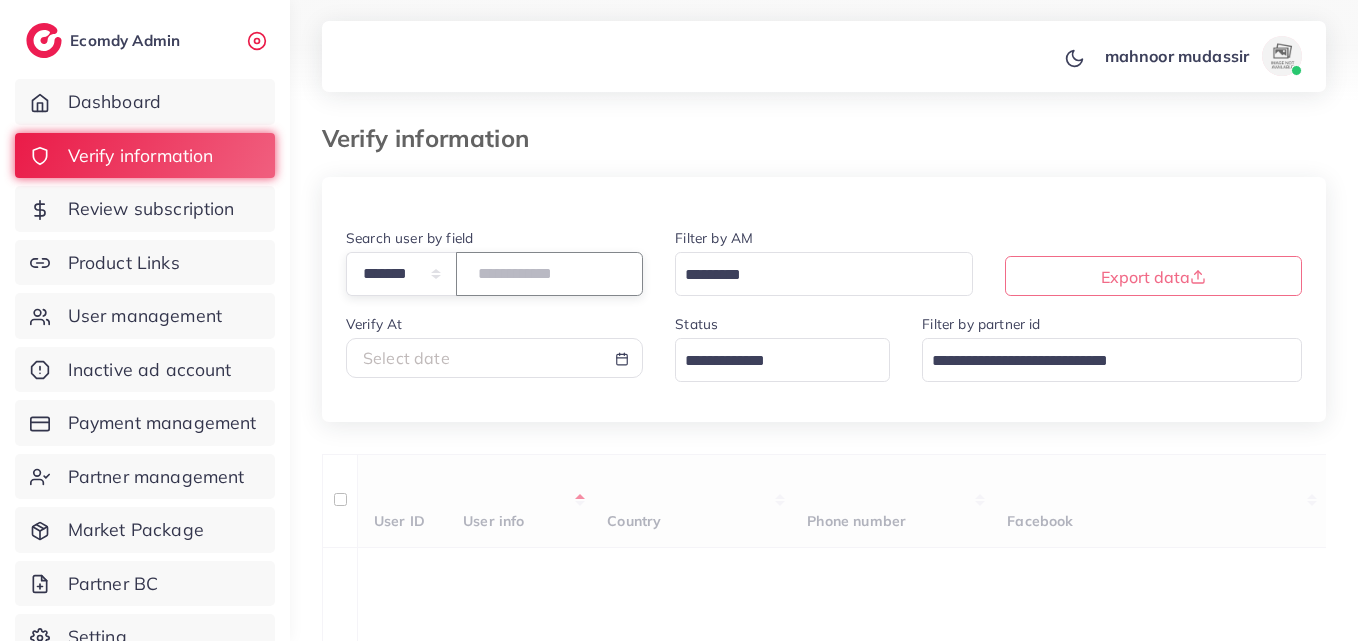 drag, startPoint x: 515, startPoint y: 271, endPoint x: 568, endPoint y: 399, distance: 138.5388 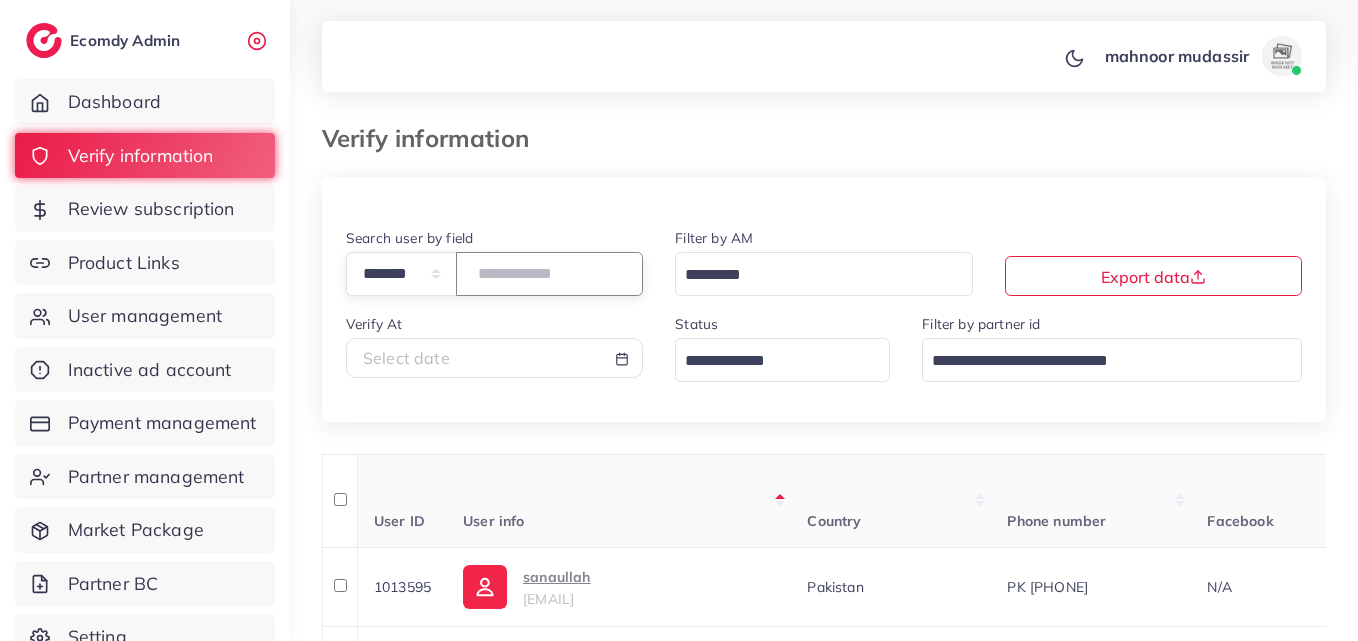 paste on "*******" 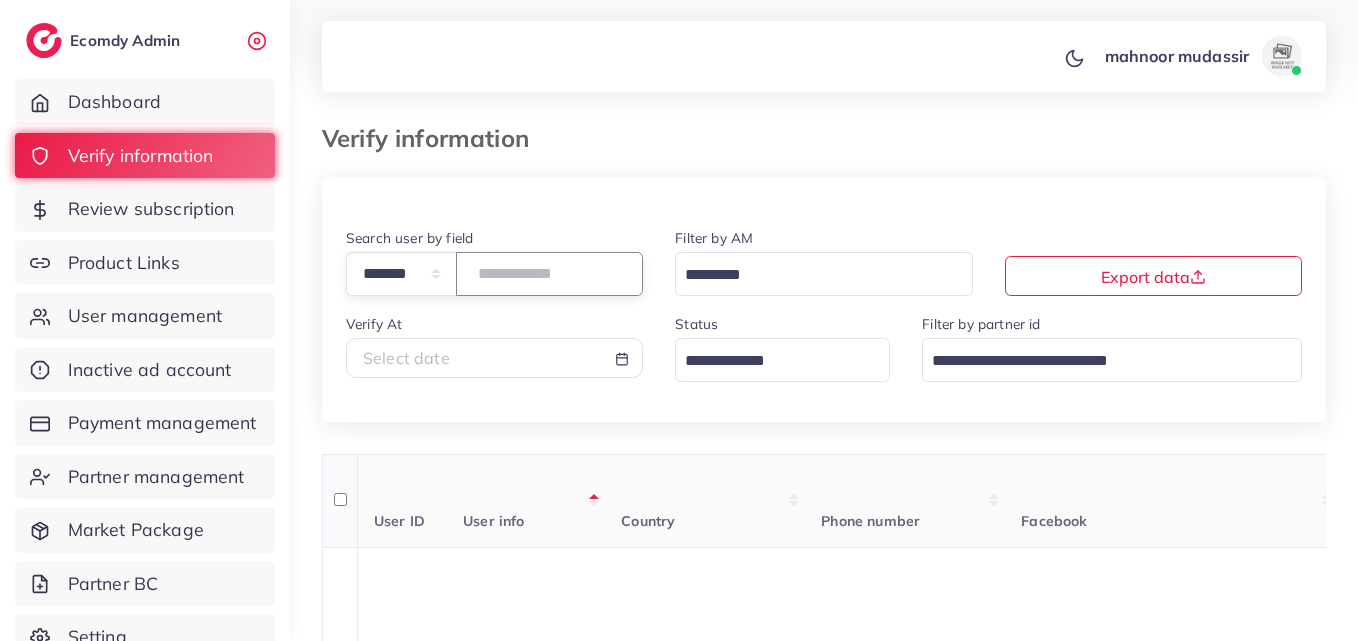 type on "*******" 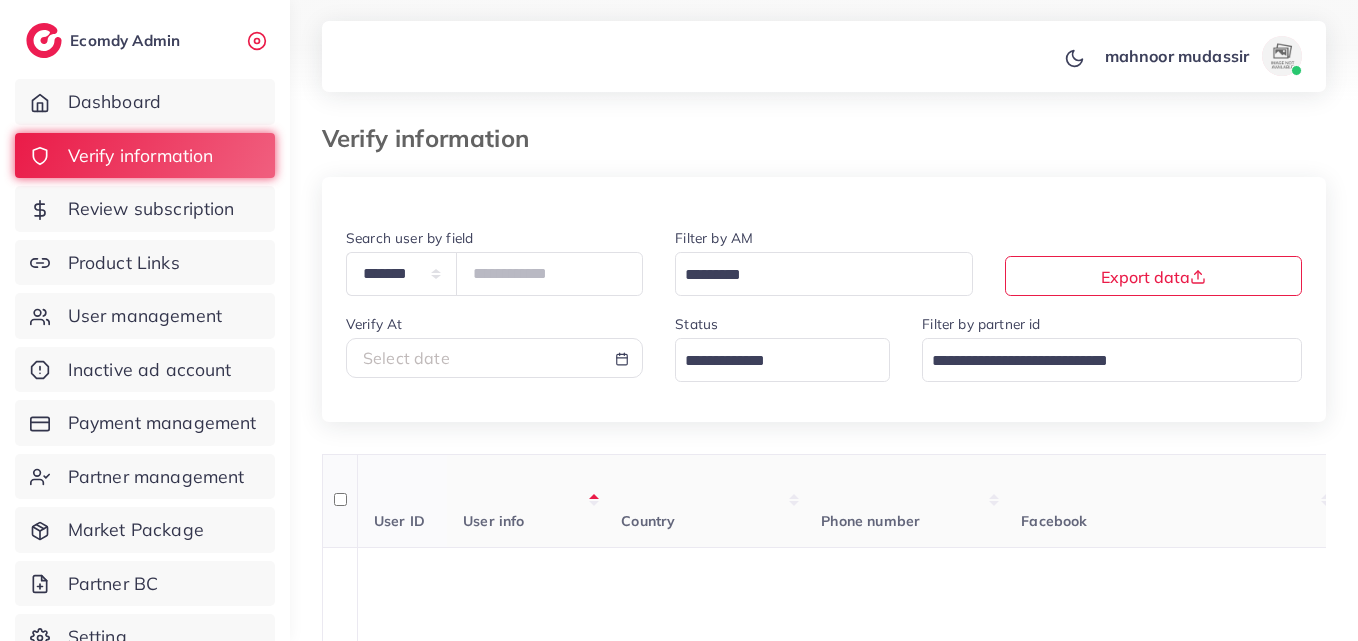 click on "User info" at bounding box center (526, 501) 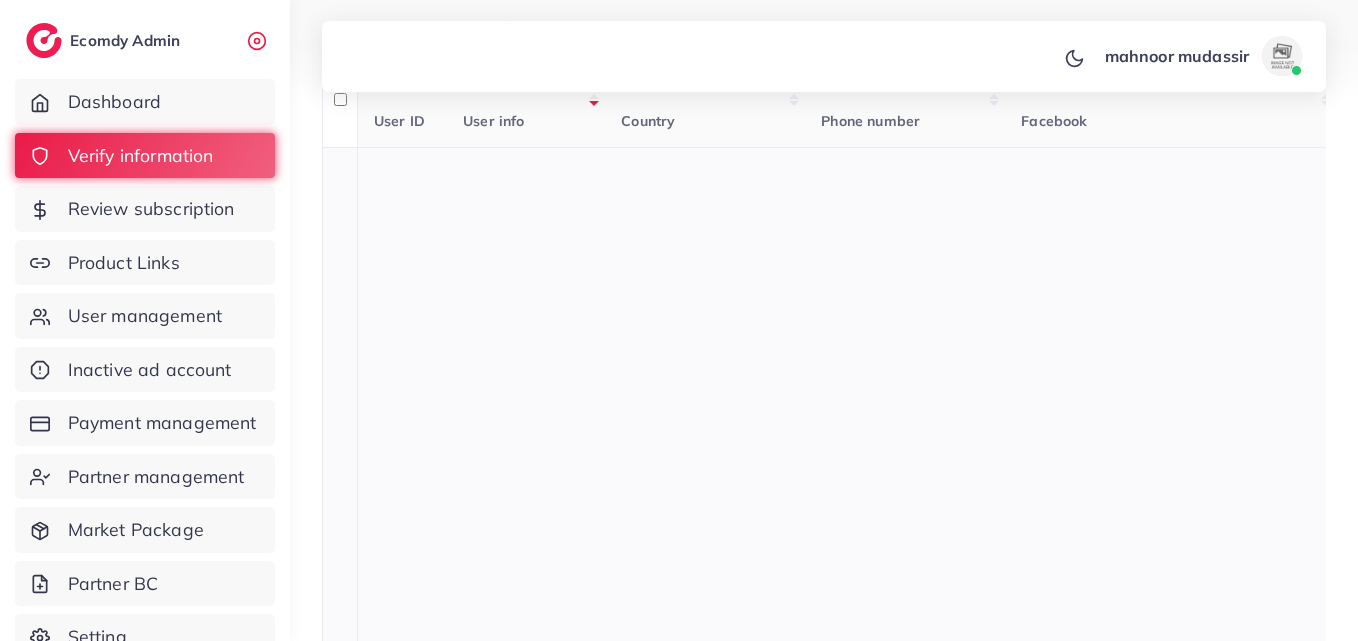 scroll, scrollTop: 800, scrollLeft: 0, axis: vertical 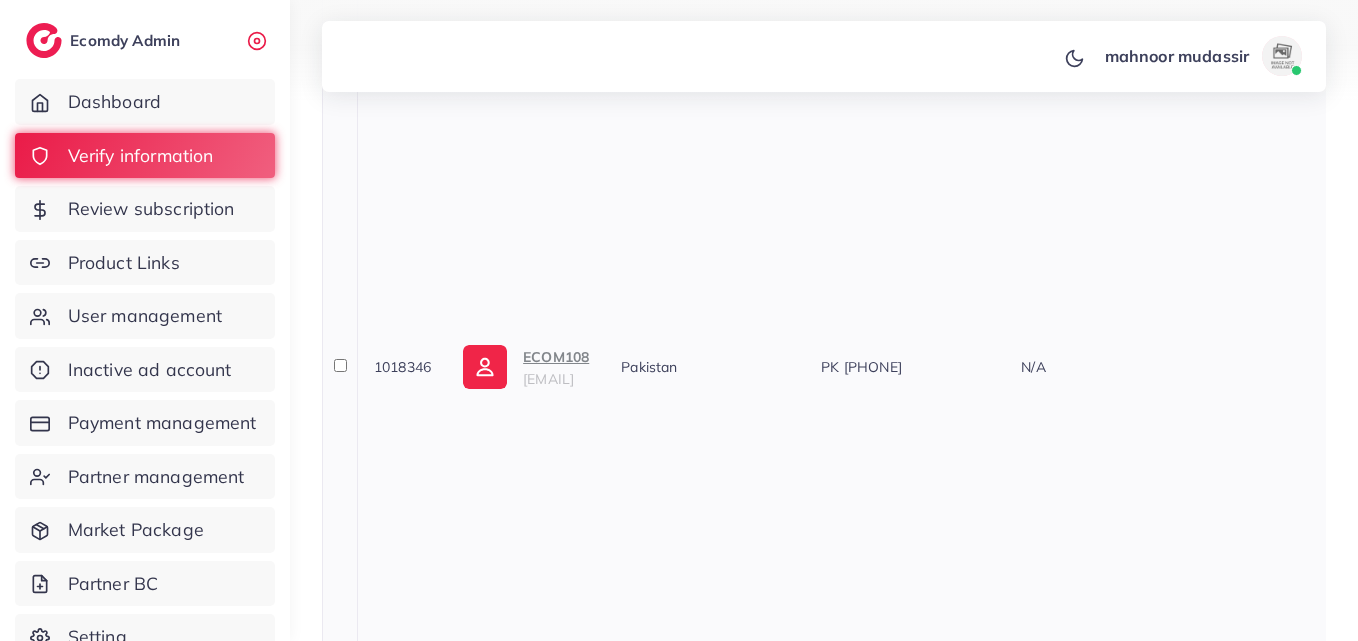 click on "ECOM108" at bounding box center [556, 357] 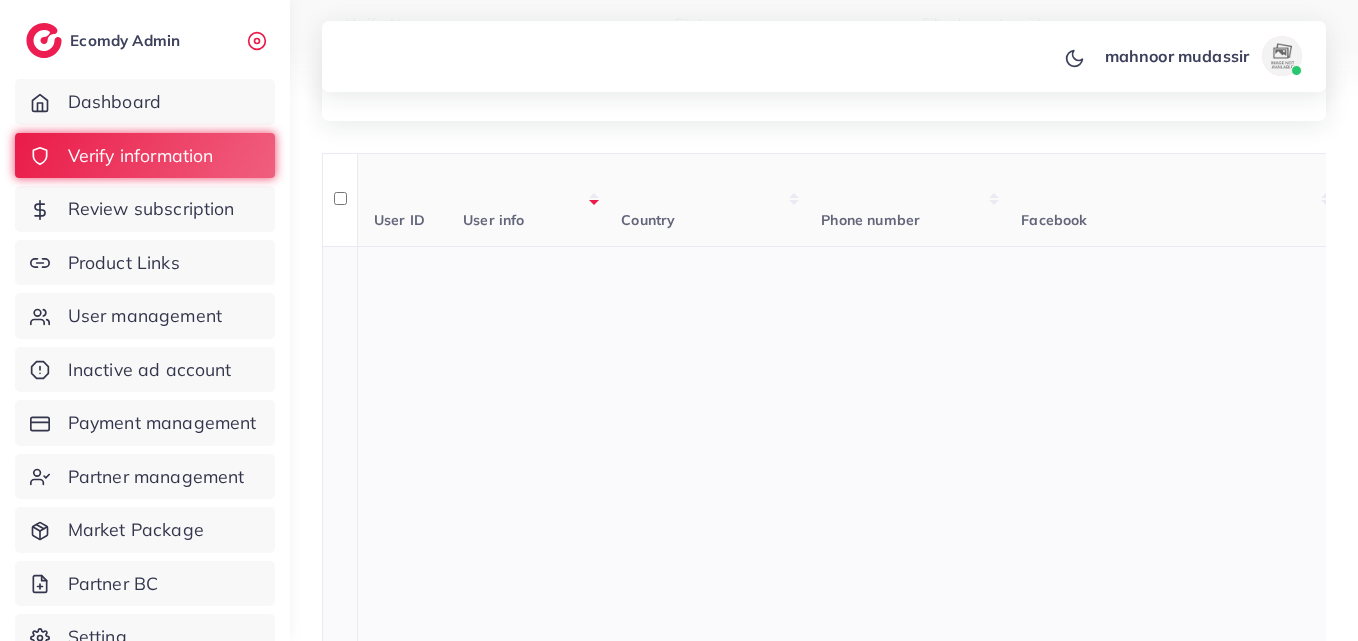 scroll, scrollTop: 0, scrollLeft: 0, axis: both 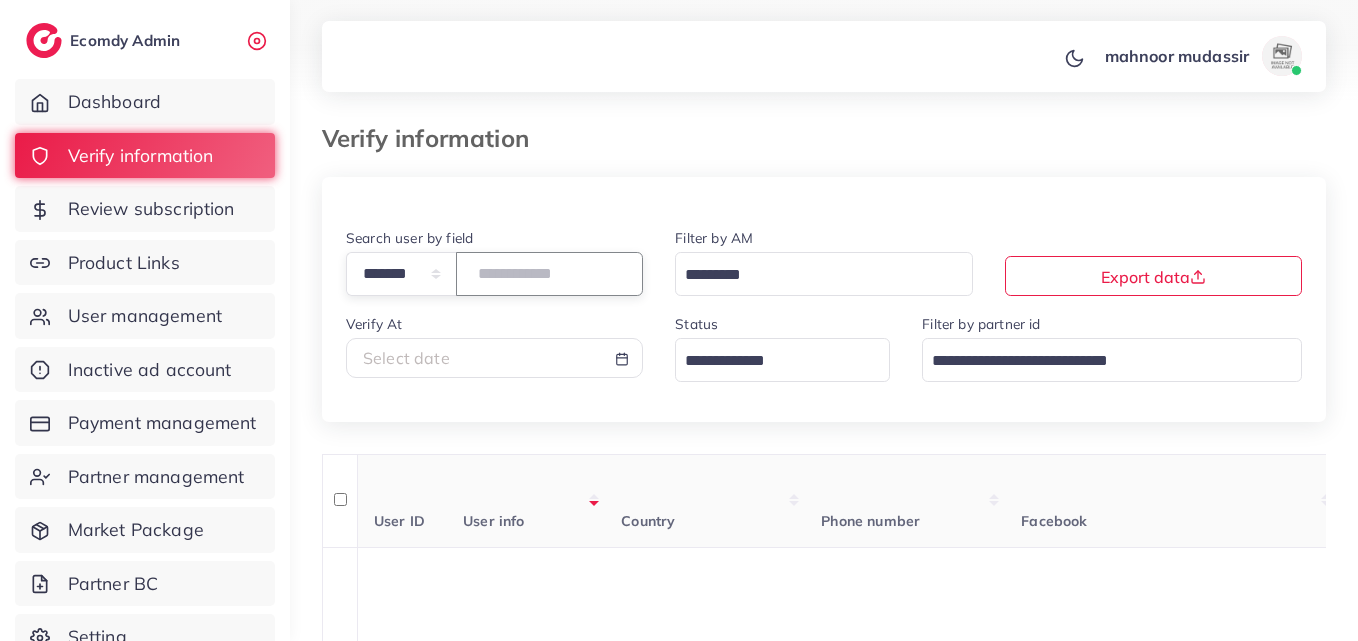 click on "*******" at bounding box center (549, 273) 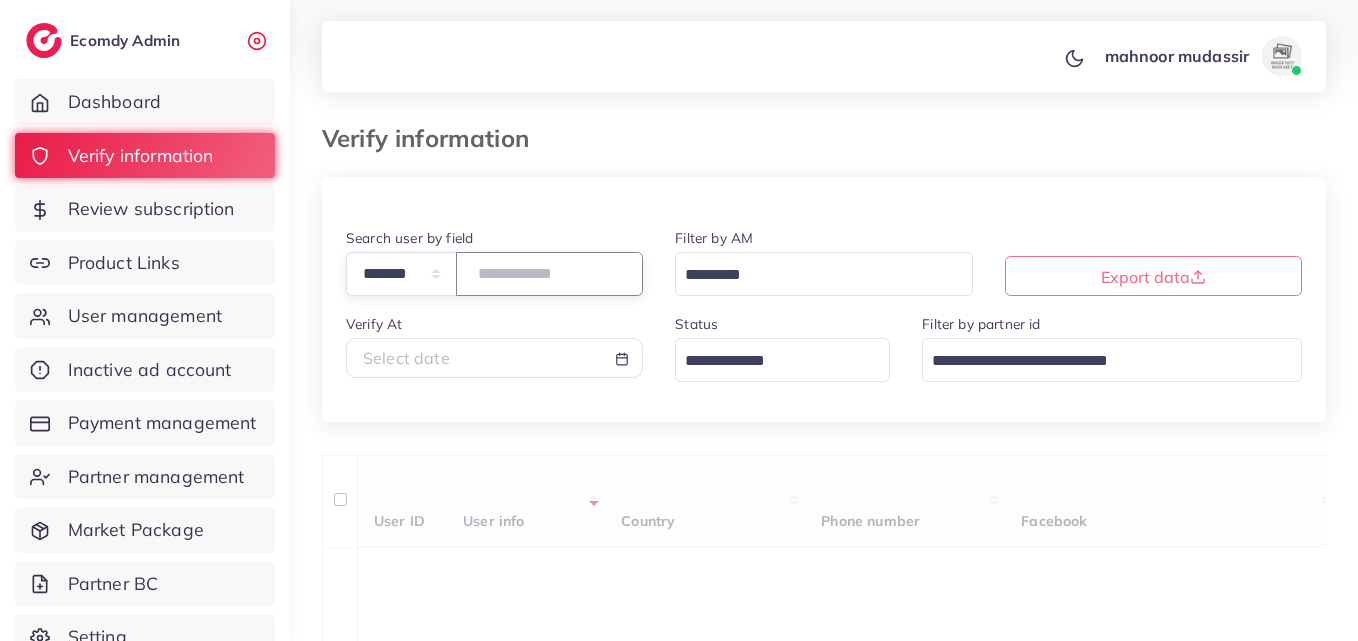 paste on "*******" 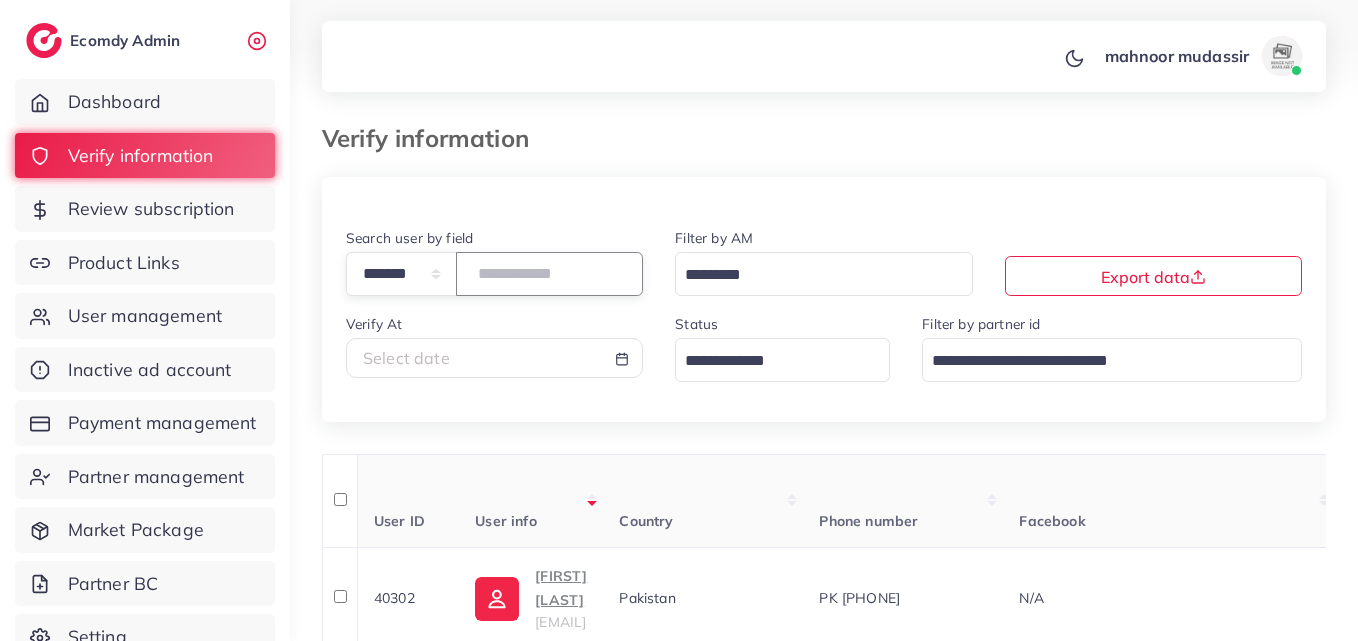 type on "*******" 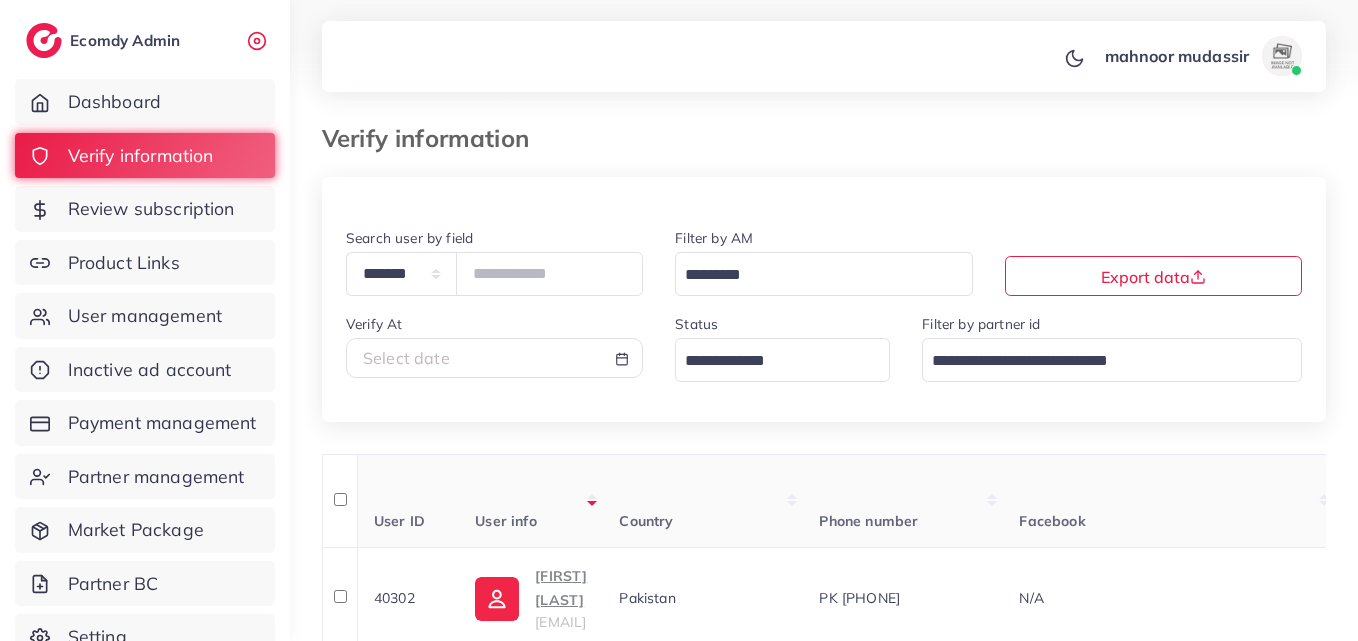 click on "User ID User info Country Phone number Facebook WhatsApp Telegram Product Url Platform Industry Screenshots Current plan Belong to partner Create At Status Reason reject Review by Verify At Belong to AM Actions            40302   Muhammad zeeshan  zzeeshanmughal153@gmail.com  Pakistan   PK +923074420065   N/A   N/A   N/A   N/A   N/A   N/A   N/A   metap_pakistan_001   12667   N/A   N/A   N/A  N/A N/A   N/A  Approve Reject Assign to AM      41527   Ranasaleem  zzainzainalirao@gmail.com  Pakistan   PK +923062474708   N/A   N/A   N/A   N/A   N/A   N/A   N/A   metap_pakistan_001   12667   N/A   N/A   N/A  N/A N/A   N/A  Approve Reject Assign to AM      41954   Zain Ali  zz7155154@gmail.com  China   PK +9203116302170   N/A   N/A   N/A   N/A   N/A   N/A   N/A   metap_pakistan_001   12667   N/A   N/A   N/A  N/A N/A   N/A  Approve Reject Assign to AM      1029180   Ali Hassan  zyracollection99@gmail.com  Pakistan   PK +923249593040   https://www.facebook.com/share/1Eo9vS546r/   +923249593040   N/A   N/A" at bounding box center [824, 2389] 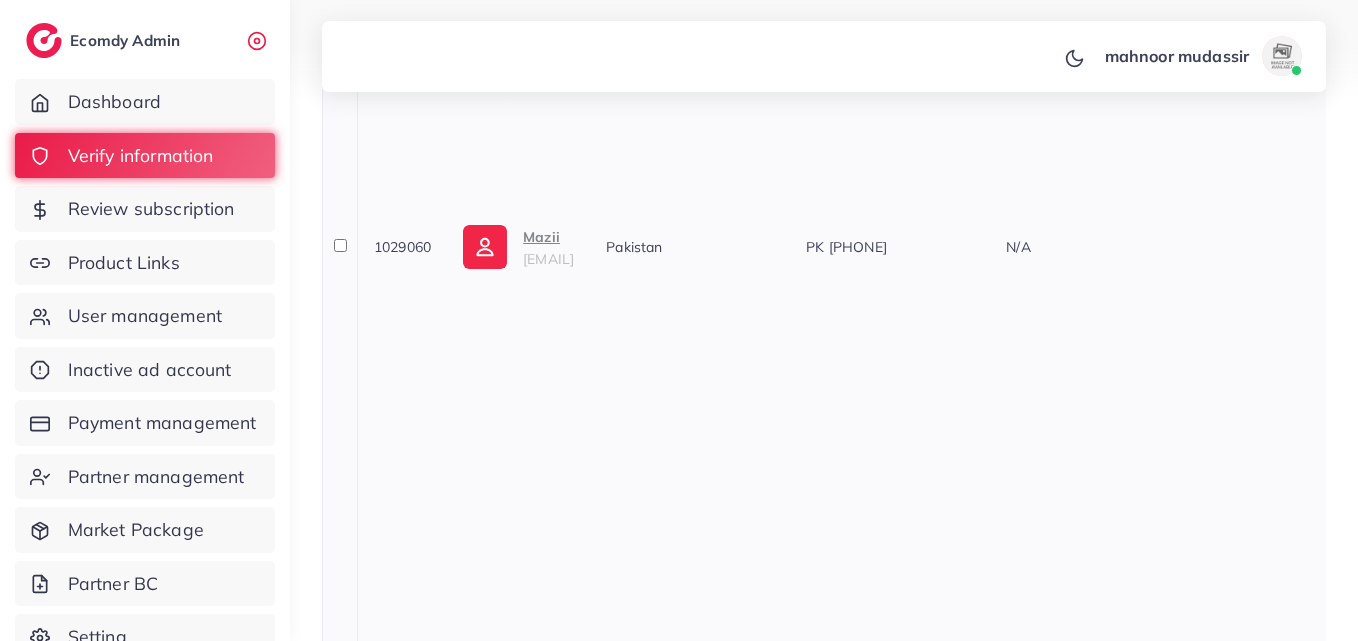scroll, scrollTop: 700, scrollLeft: 0, axis: vertical 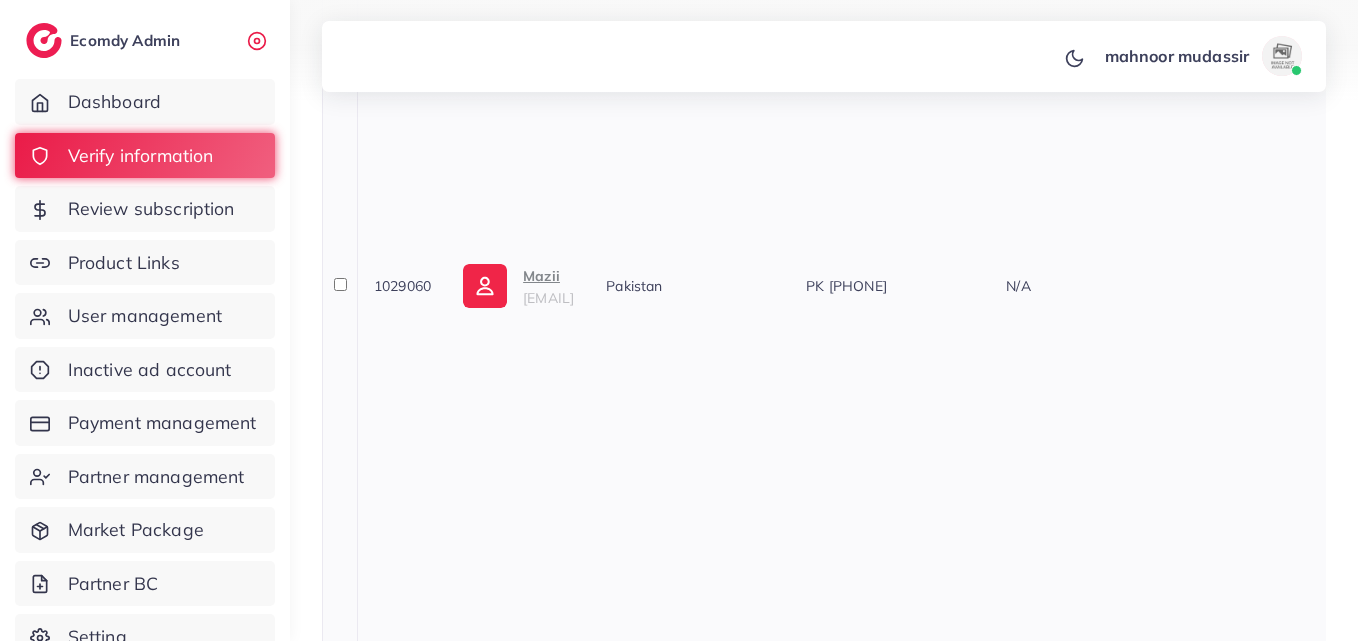 click on "Mazii" at bounding box center [548, 276] 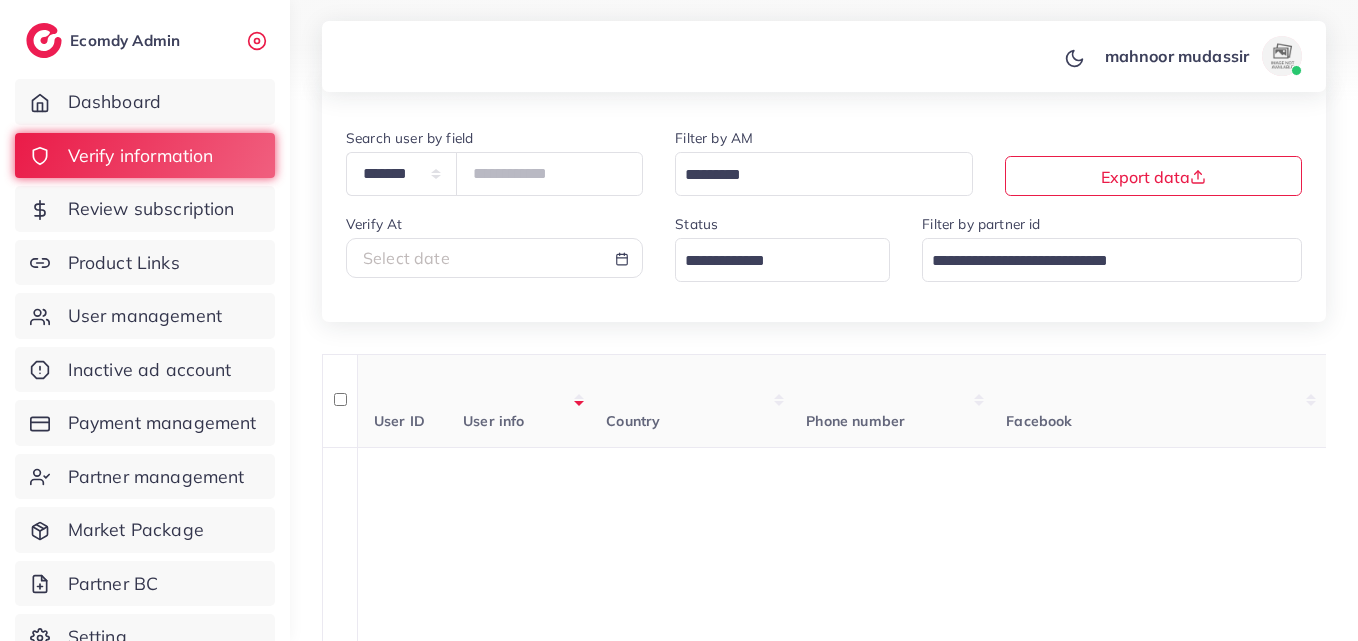 scroll, scrollTop: 0, scrollLeft: 0, axis: both 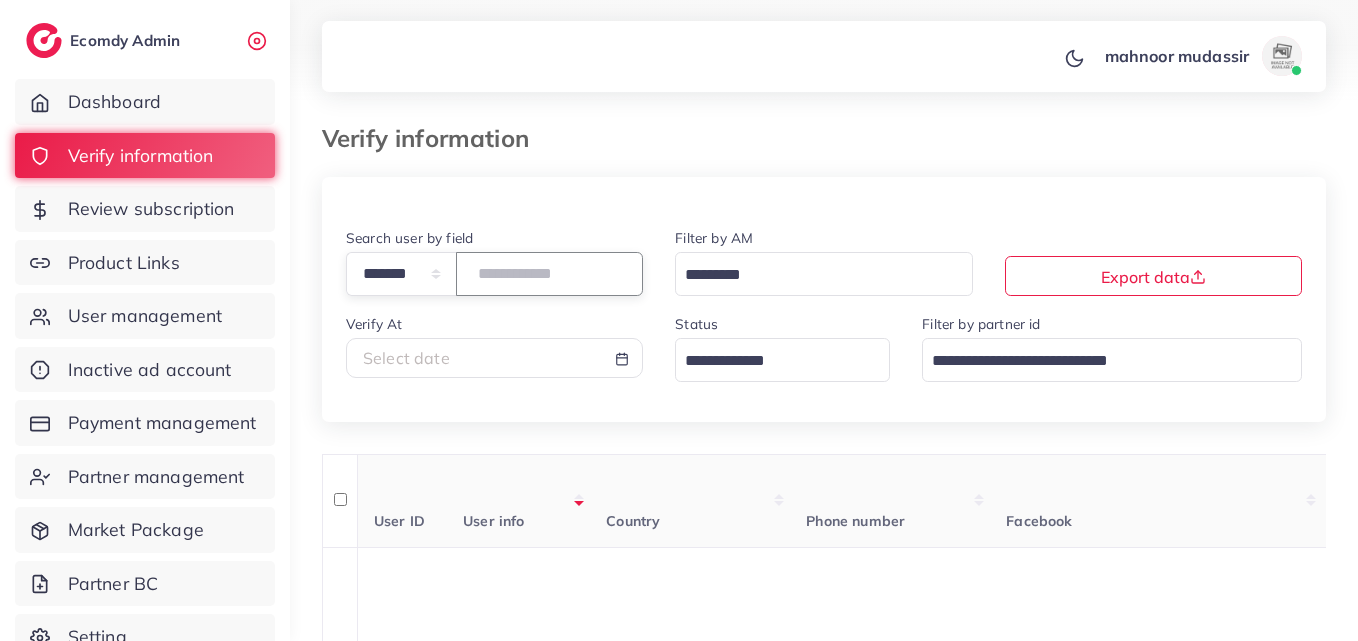click on "*******" at bounding box center (549, 273) 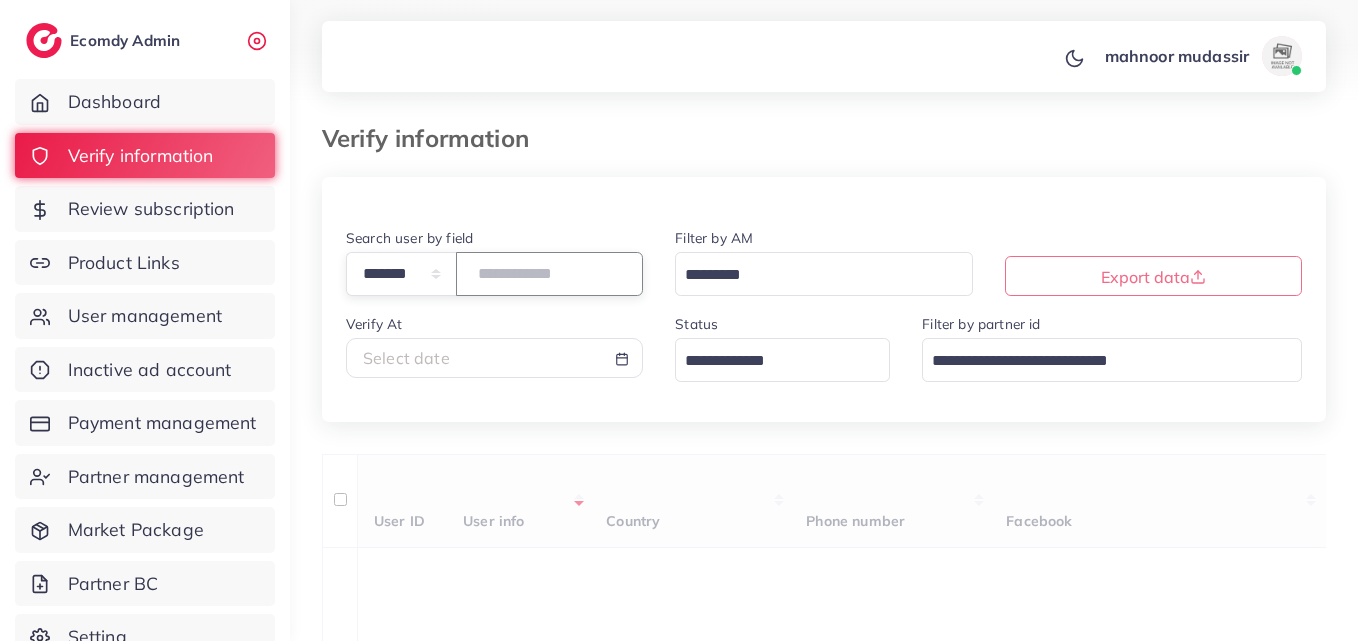 paste on "*******" 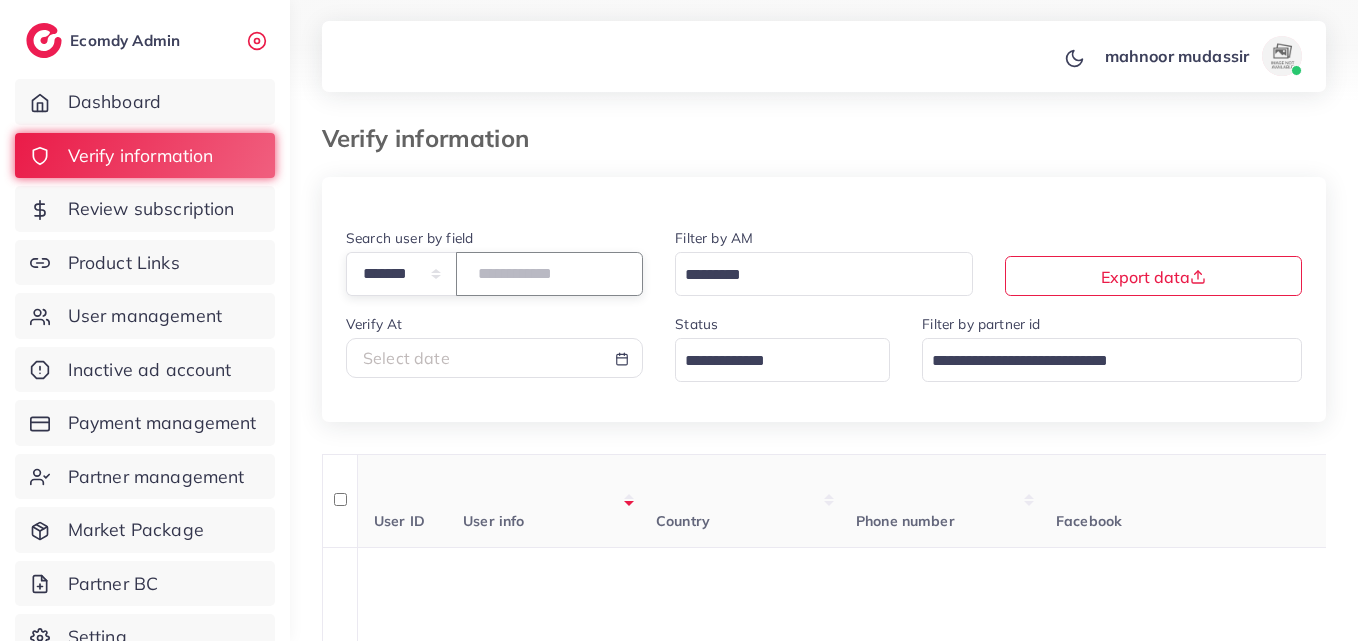 type on "*******" 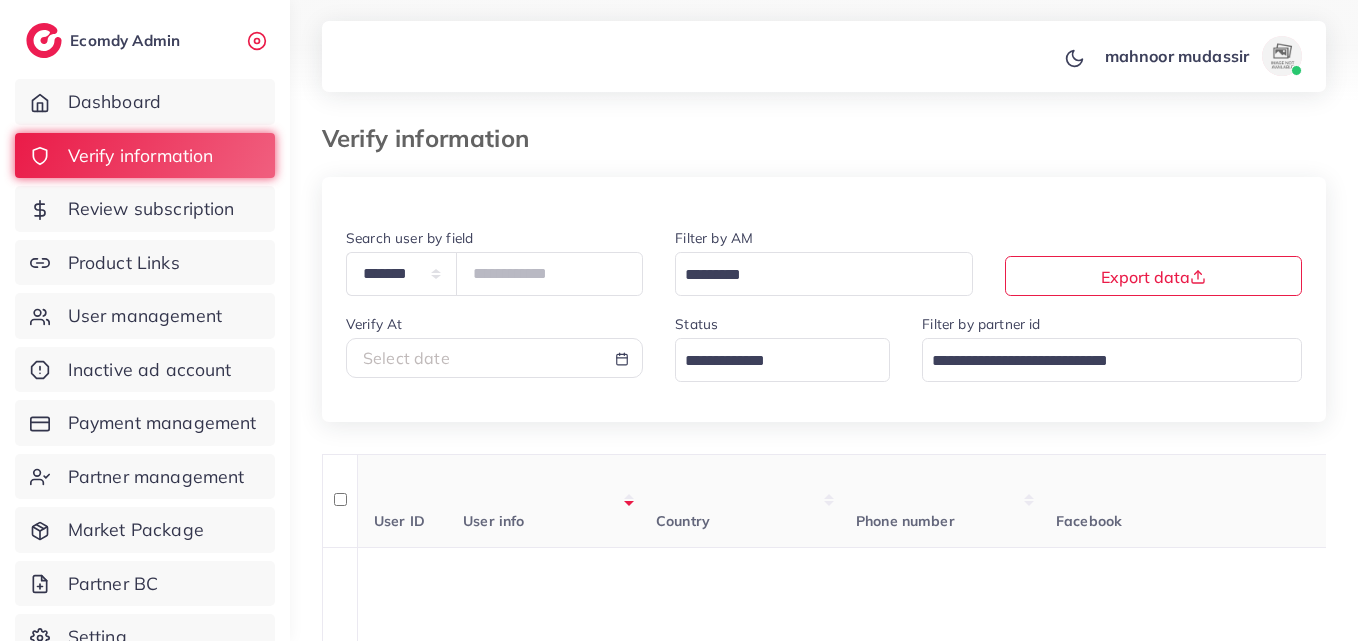 click on "User info" at bounding box center [543, 501] 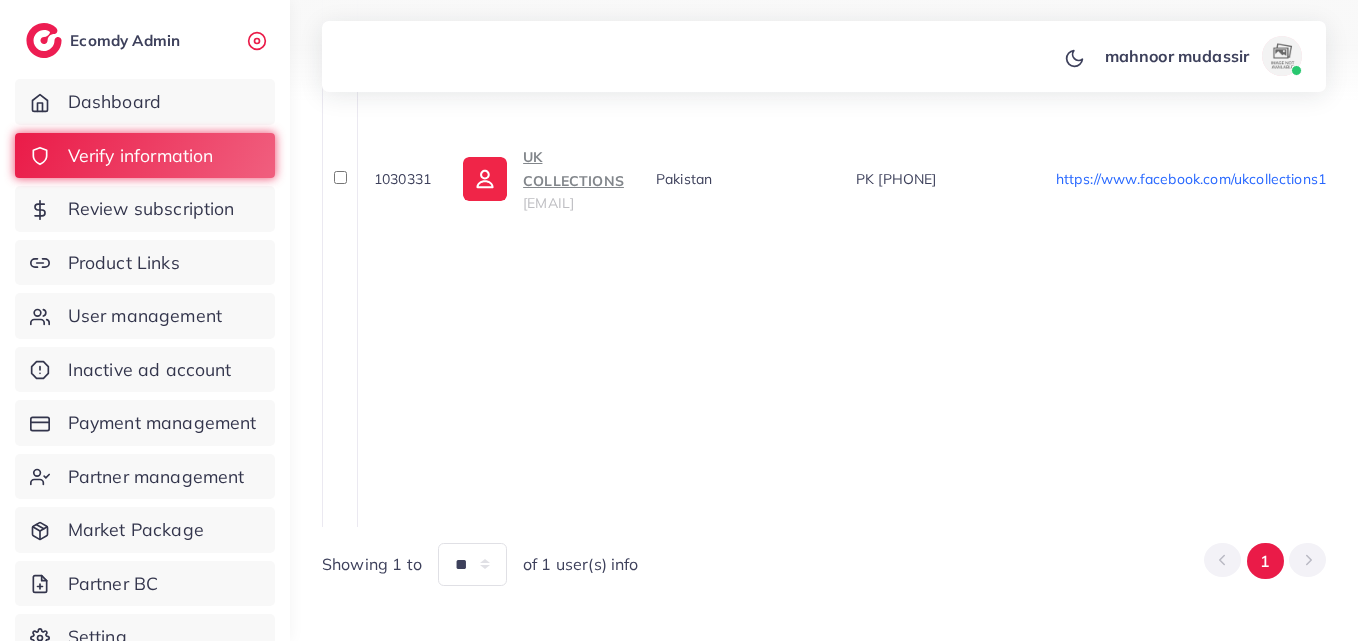 scroll, scrollTop: 658, scrollLeft: 0, axis: vertical 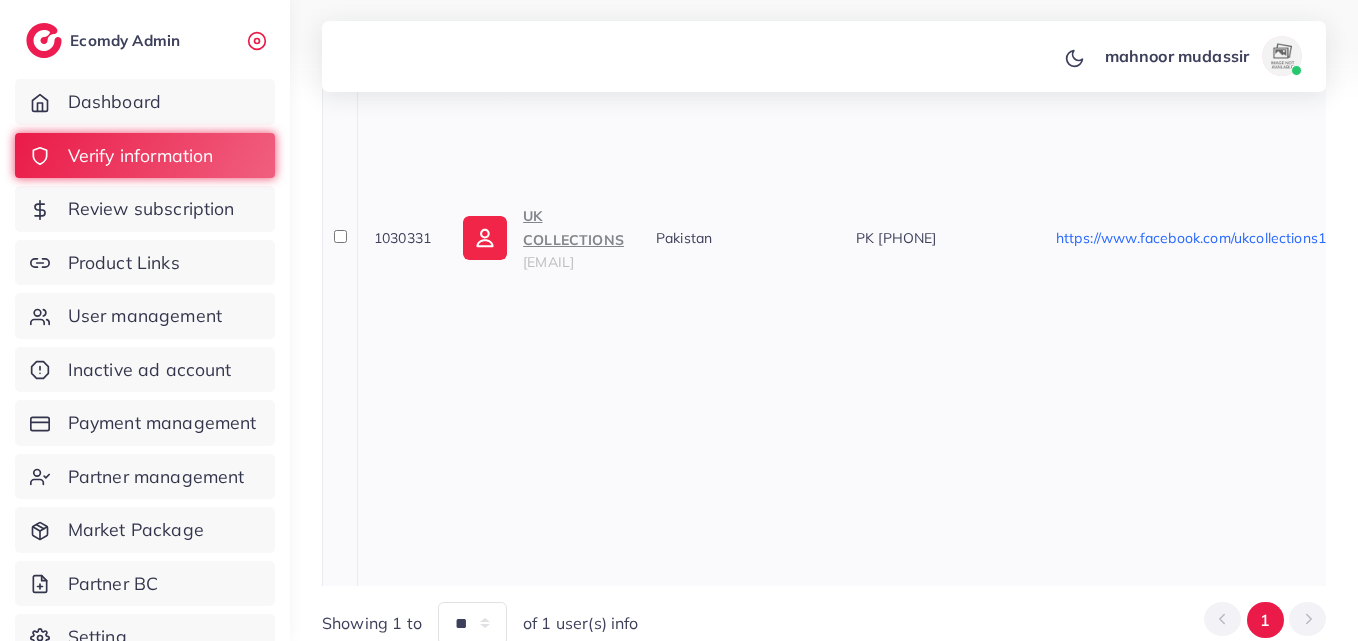 click on "UK COLLECTIONS" at bounding box center (573, 228) 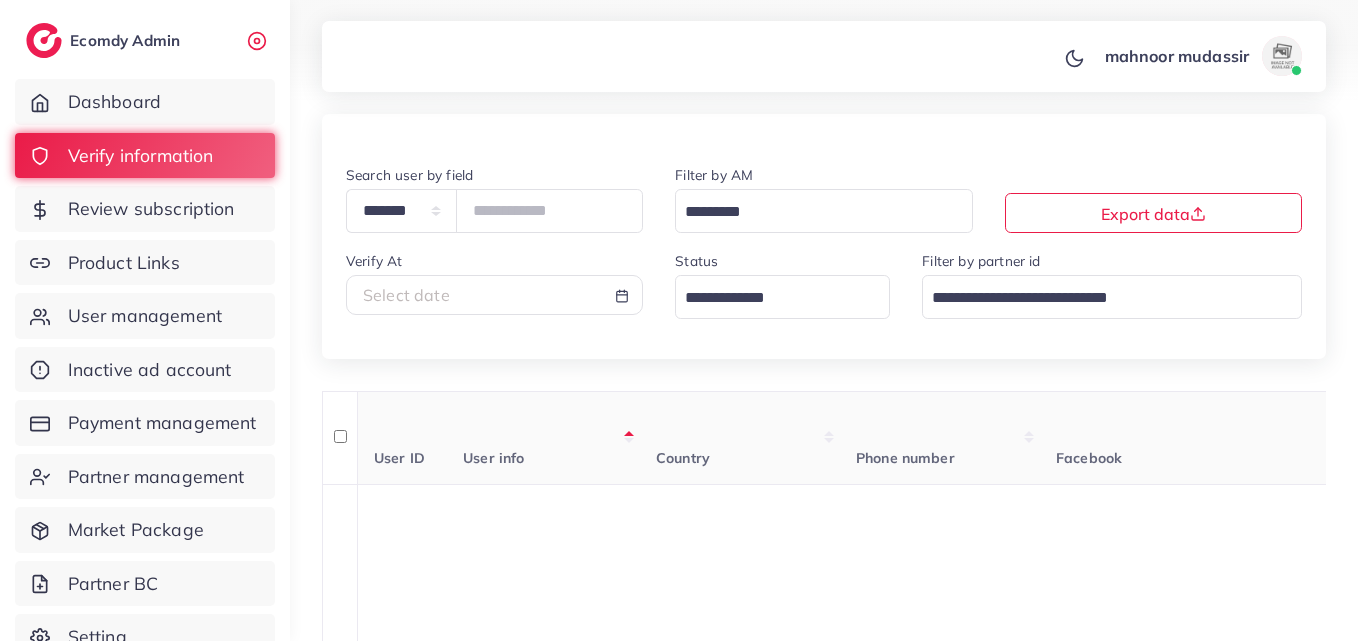 scroll, scrollTop: 58, scrollLeft: 0, axis: vertical 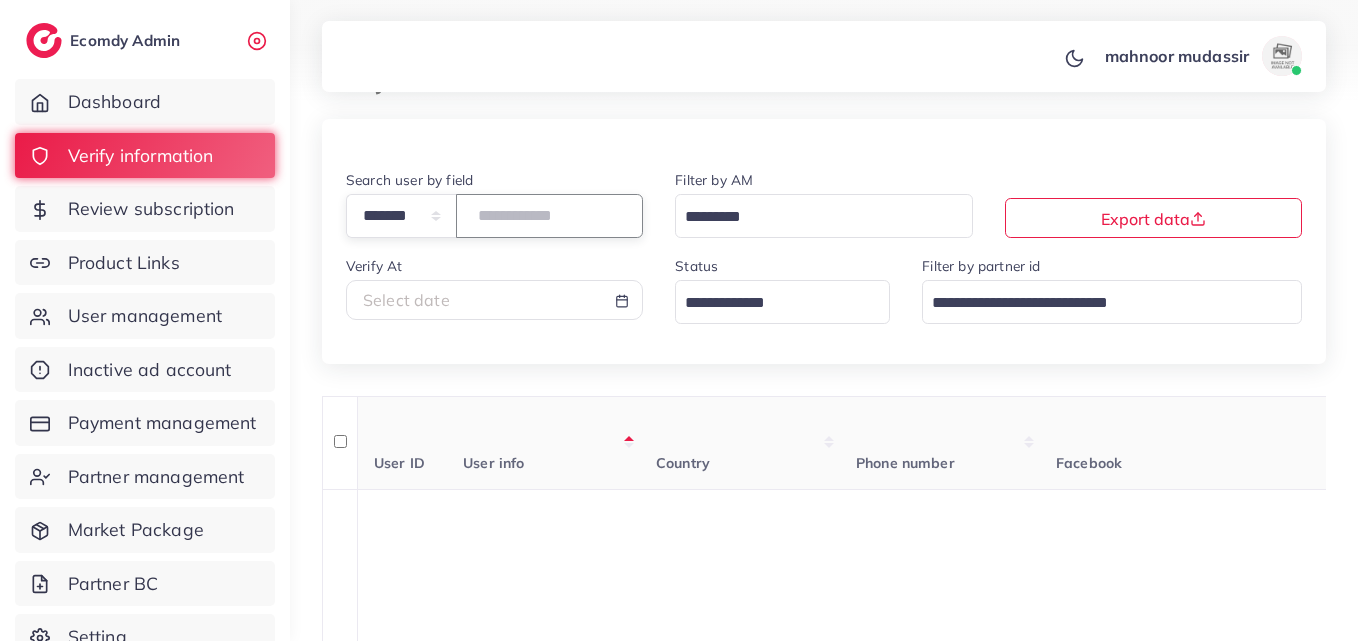 click on "*******" at bounding box center (549, 215) 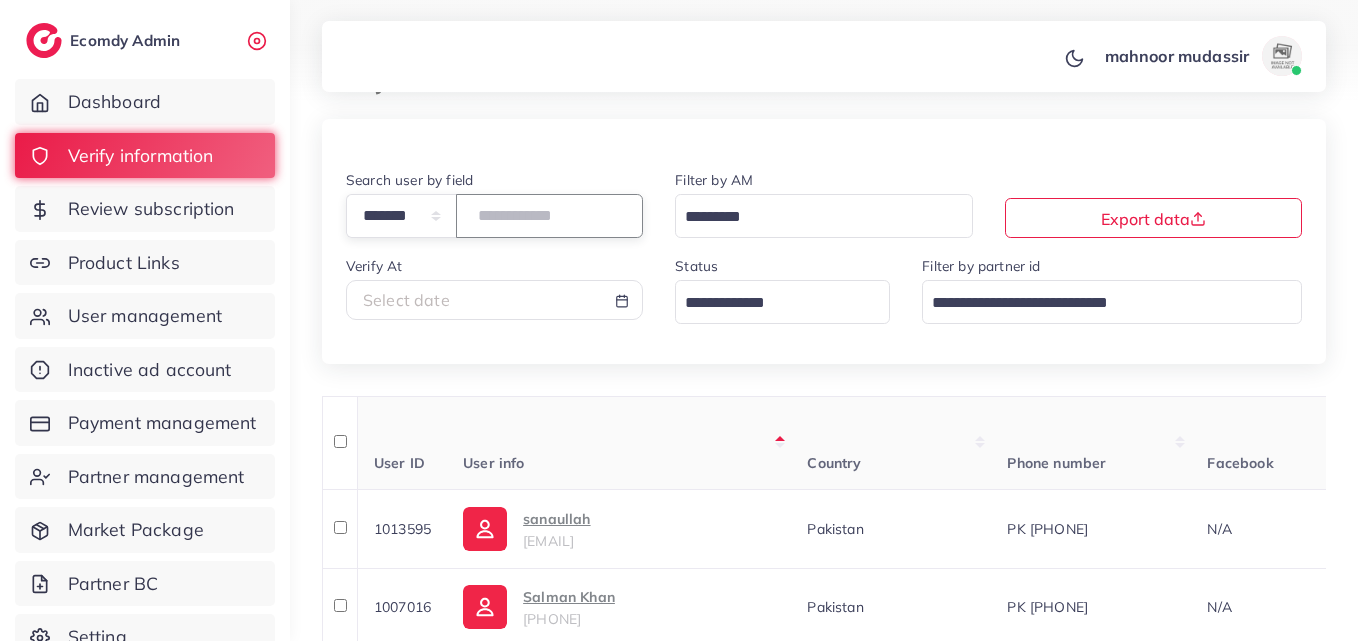 paste on "*******" 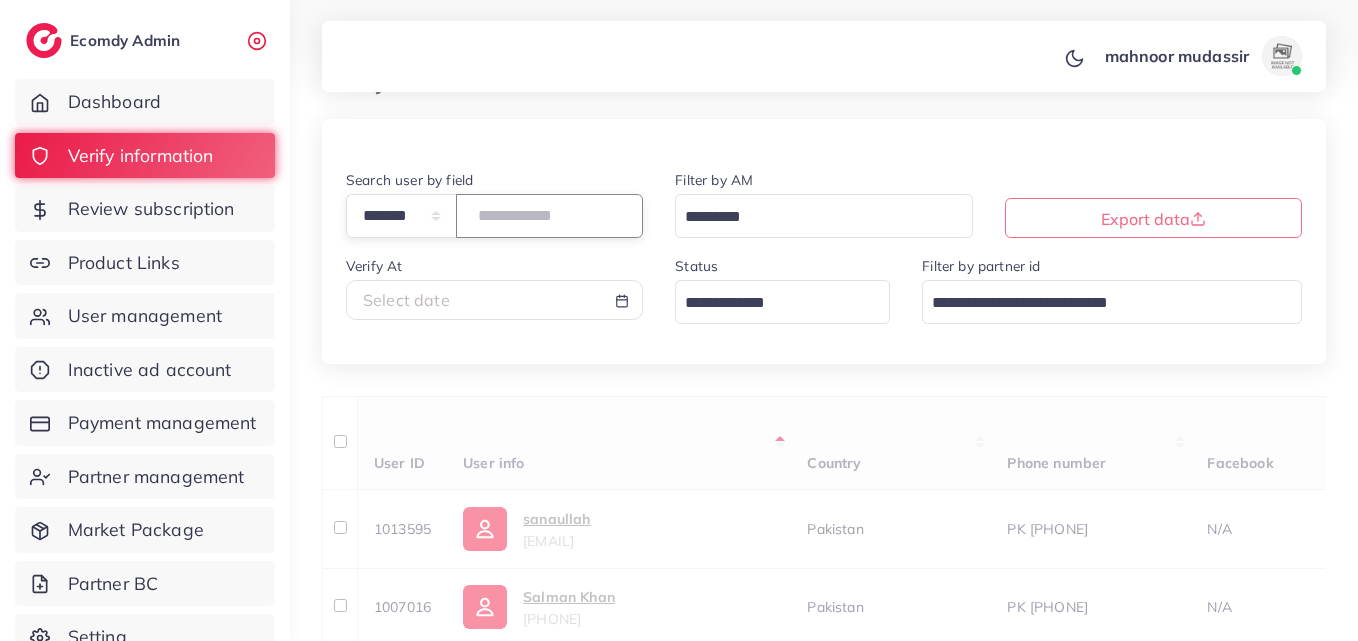 scroll, scrollTop: 0, scrollLeft: 0, axis: both 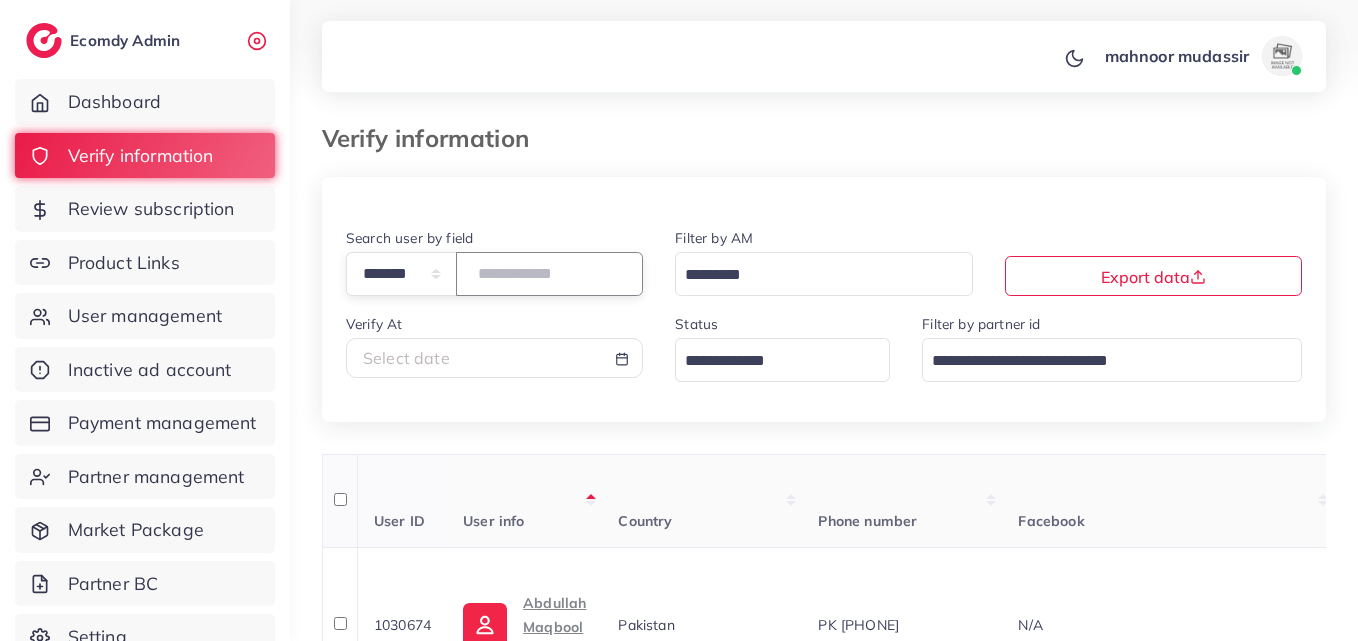 type on "*******" 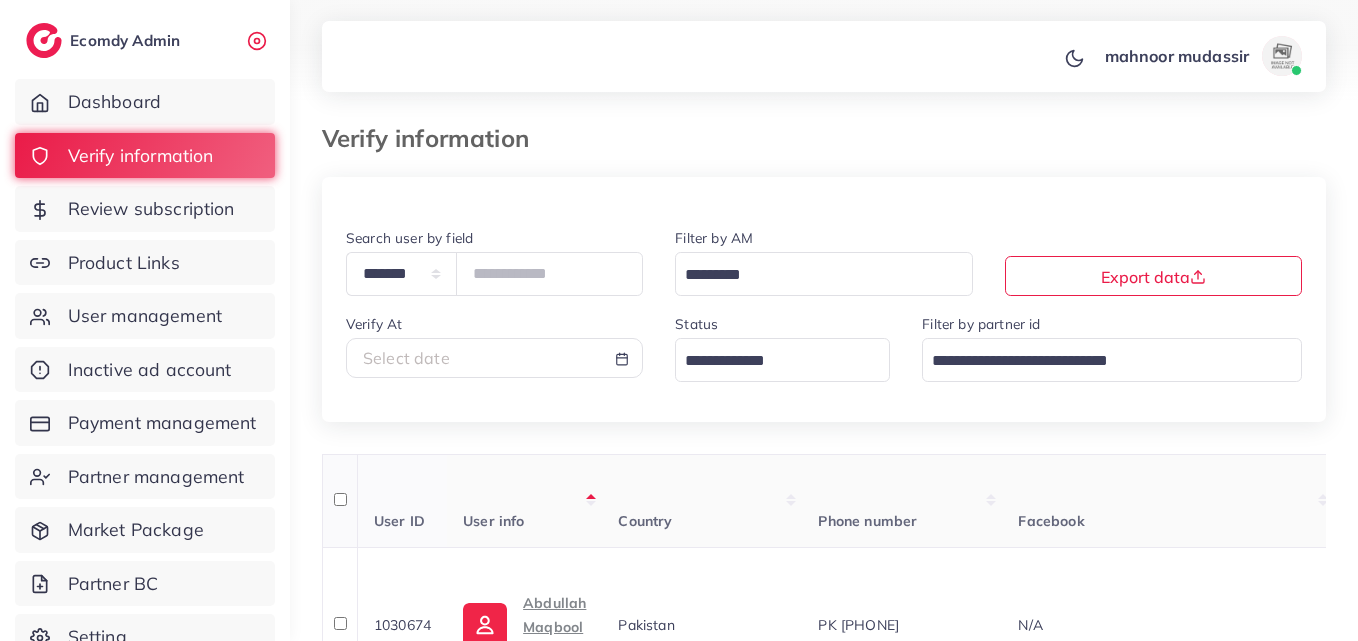 click on "Country" at bounding box center (702, 501) 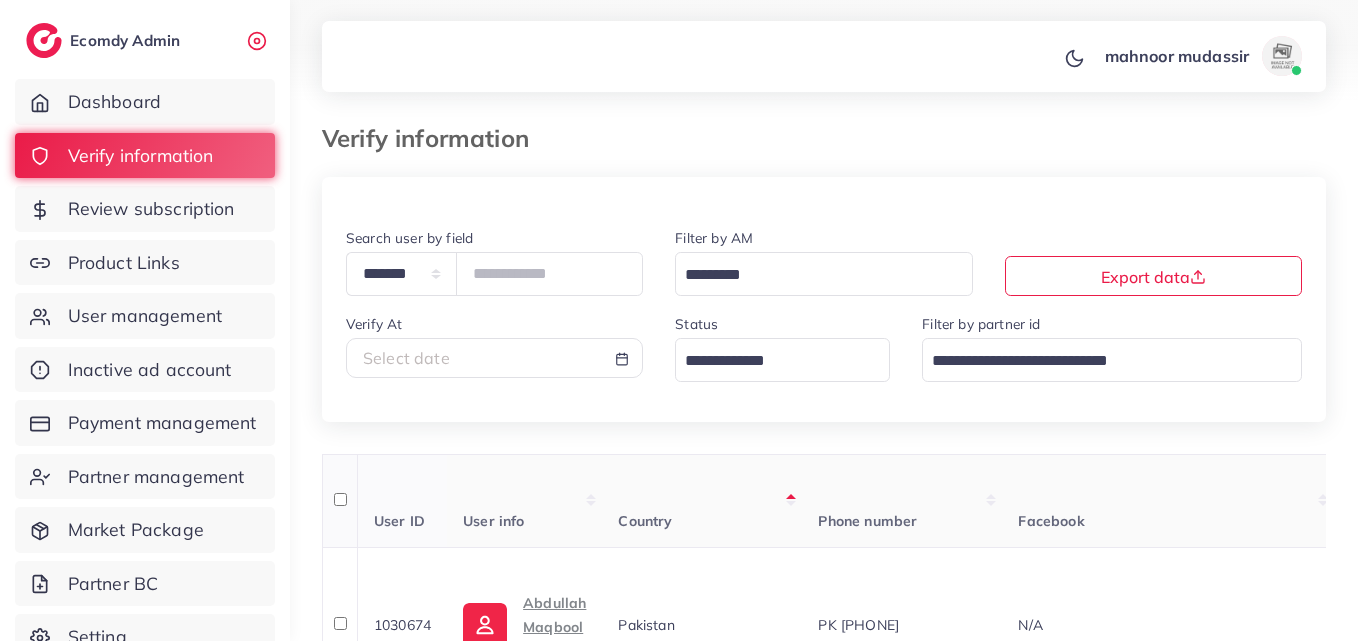 scroll, scrollTop: 215, scrollLeft: 0, axis: vertical 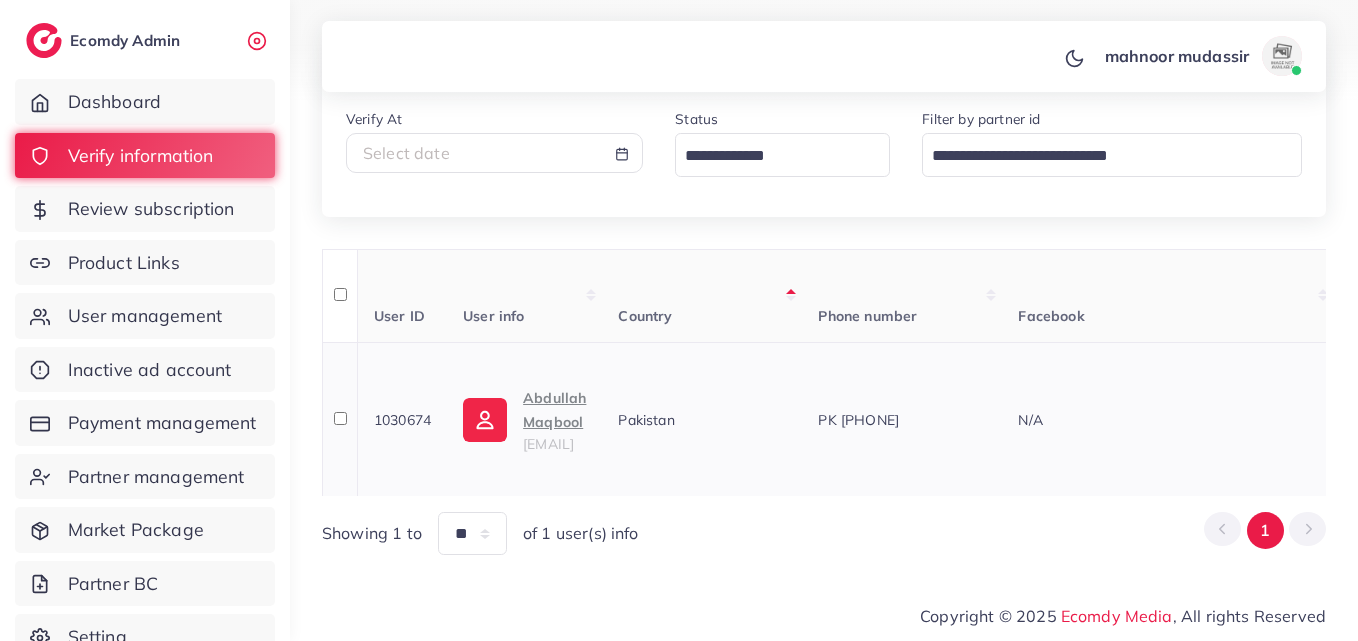 click on "Abdullah Maqbool  info.etailostore@gmail.com" at bounding box center [524, 419] 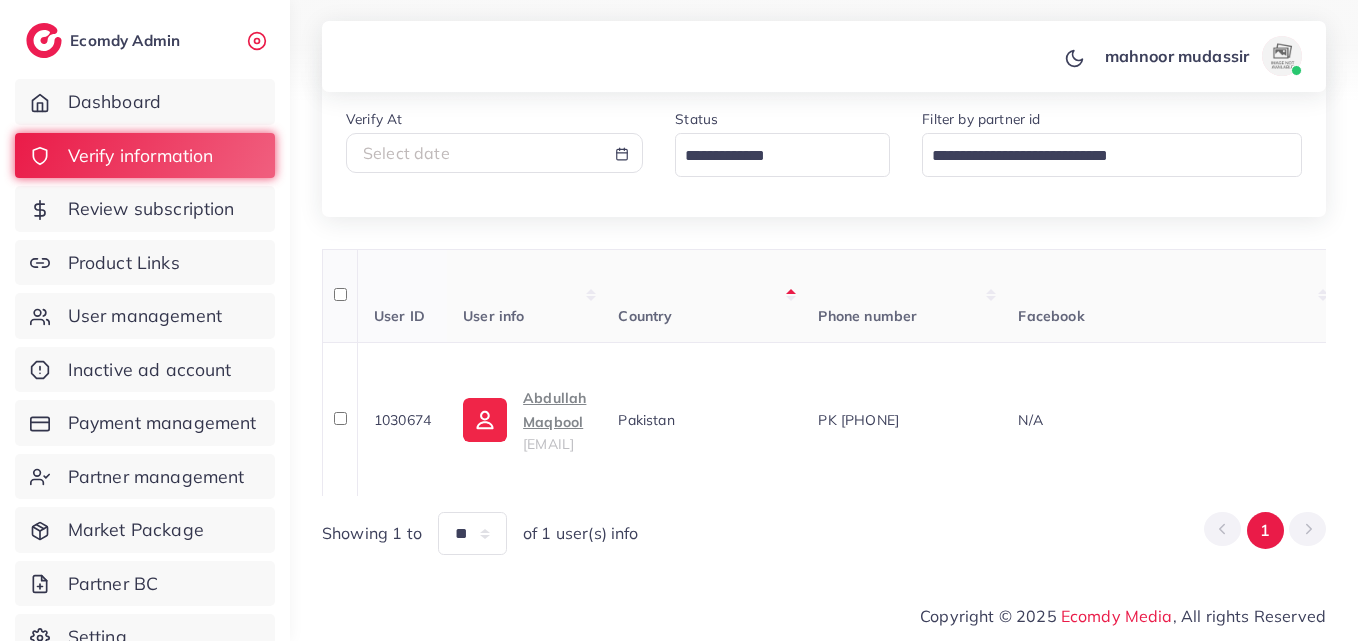 scroll, scrollTop: 115, scrollLeft: 0, axis: vertical 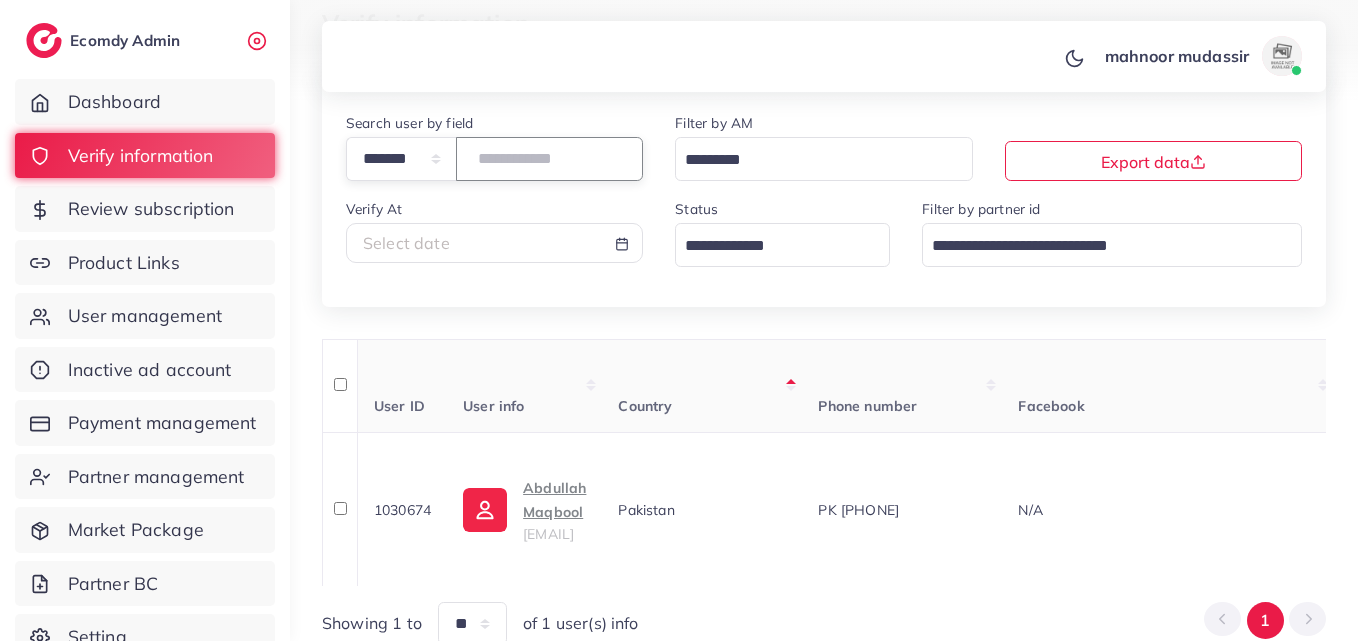 click on "*******" at bounding box center (549, 158) 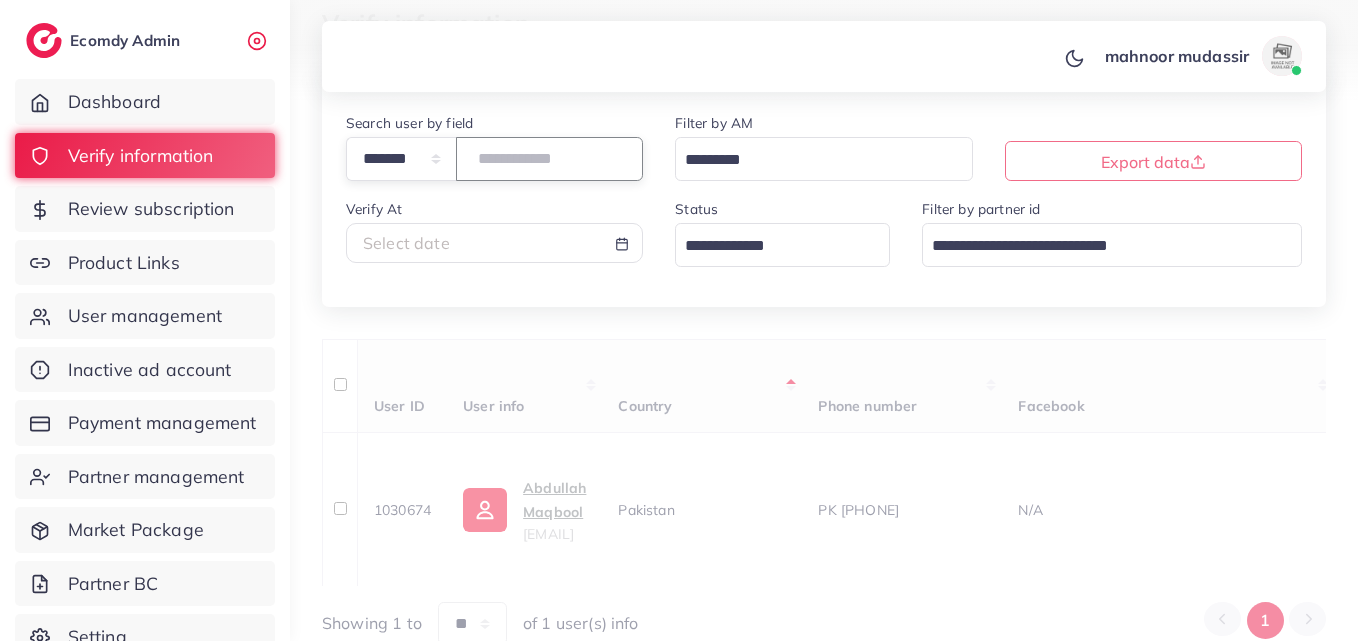 paste on "*******" 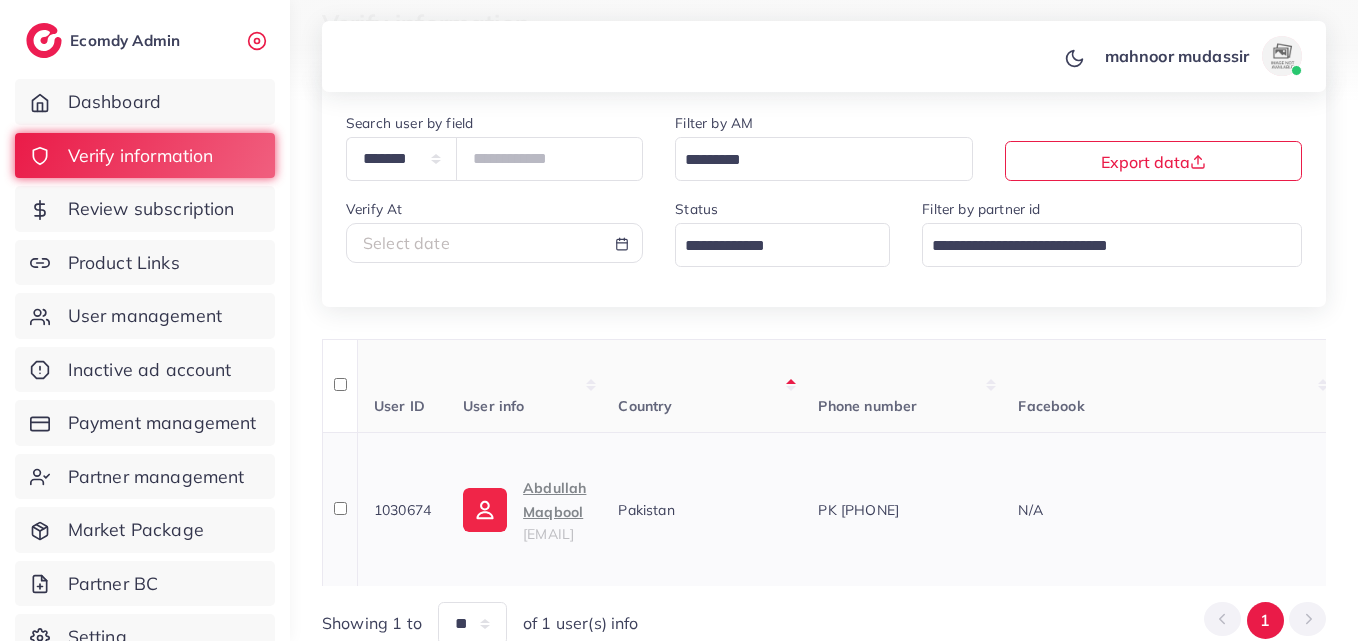 click on "Abdullah Maqbool  info.etailostore@gmail.com" at bounding box center [554, 510] 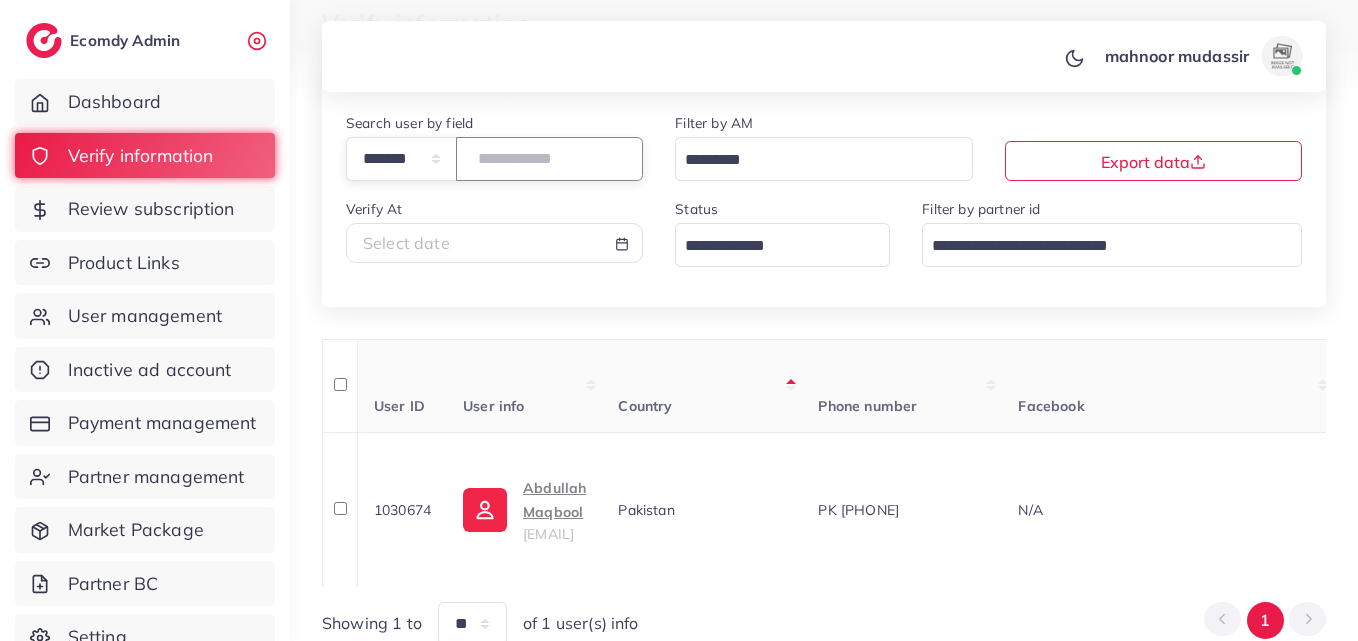 click on "*******" at bounding box center (549, 158) 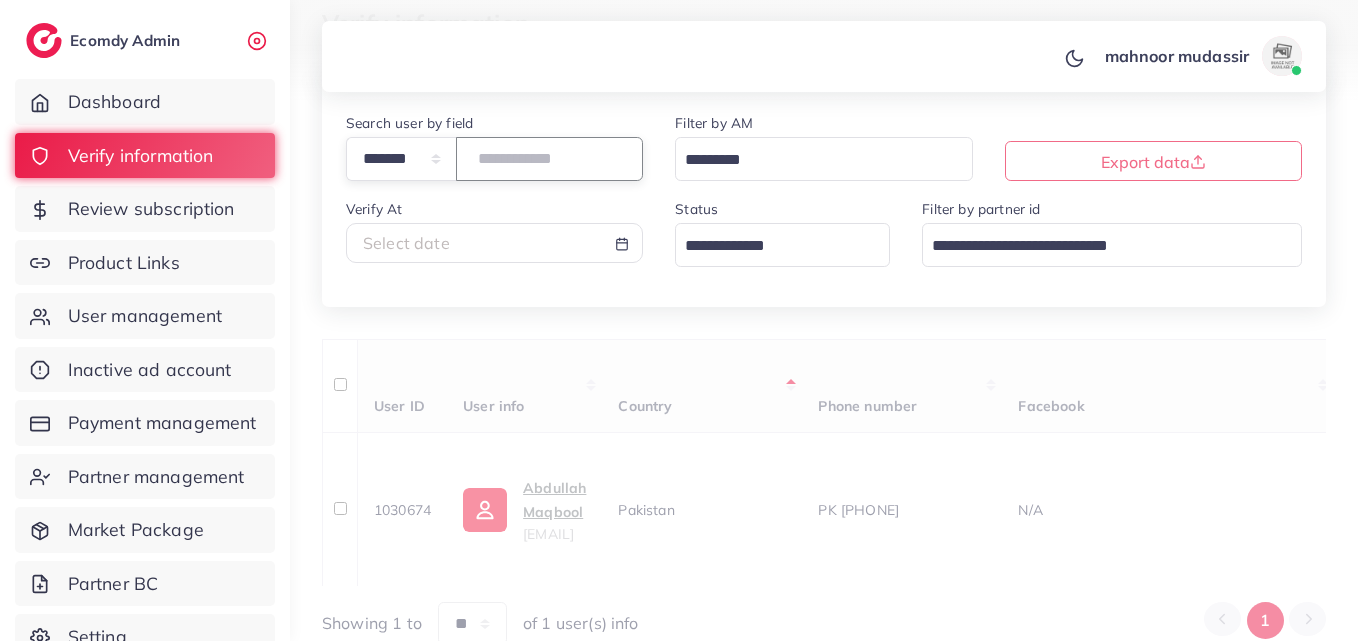 paste on "*******" 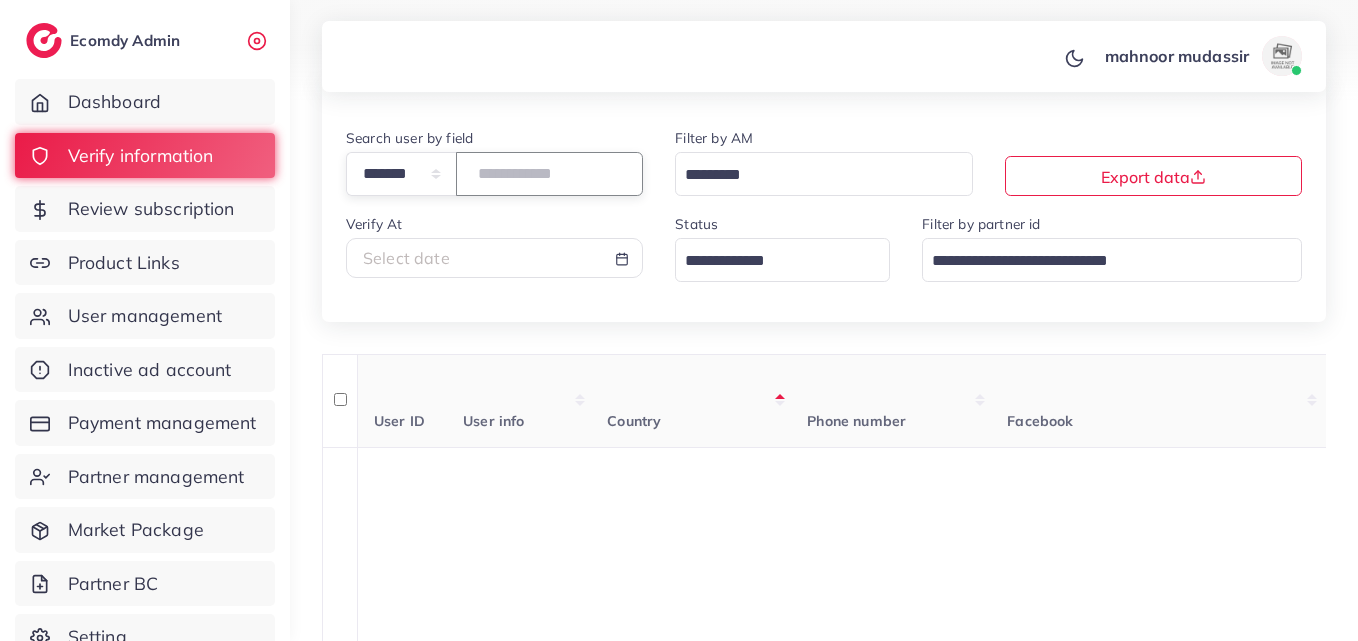 scroll, scrollTop: 400, scrollLeft: 0, axis: vertical 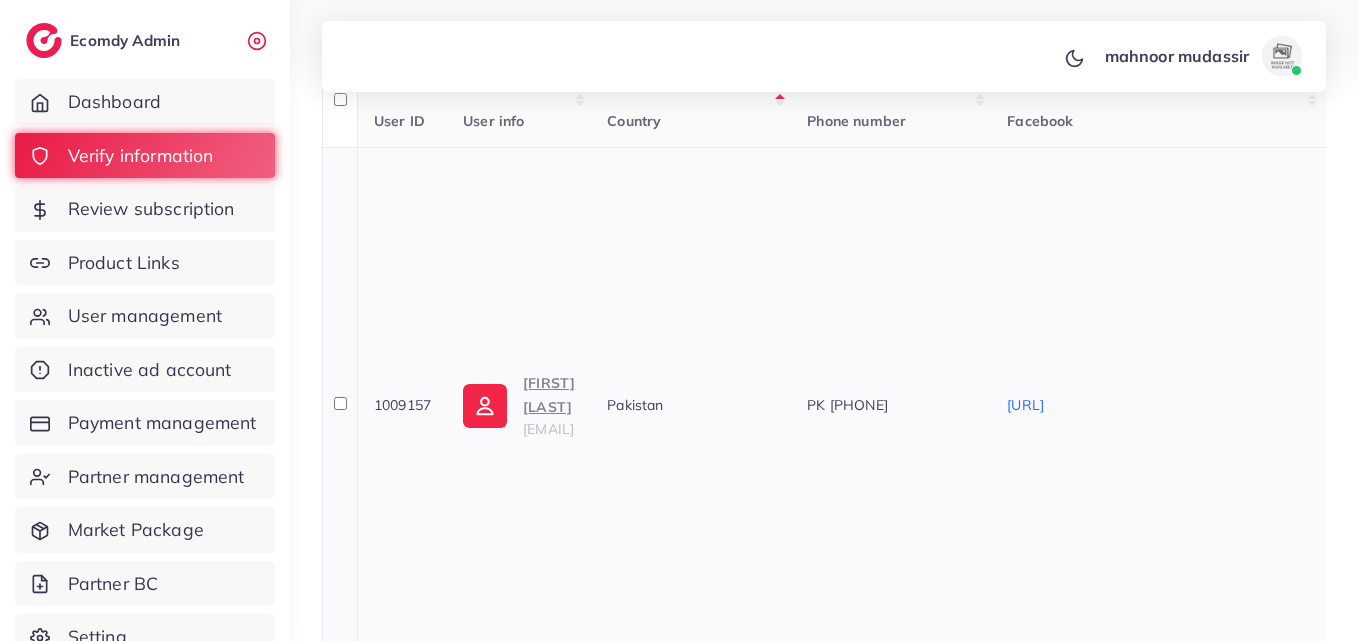 type on "*******" 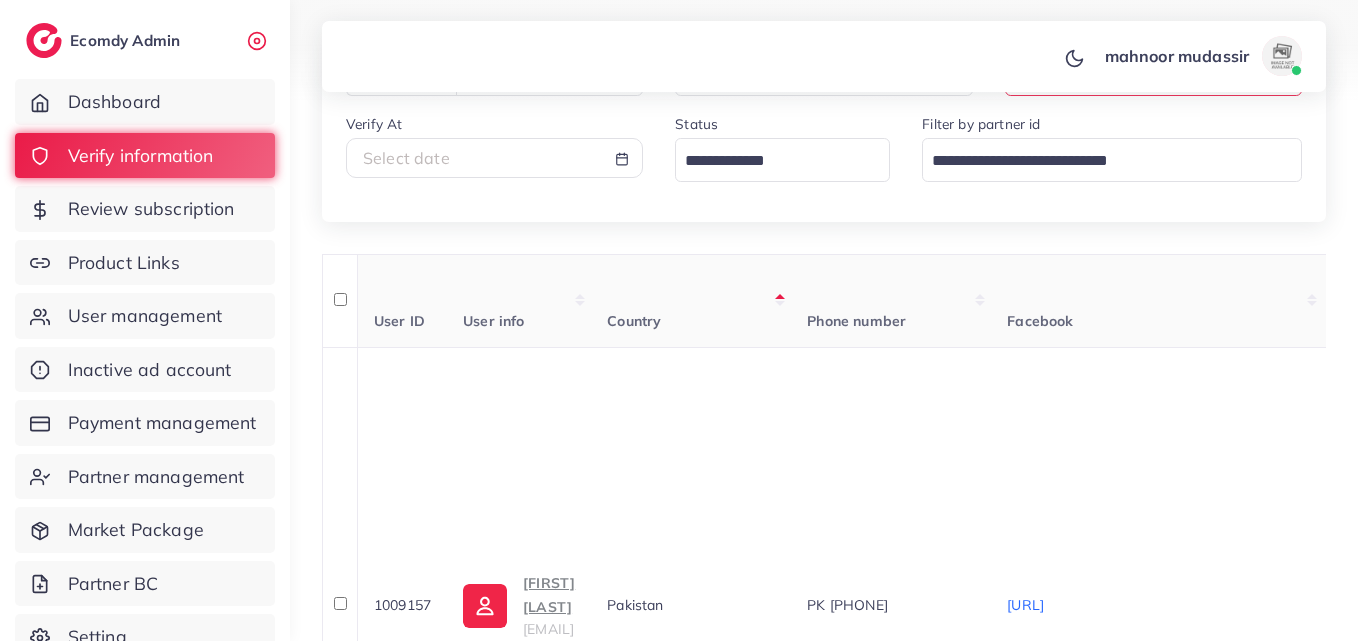 scroll, scrollTop: 0, scrollLeft: 0, axis: both 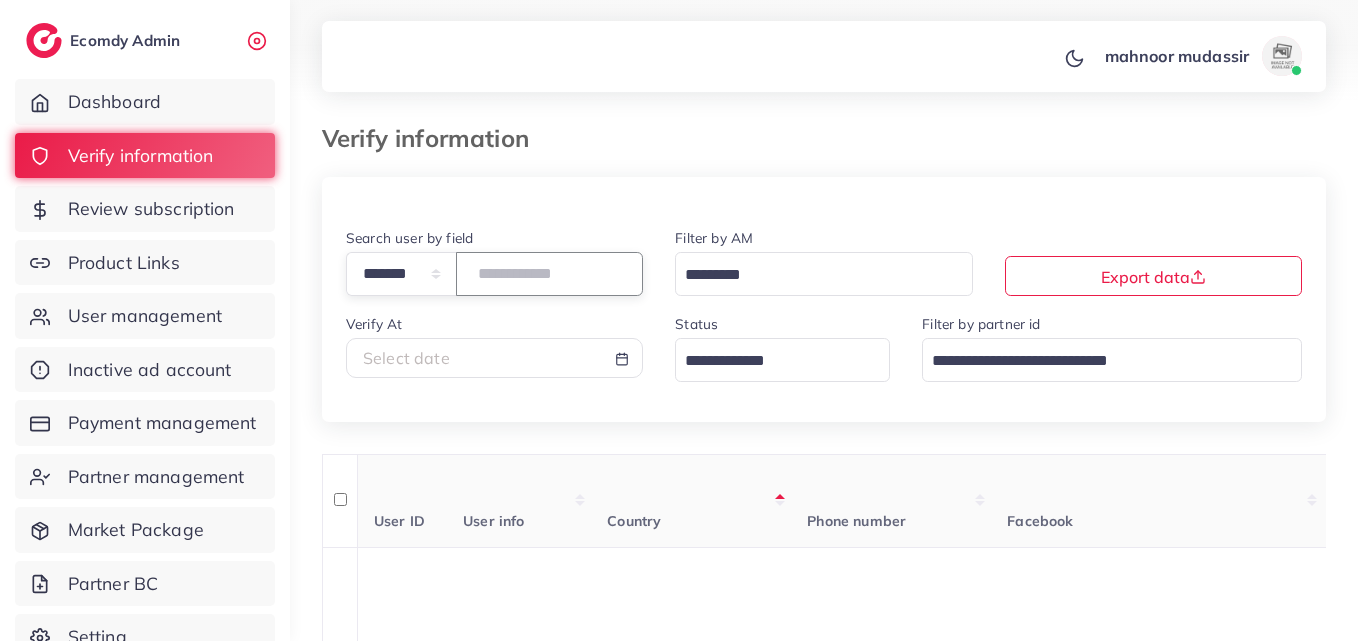 click on "*******" at bounding box center [549, 273] 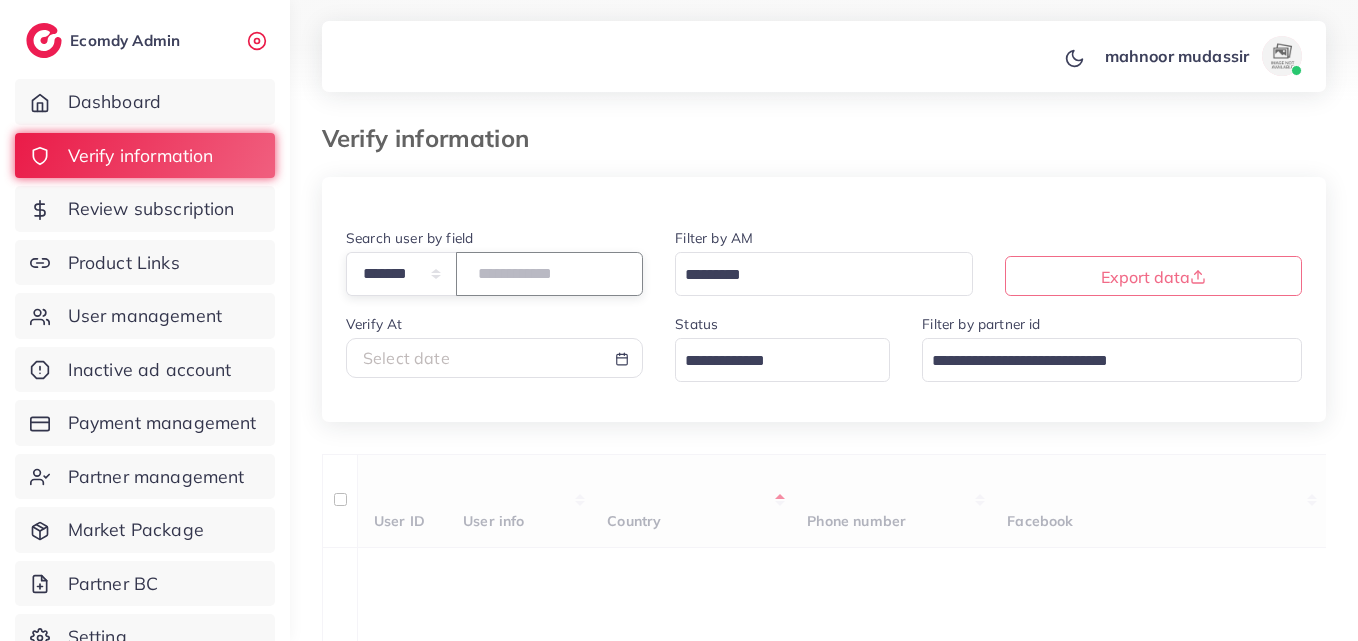 paste on "*******" 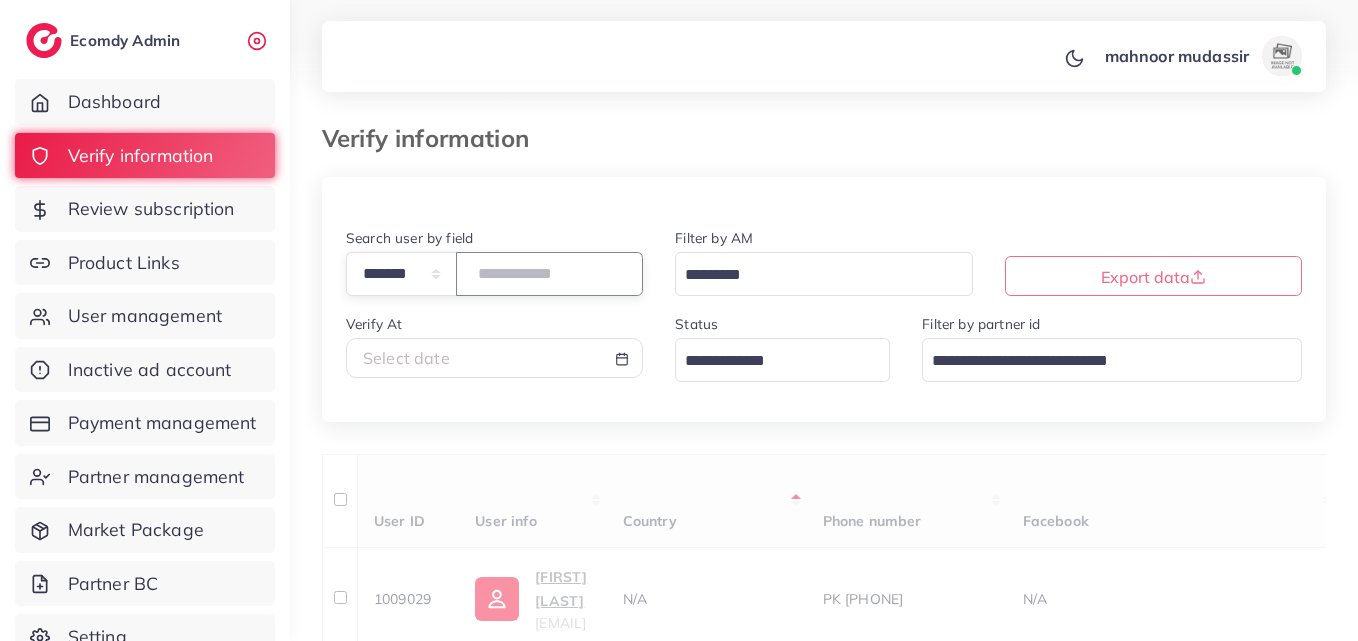 scroll, scrollTop: 200, scrollLeft: 0, axis: vertical 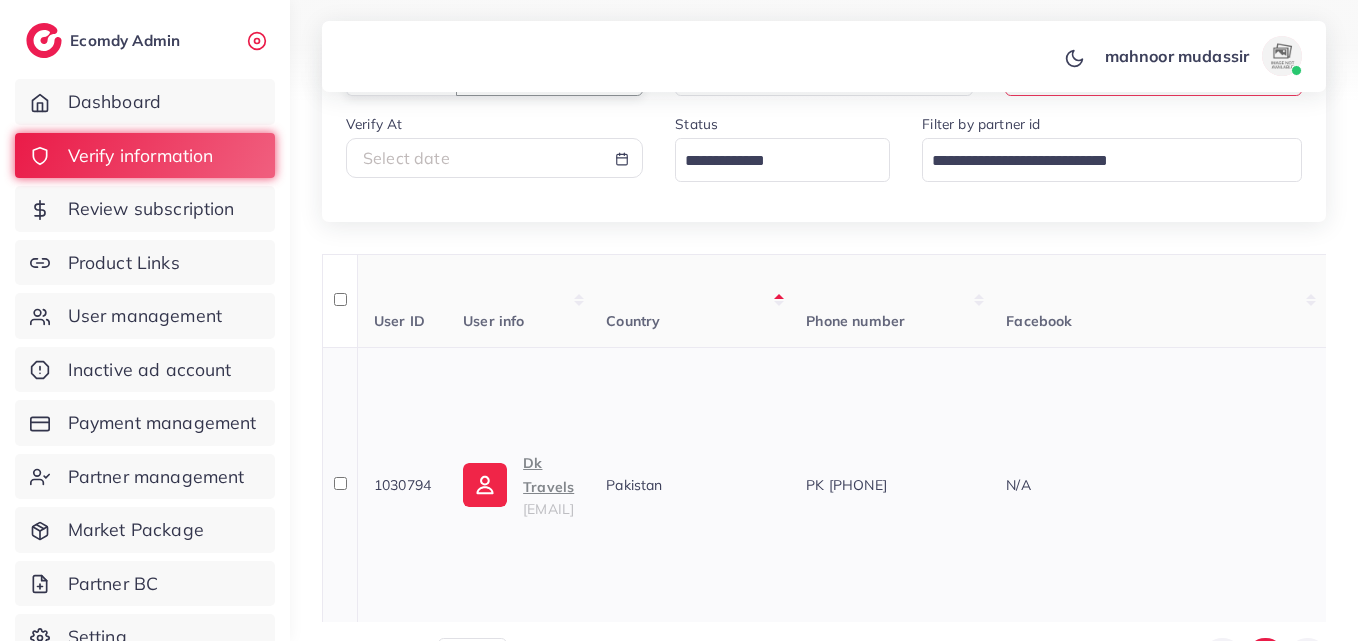type on "*******" 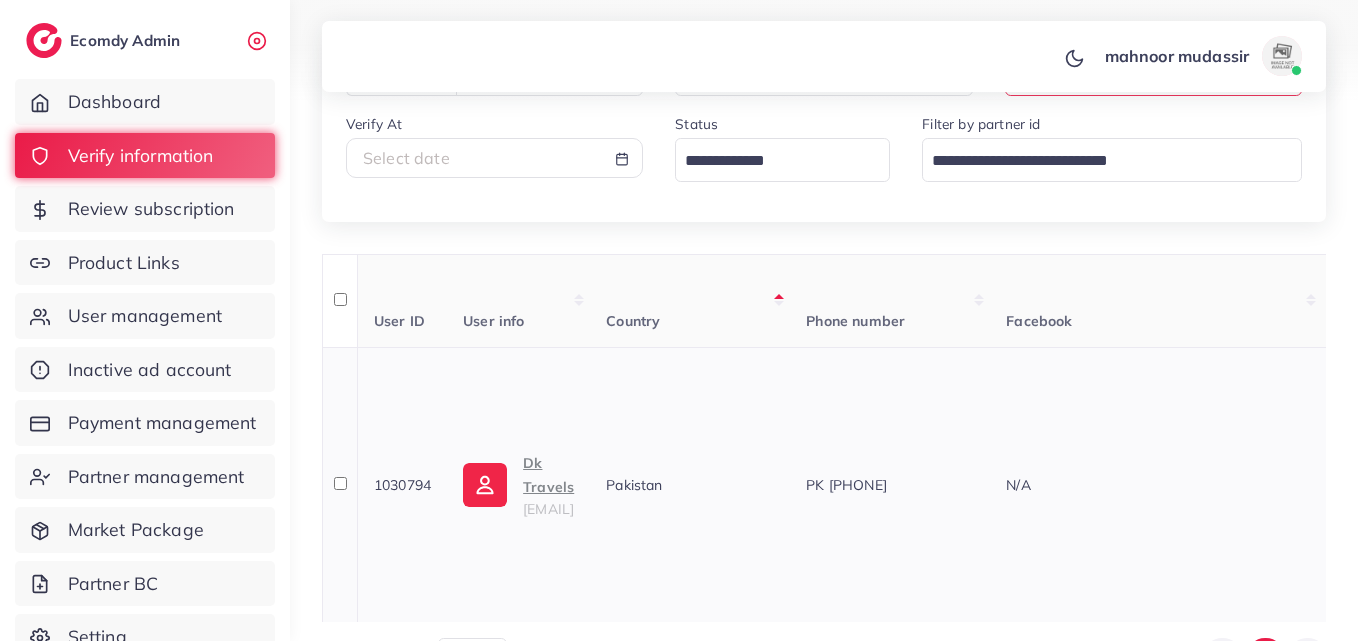click on "Dk Travels" at bounding box center (548, 475) 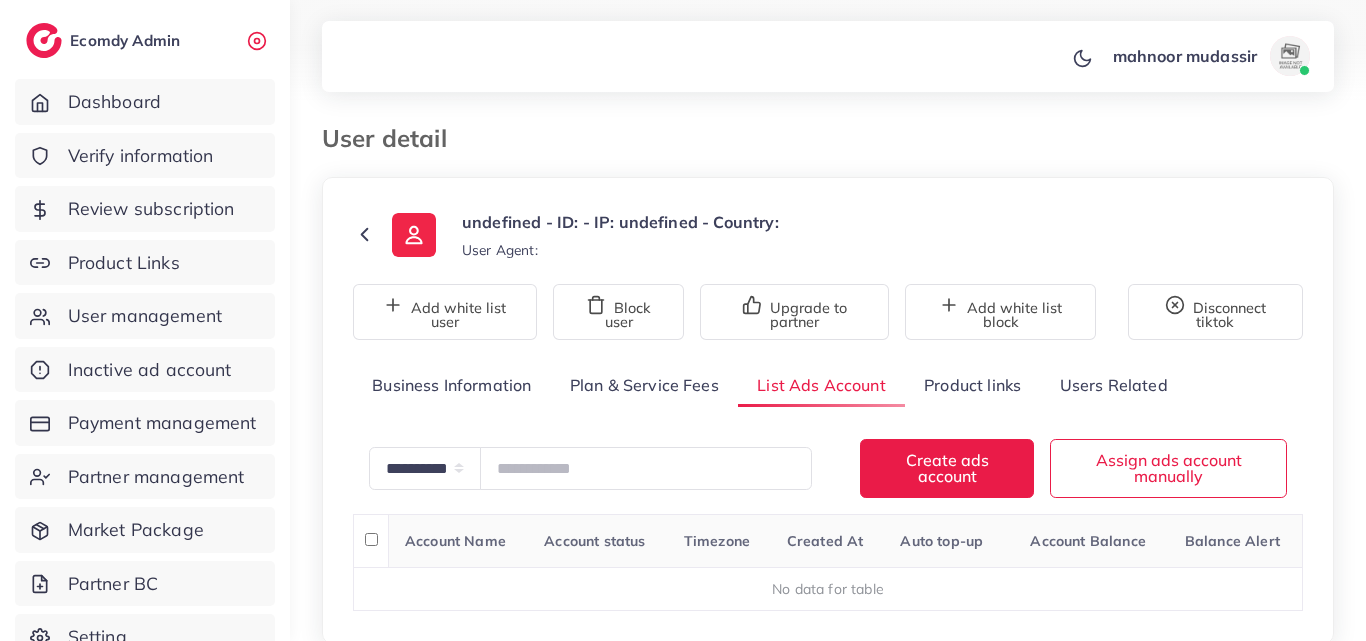 click on "User detail" at bounding box center [697, 138] 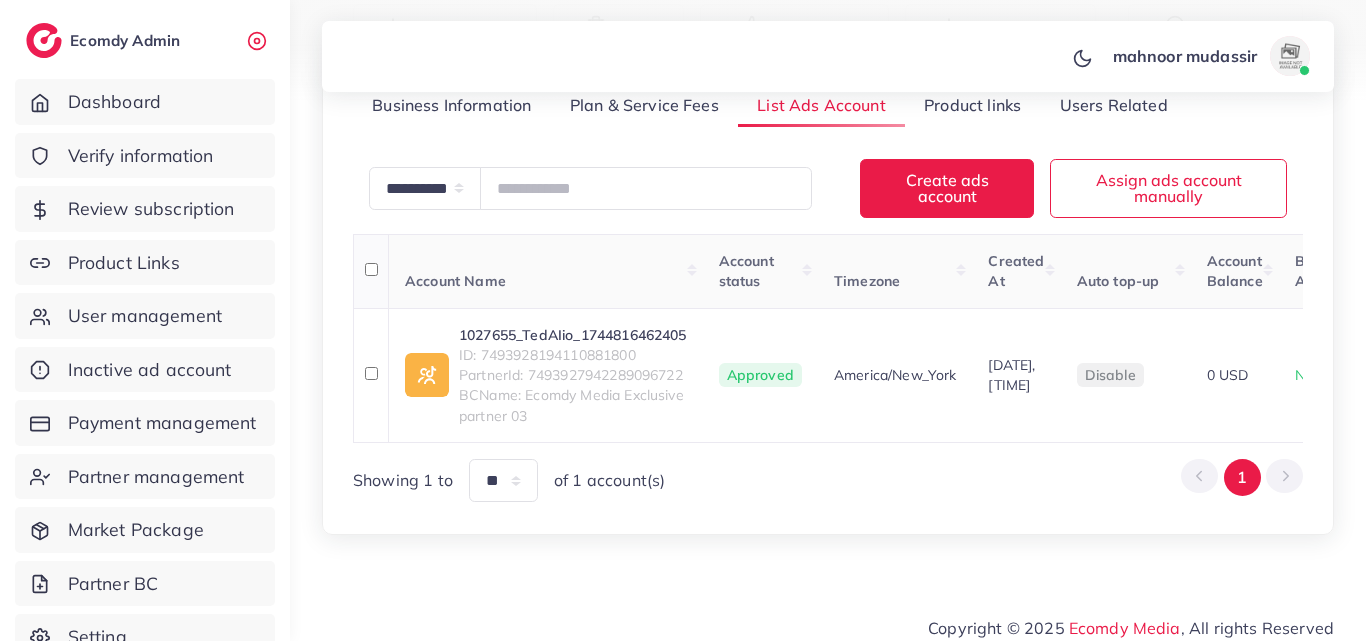 scroll, scrollTop: 307, scrollLeft: 0, axis: vertical 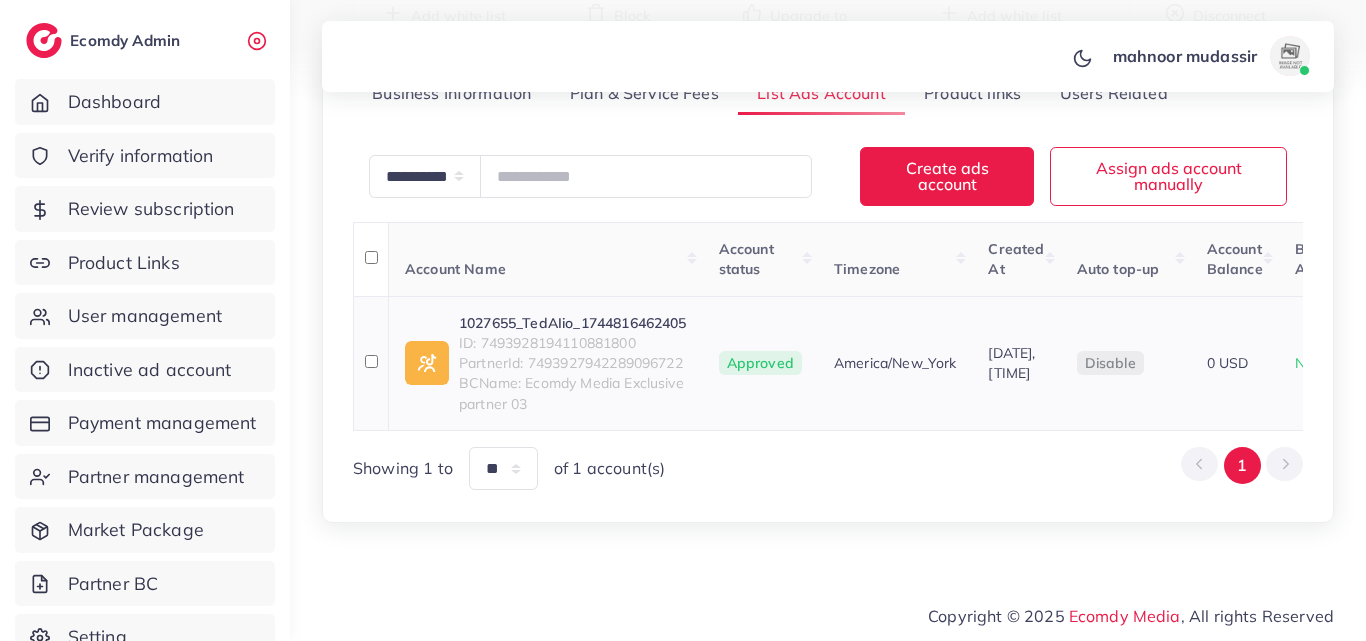 click on "ID: 7493928194110881800" at bounding box center [573, 343] 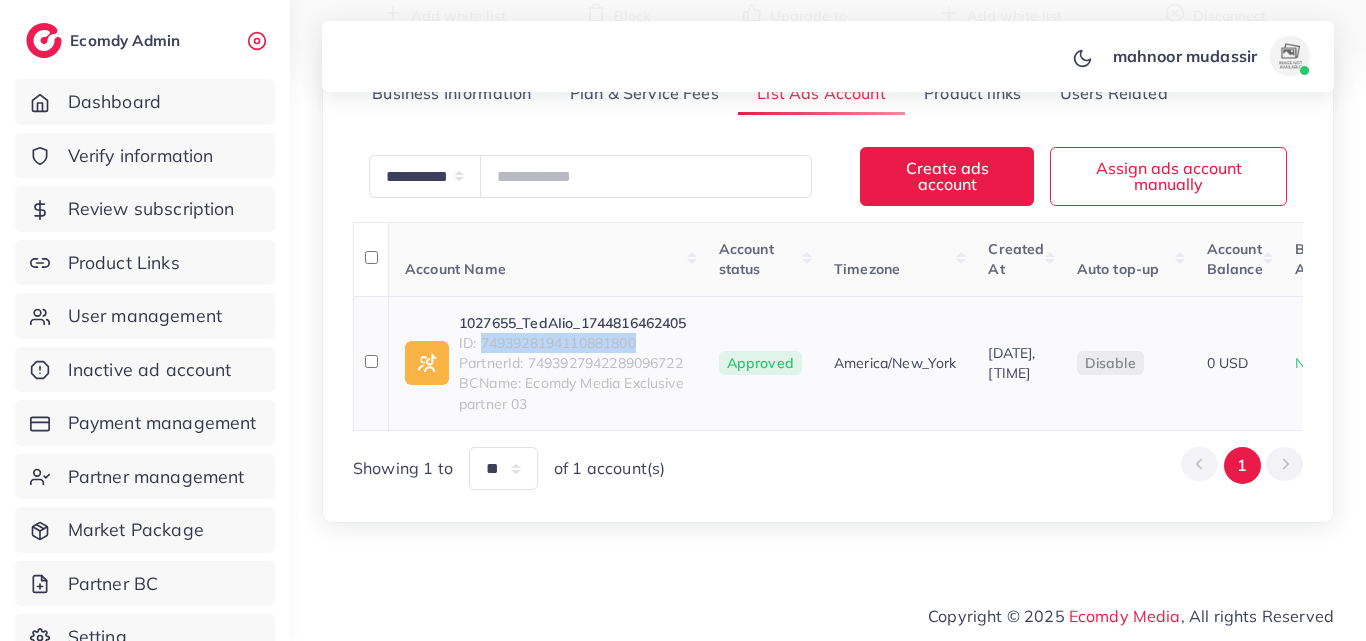 click on "ID: 7493928194110881800" at bounding box center [573, 343] 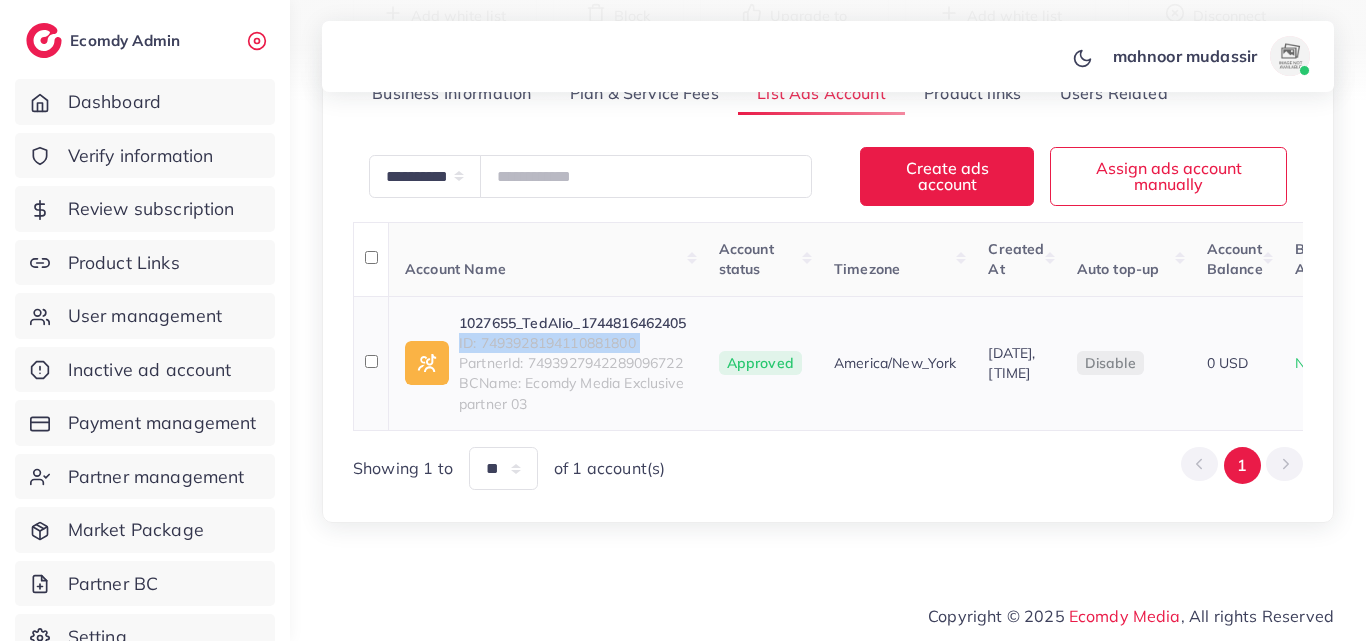 click on "ID: 7493928194110881800" at bounding box center [573, 343] 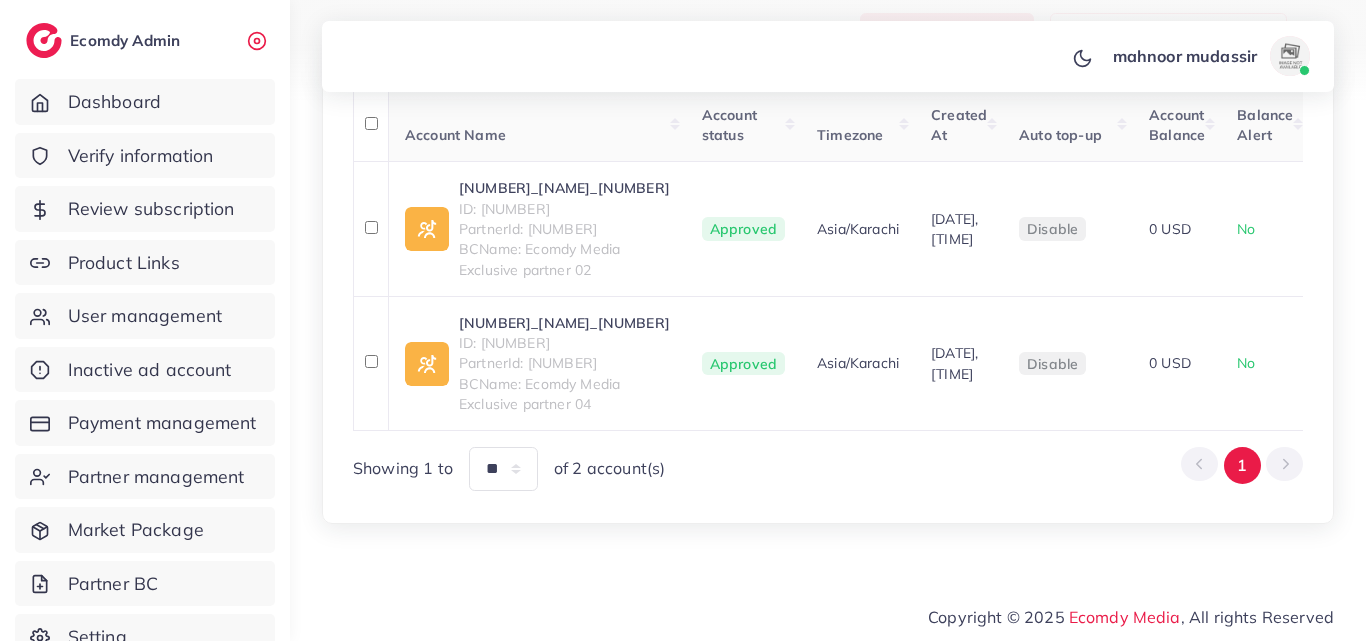 scroll, scrollTop: 499, scrollLeft: 0, axis: vertical 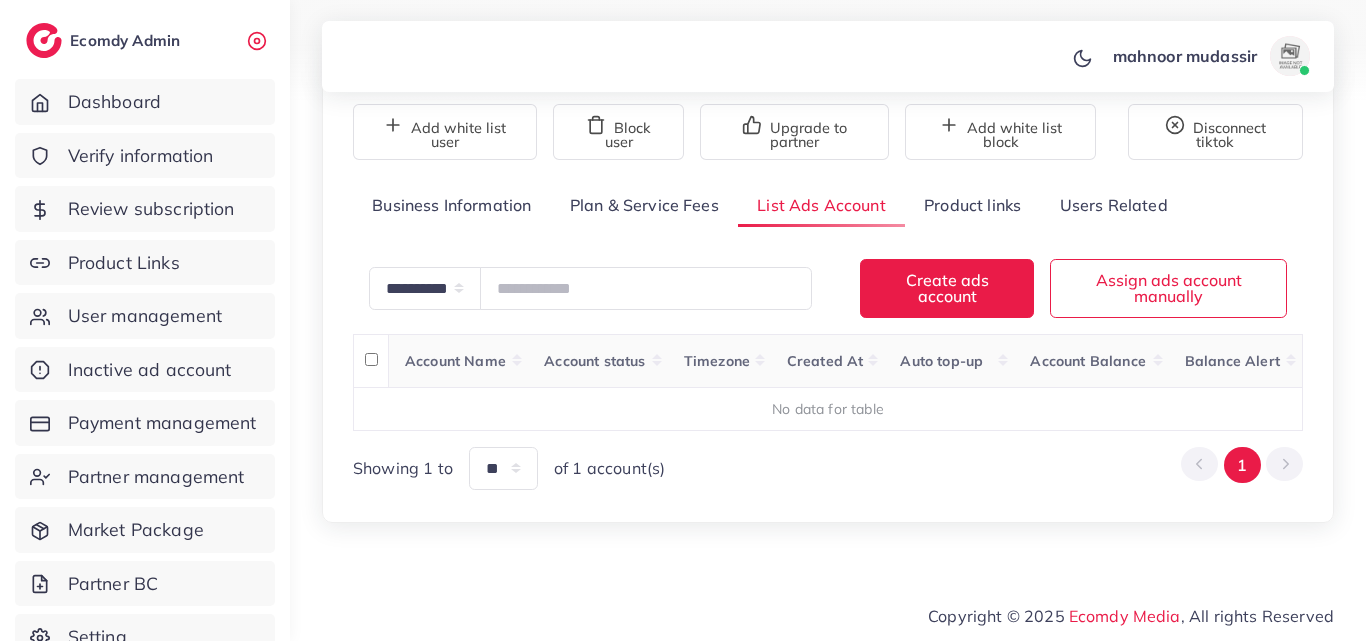 click on "Product links" at bounding box center (972, 205) 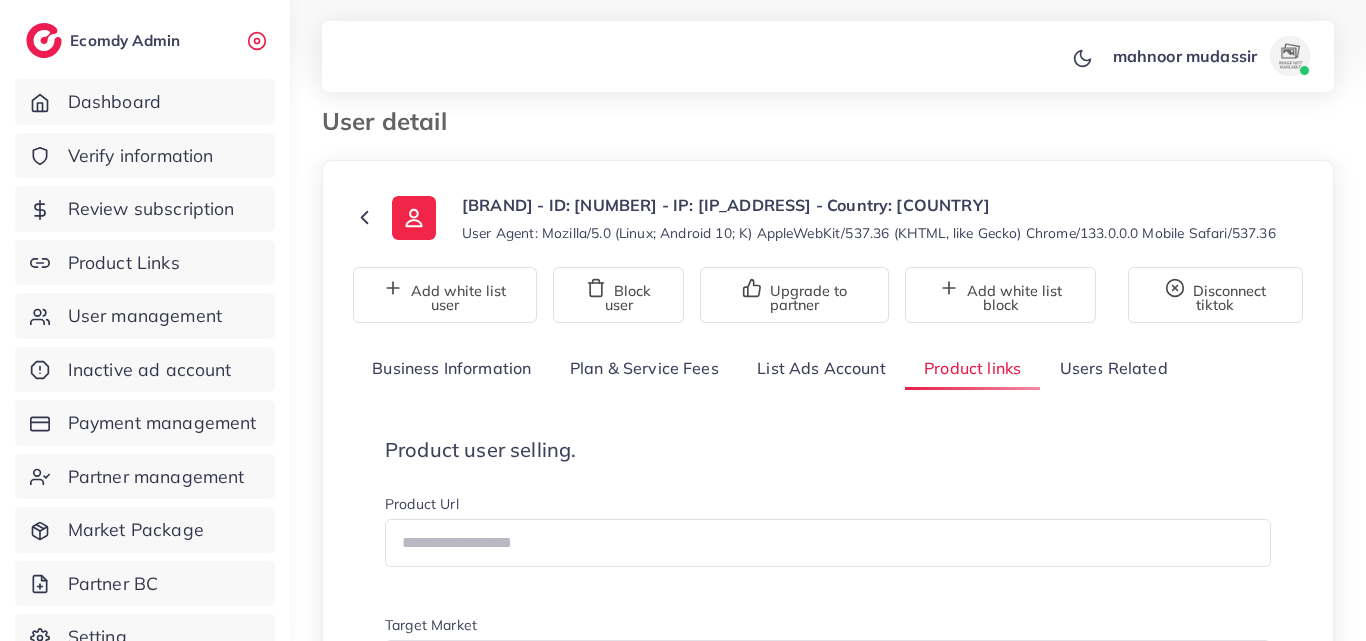 scroll, scrollTop: 0, scrollLeft: 0, axis: both 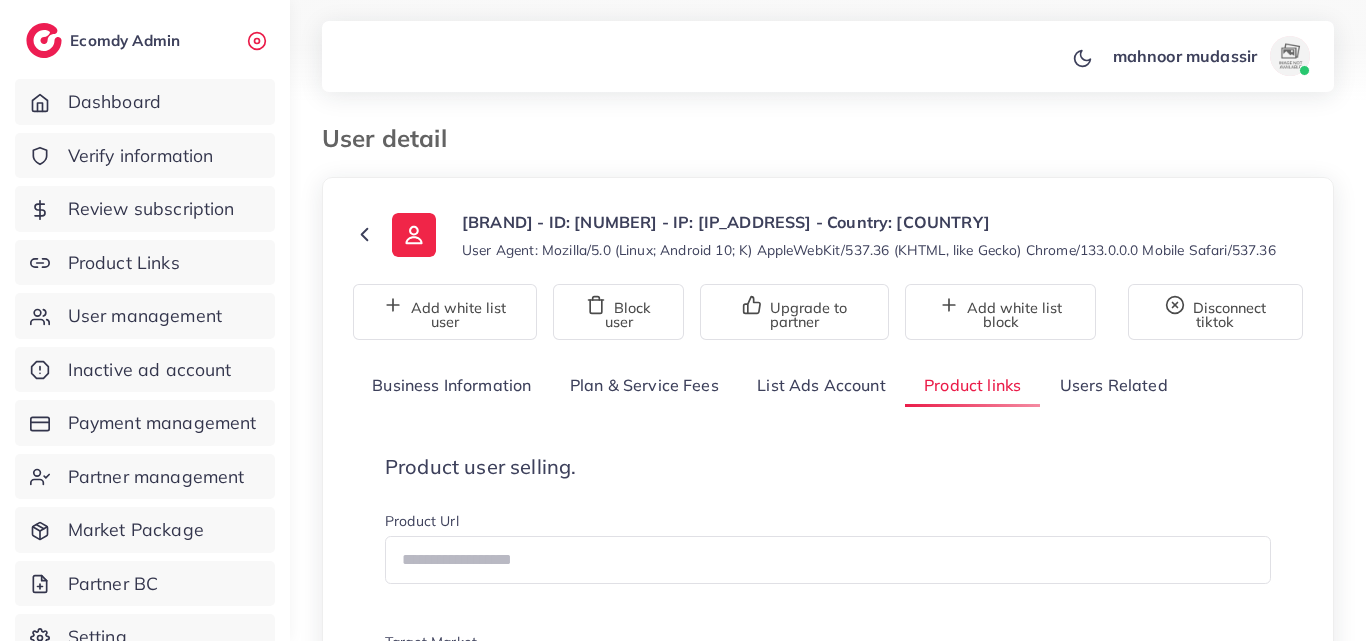 click on "List Ads Account" at bounding box center [821, 385] 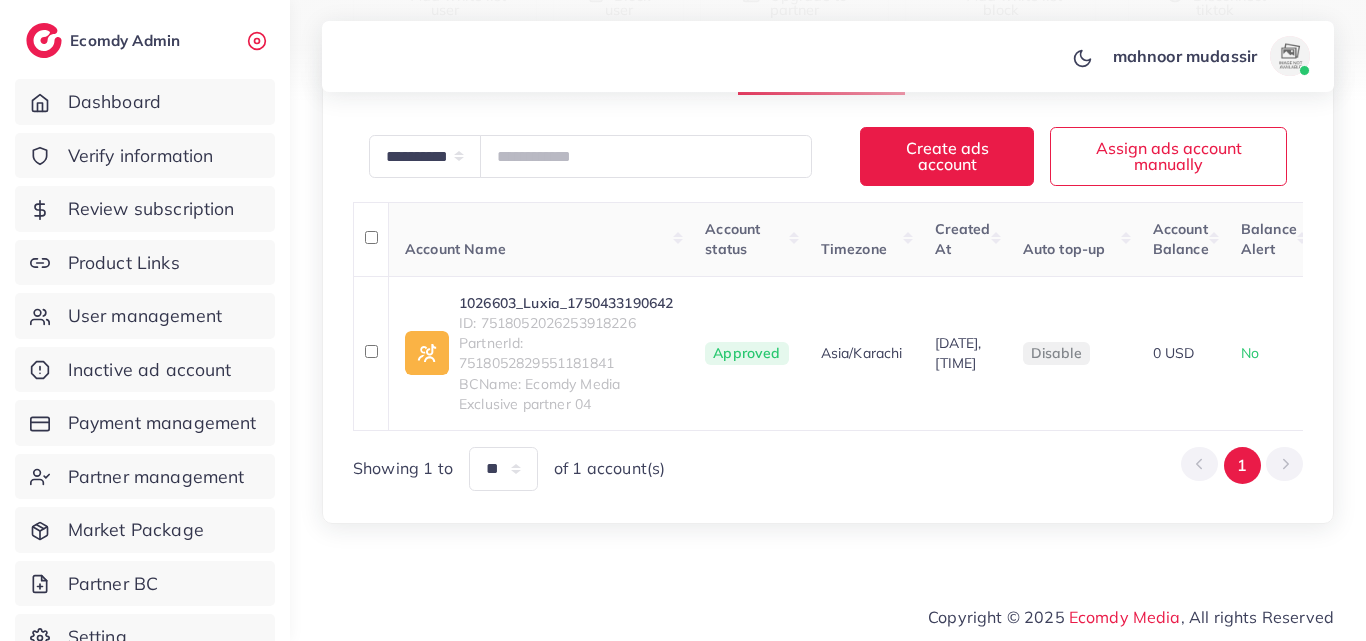 scroll, scrollTop: 327, scrollLeft: 0, axis: vertical 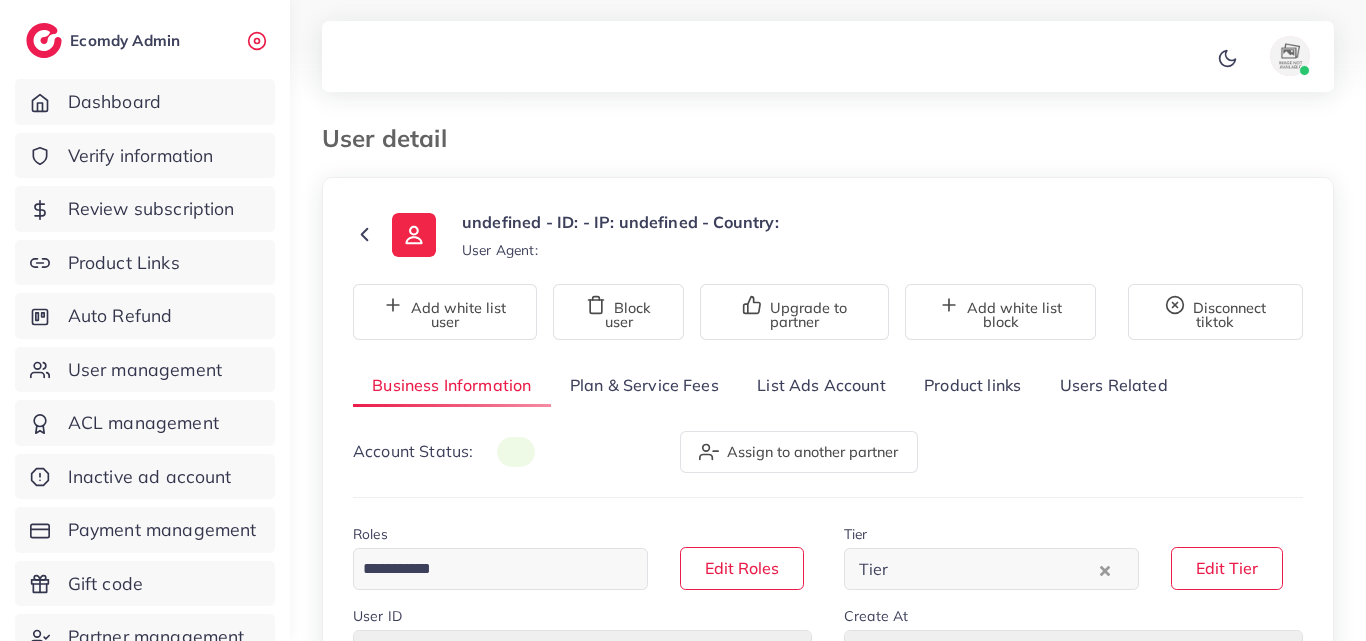 click on "List Ads Account" at bounding box center (821, 385) 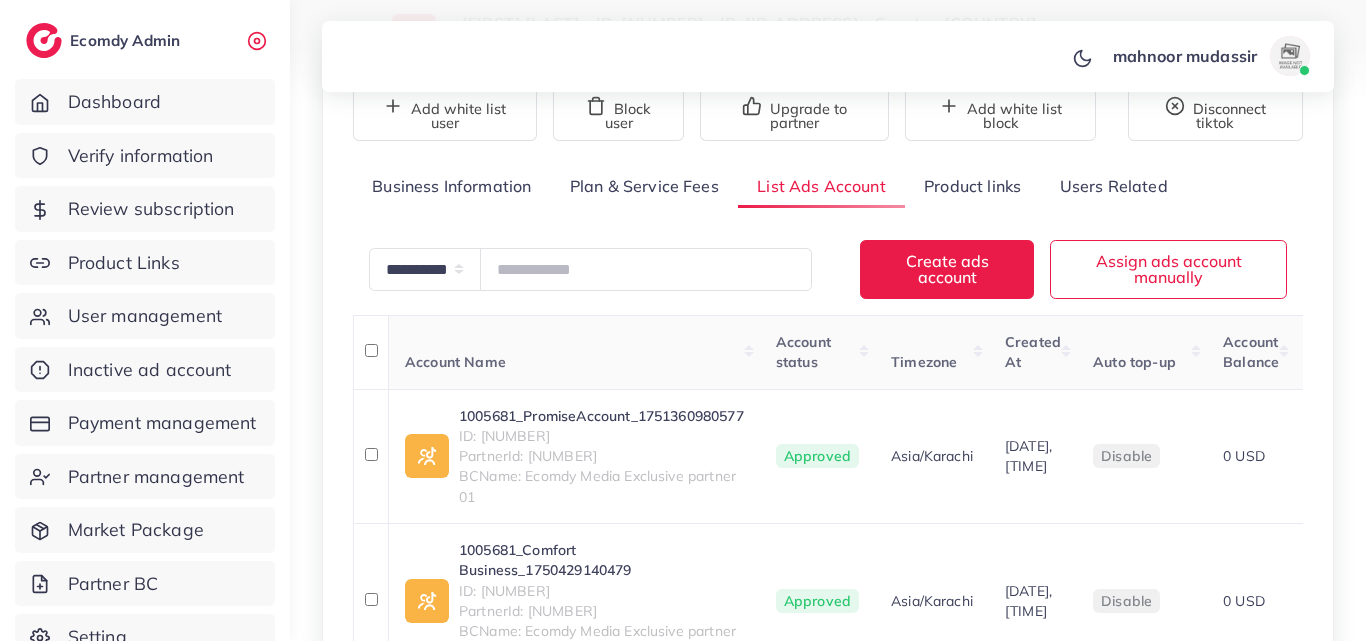 scroll, scrollTop: 441, scrollLeft: 0, axis: vertical 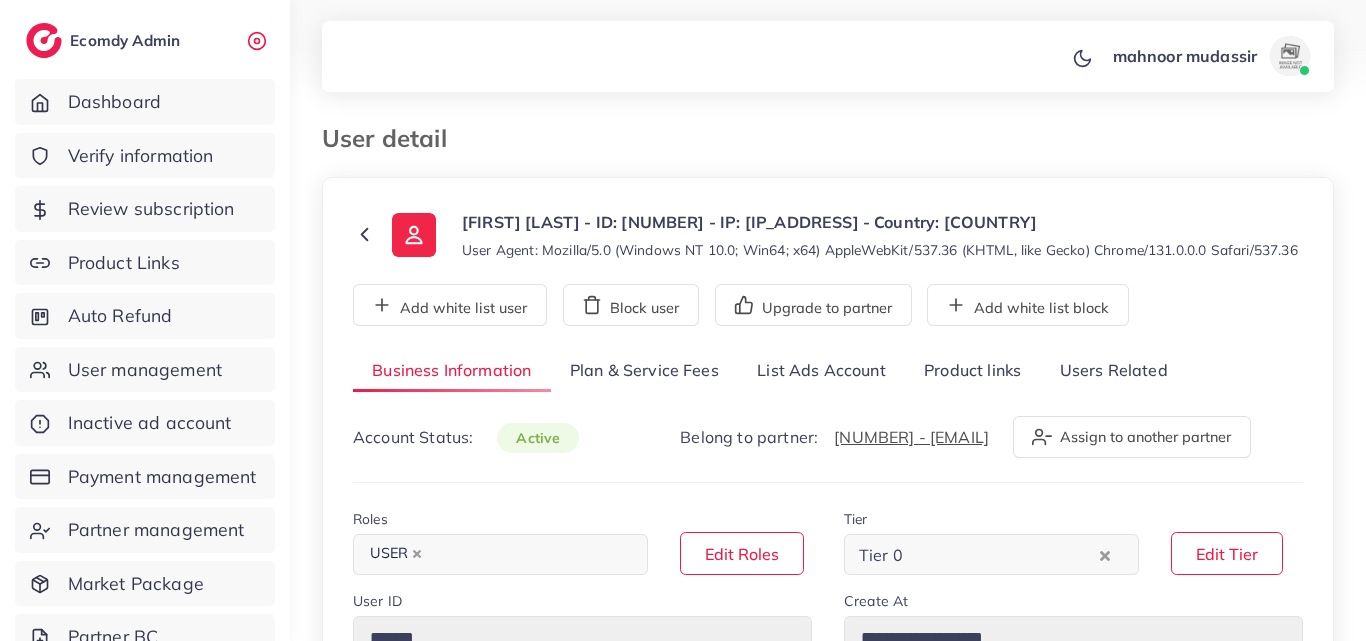 select on "********" 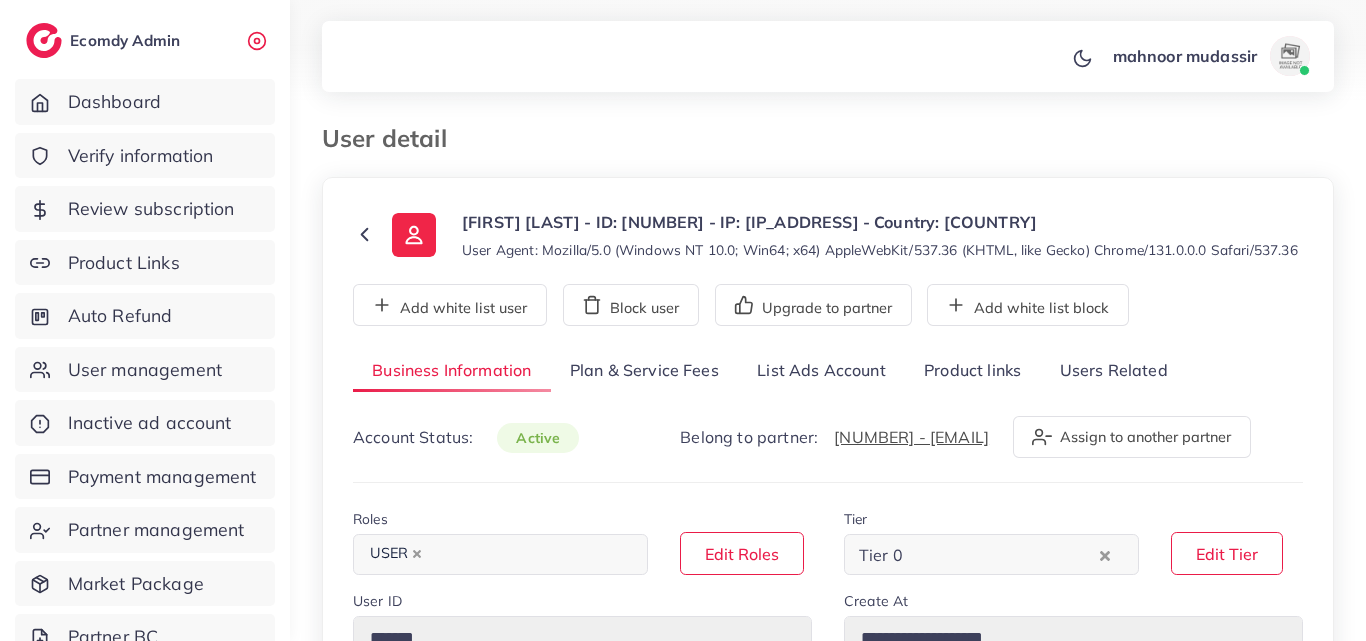 scroll, scrollTop: 0, scrollLeft: 0, axis: both 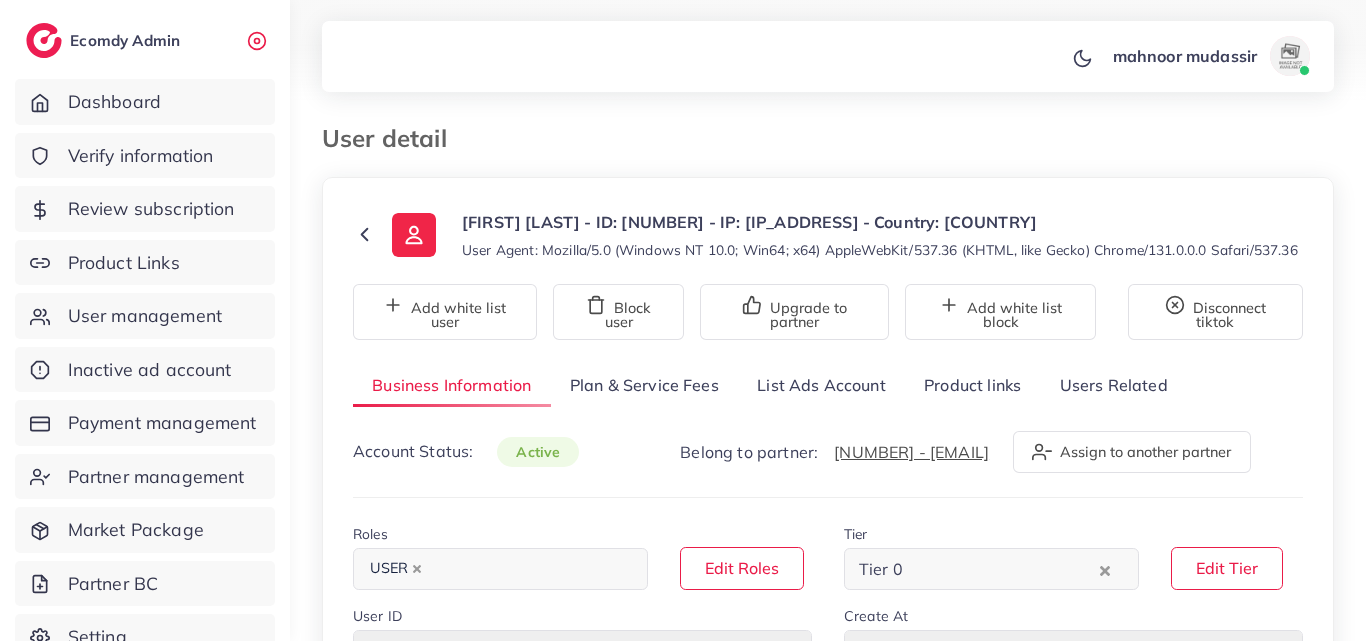 click on "List Ads Account" at bounding box center (821, 385) 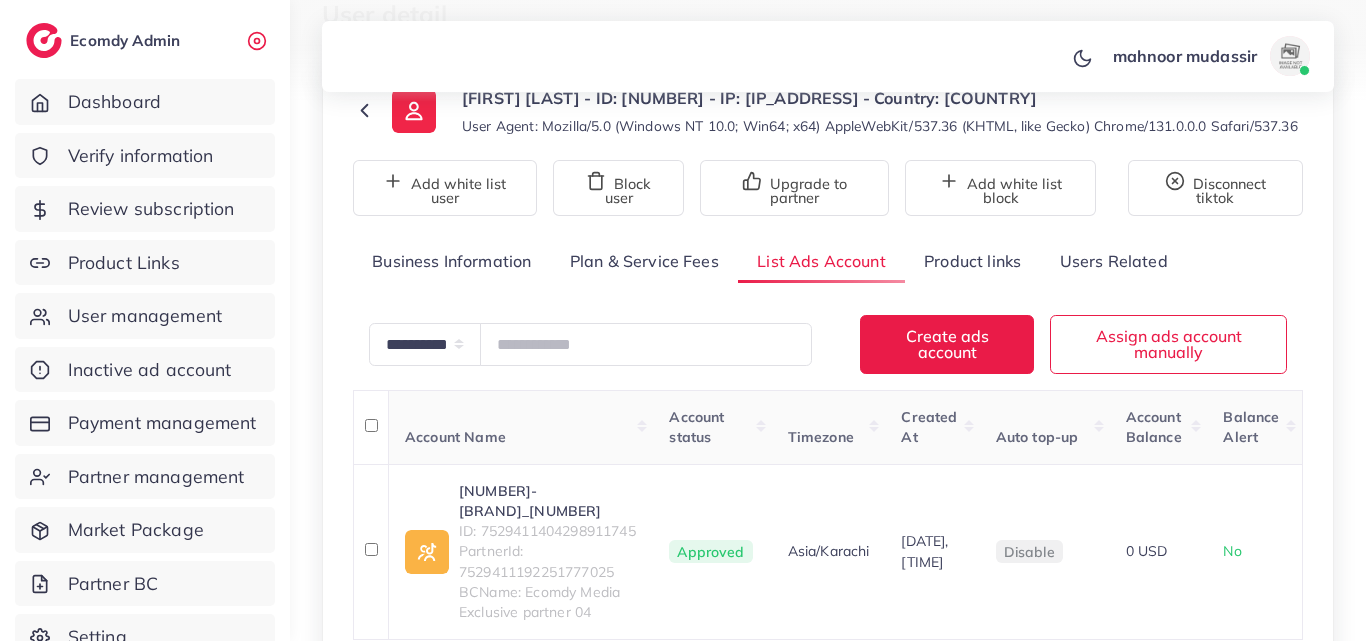 scroll, scrollTop: 300, scrollLeft: 0, axis: vertical 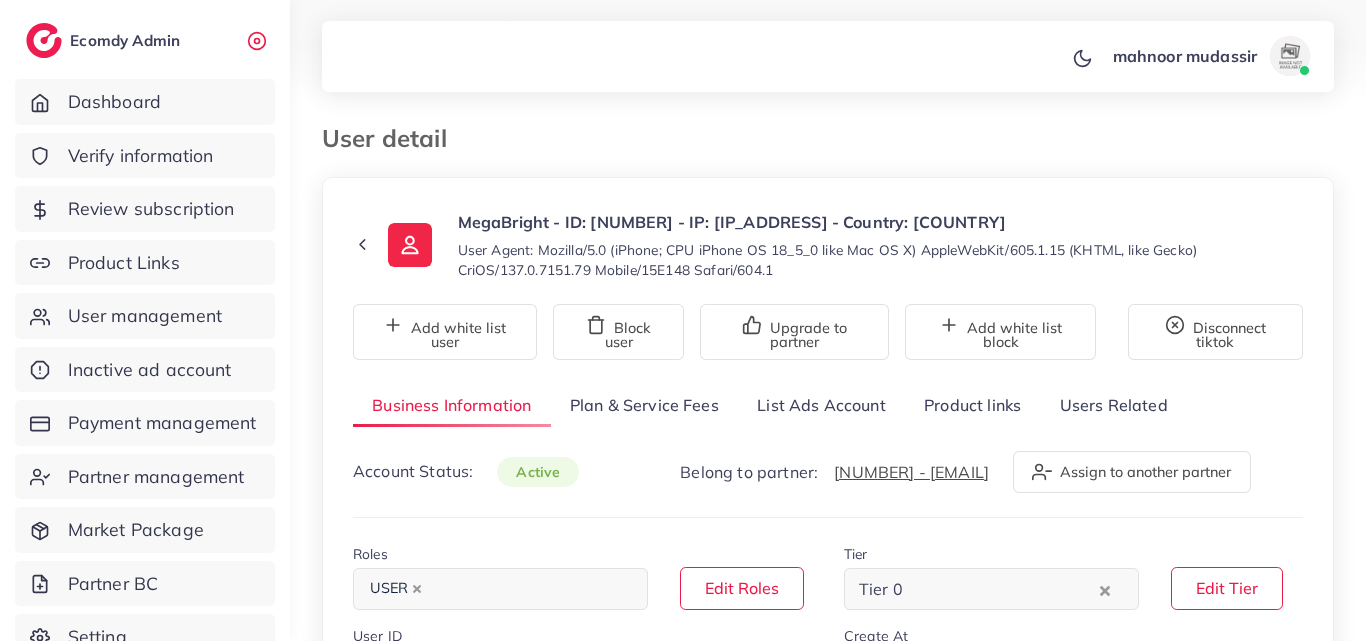select on "********" 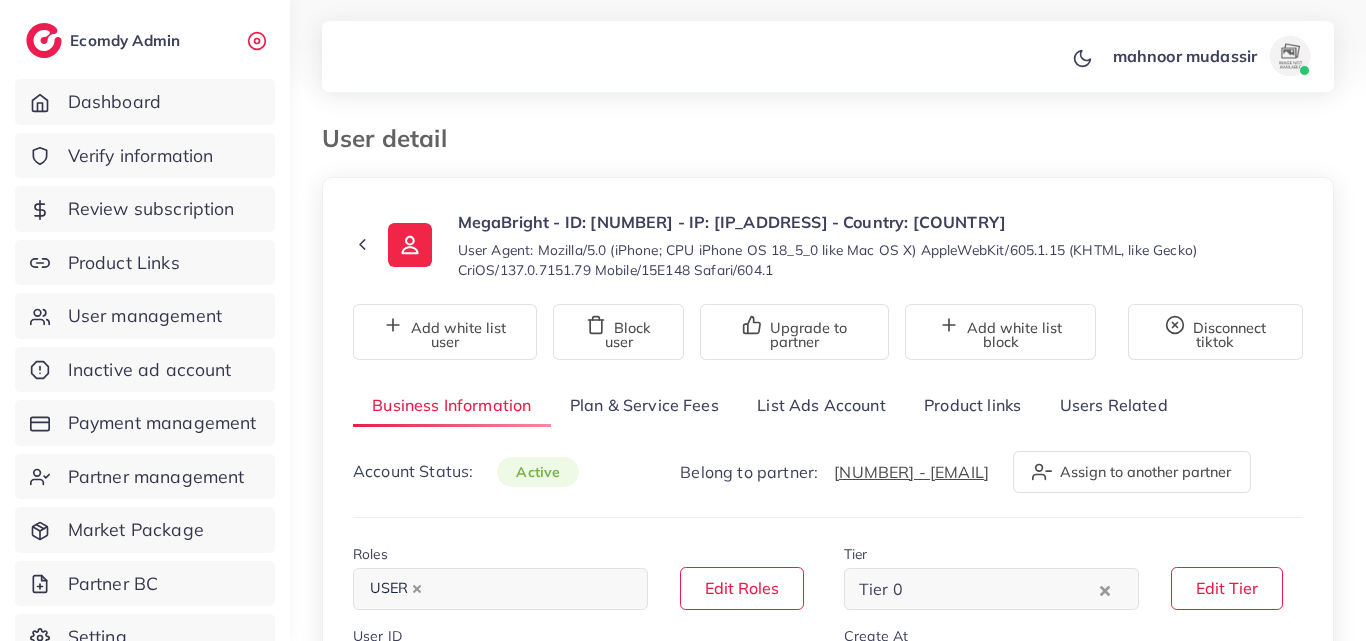 click on "List Ads Account" at bounding box center (821, 405) 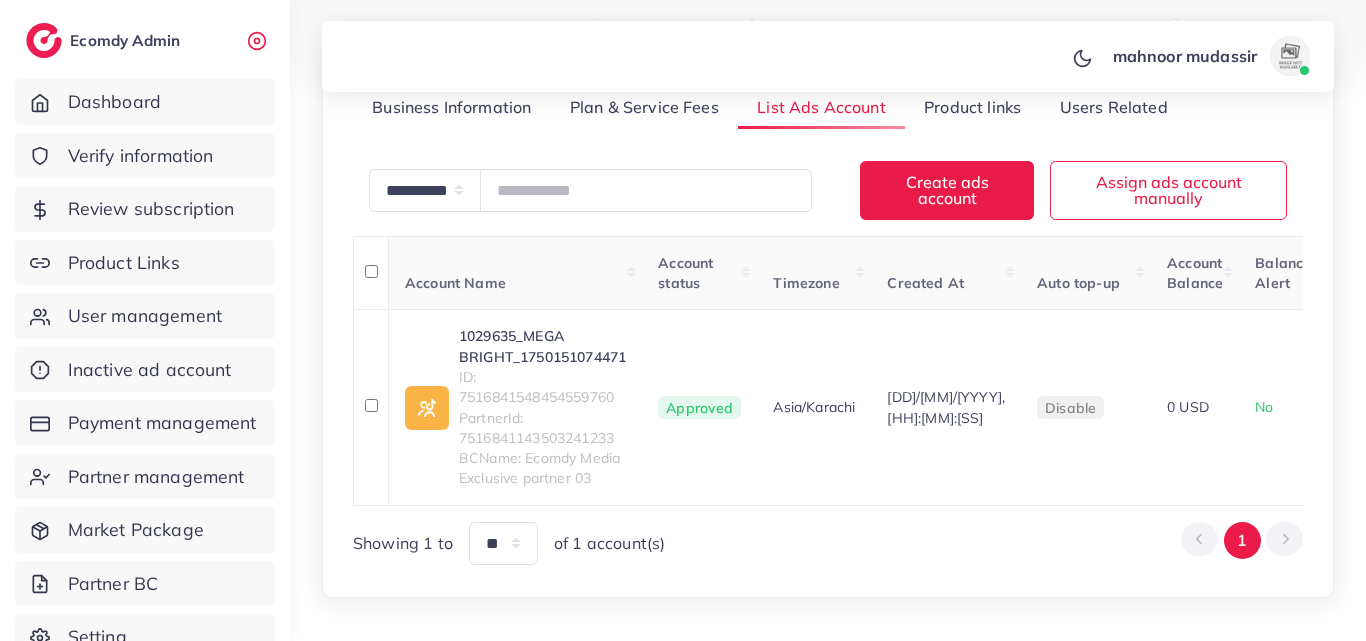scroll, scrollTop: 300, scrollLeft: 0, axis: vertical 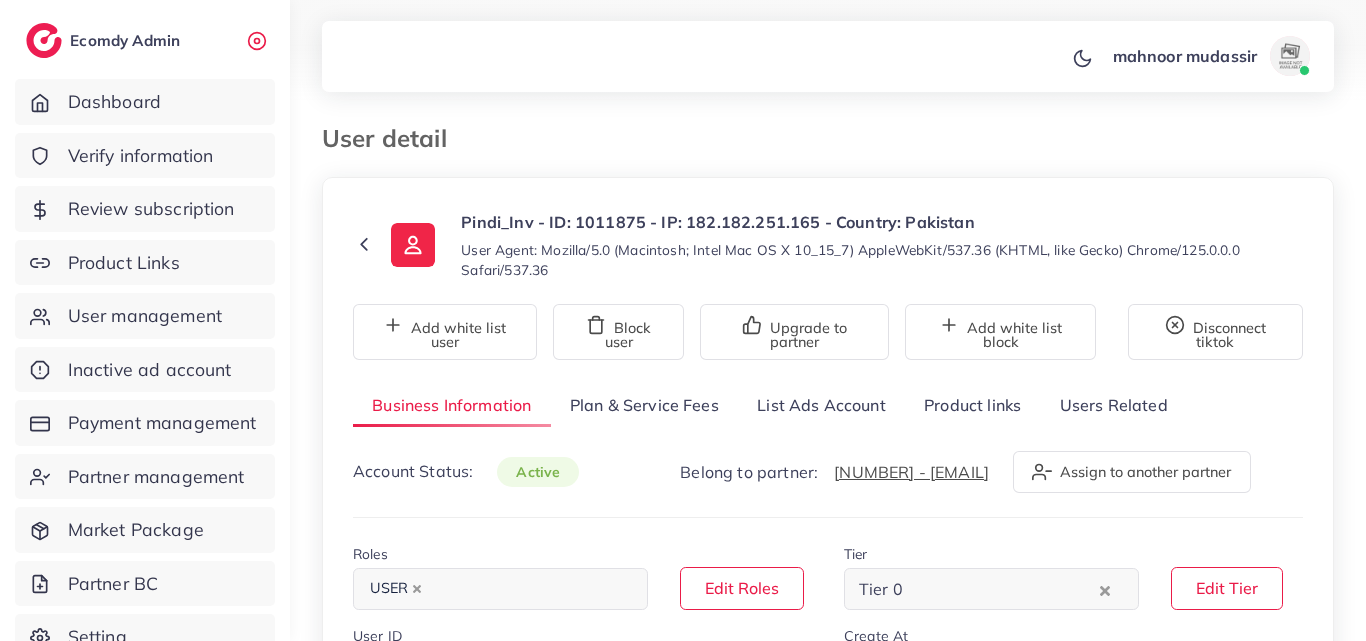 select on "********" 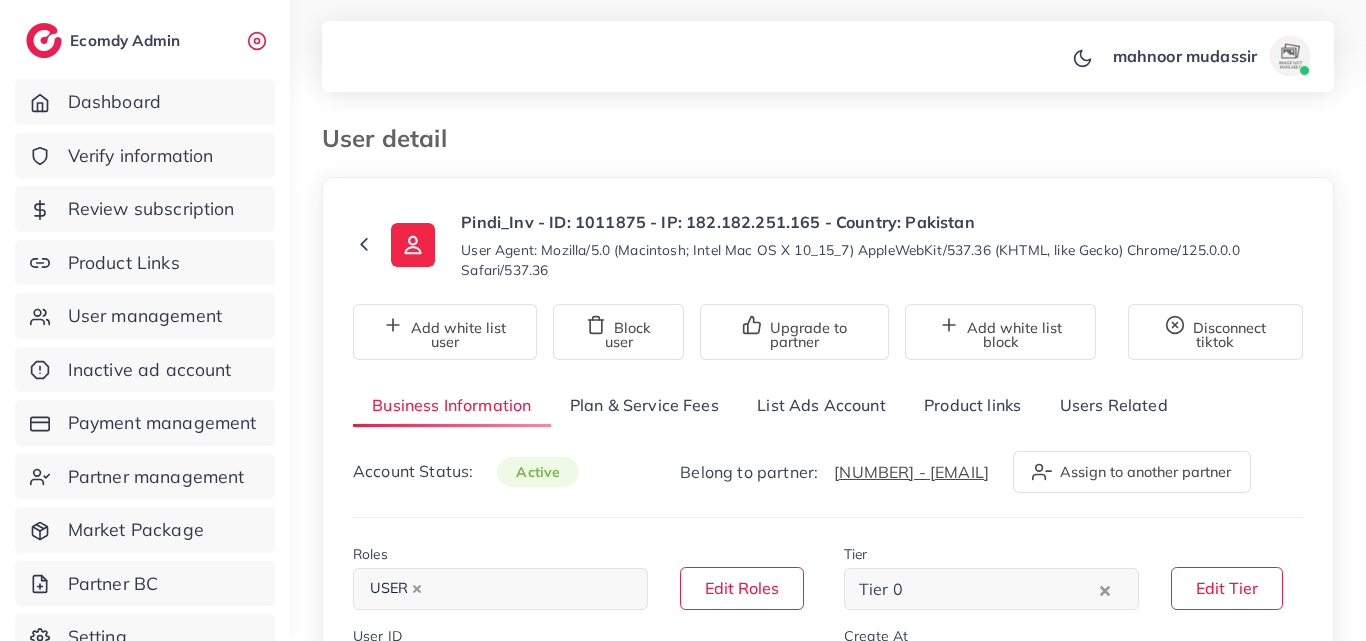 scroll, scrollTop: 0, scrollLeft: 0, axis: both 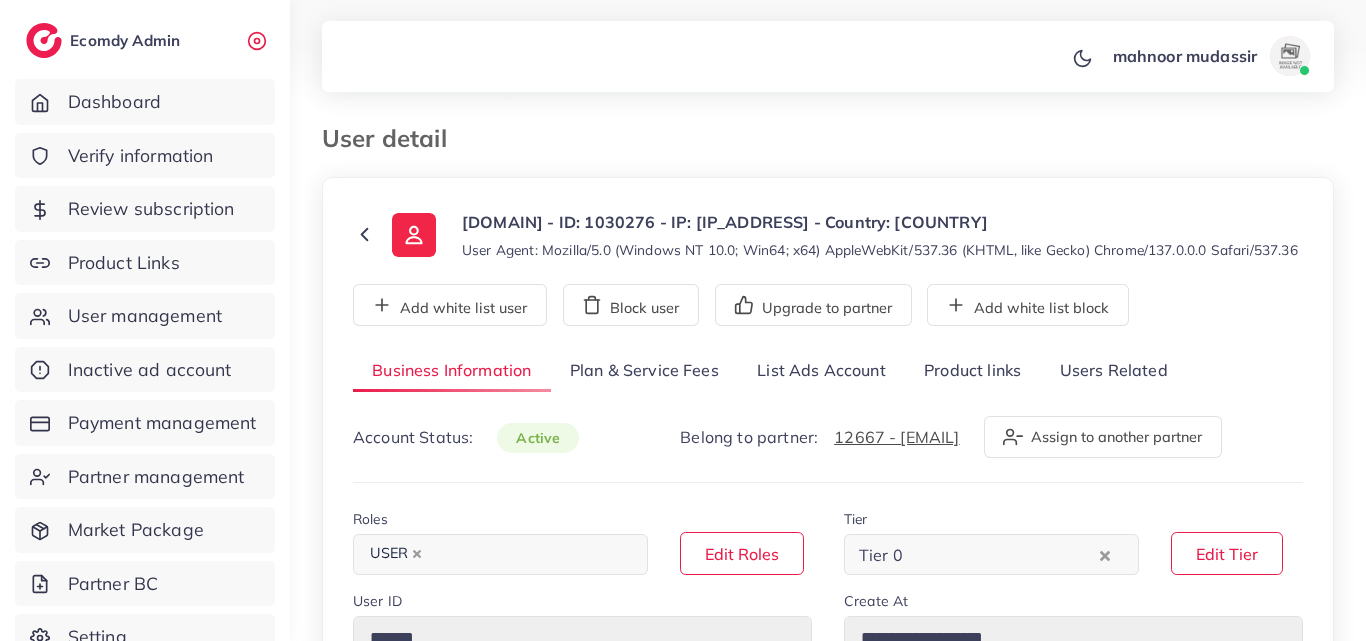 select on "********" 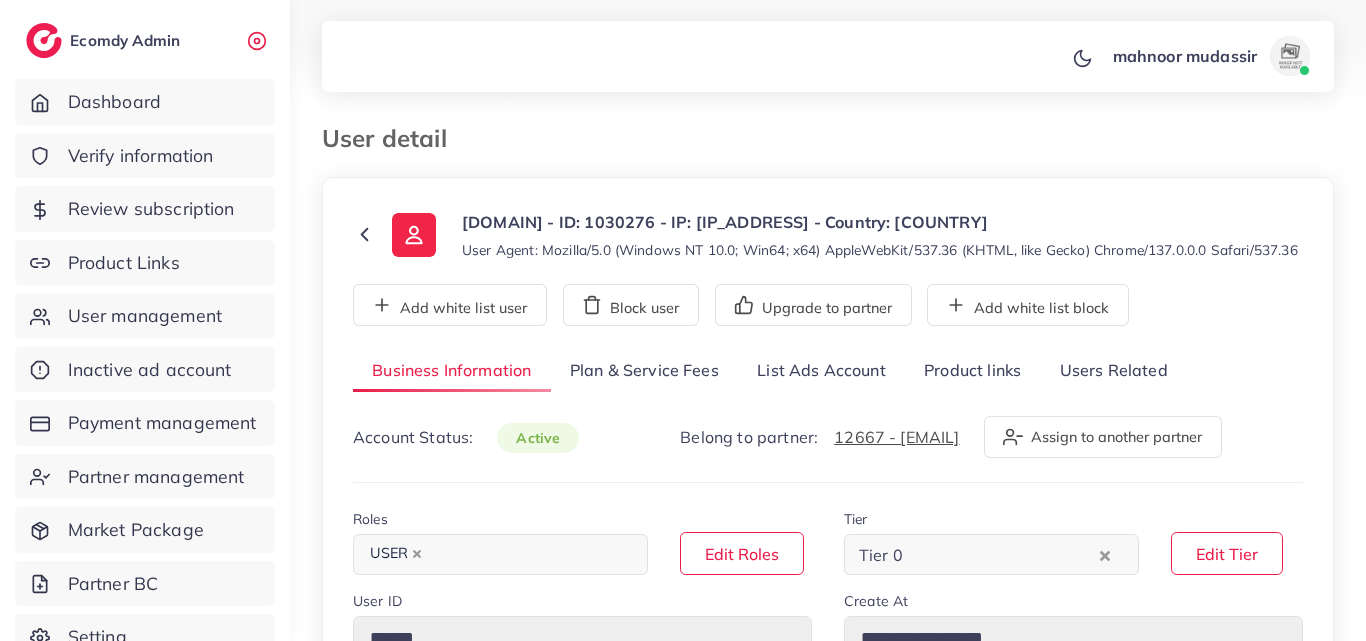 click on "List Ads Account" at bounding box center [821, 371] 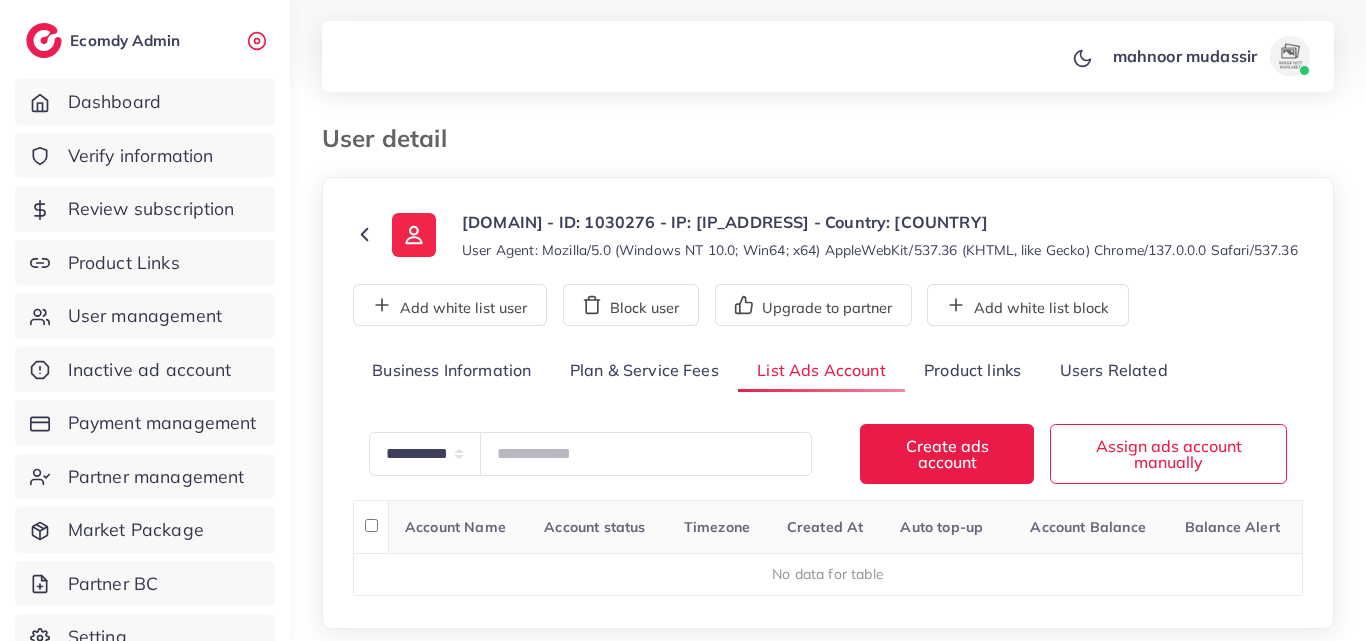 scroll, scrollTop: 126, scrollLeft: 0, axis: vertical 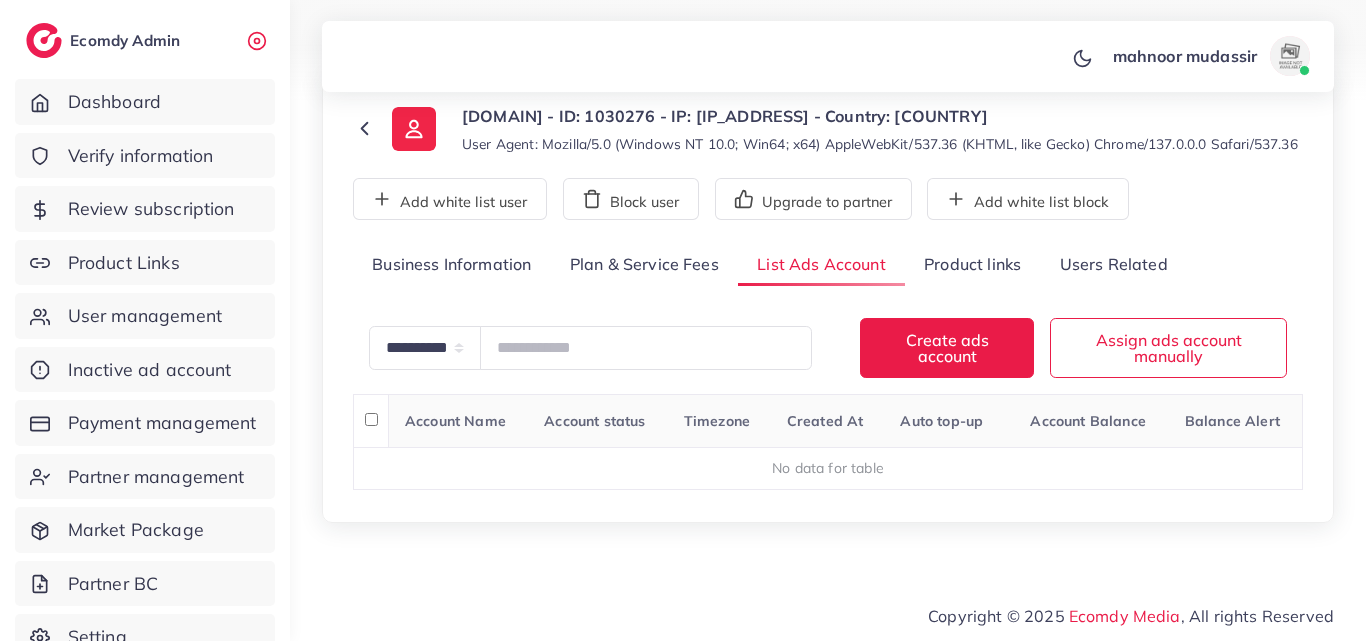 click on "Product links" at bounding box center [972, 265] 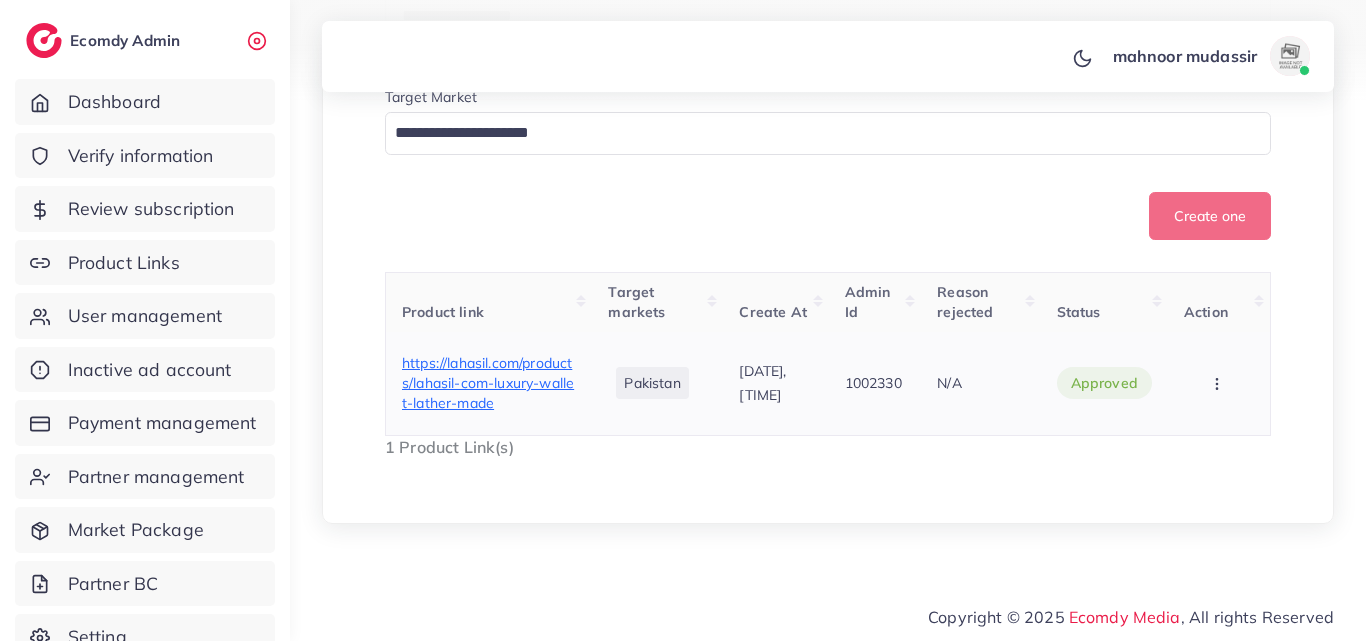 scroll, scrollTop: 550, scrollLeft: 0, axis: vertical 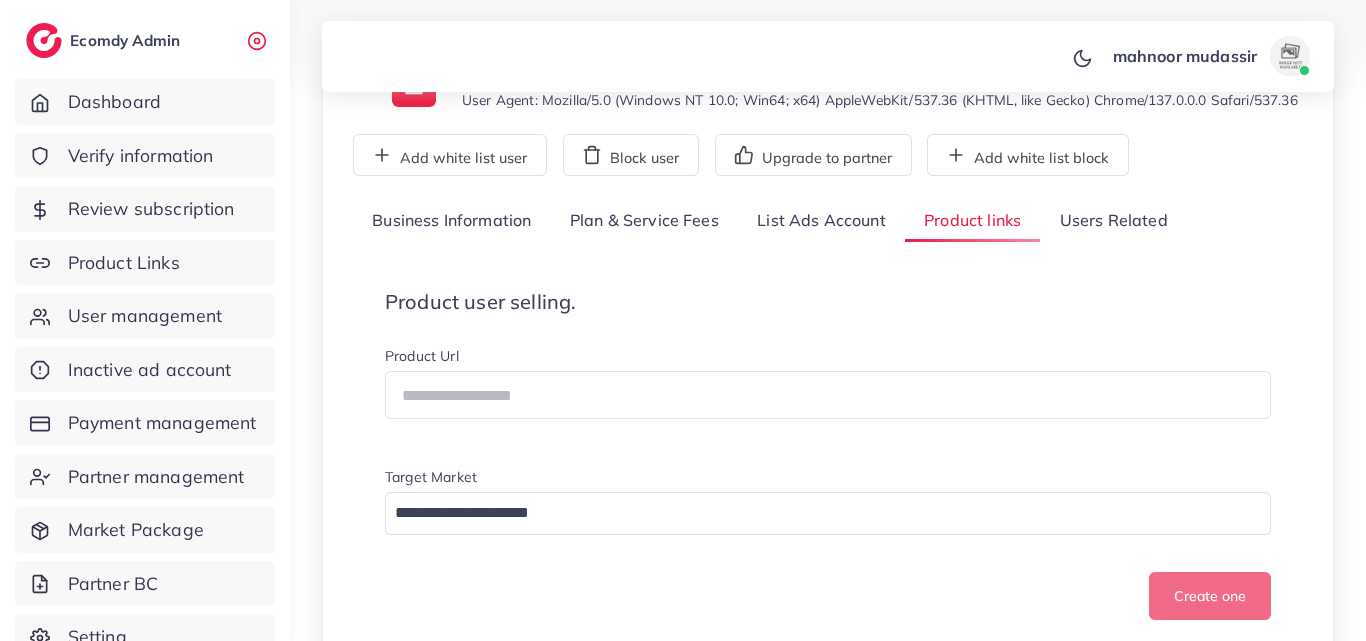 click on "List Ads Account" at bounding box center [821, 221] 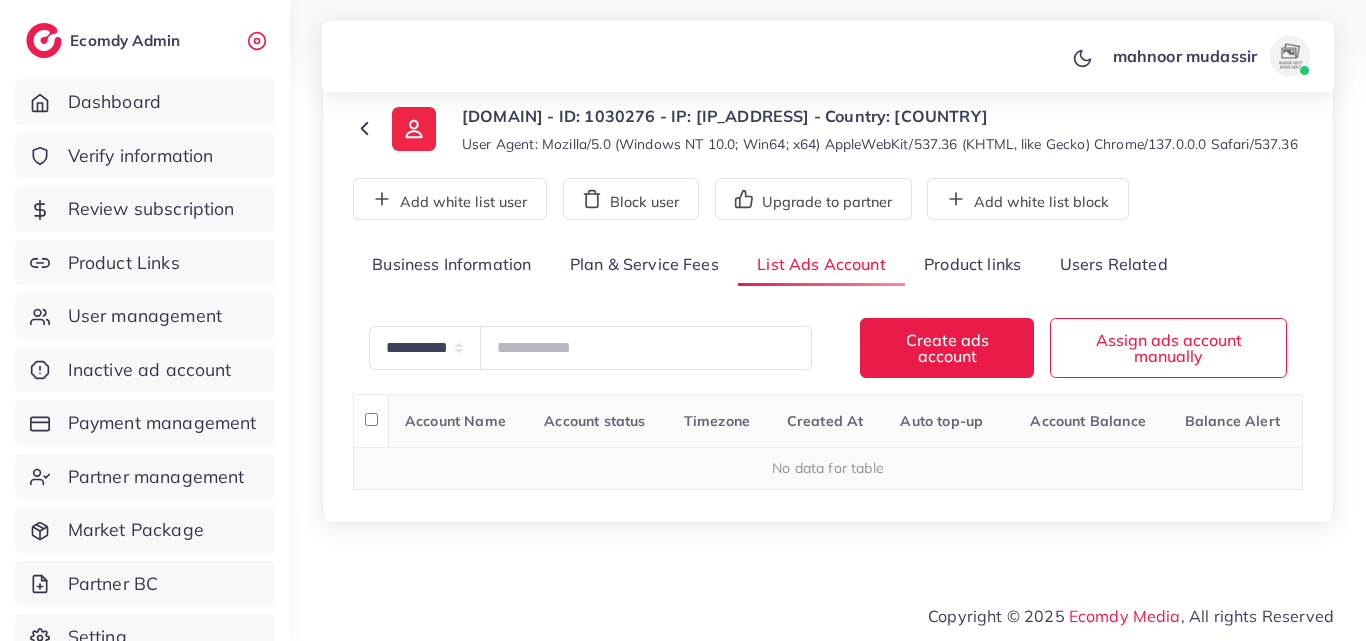 scroll, scrollTop: 126, scrollLeft: 0, axis: vertical 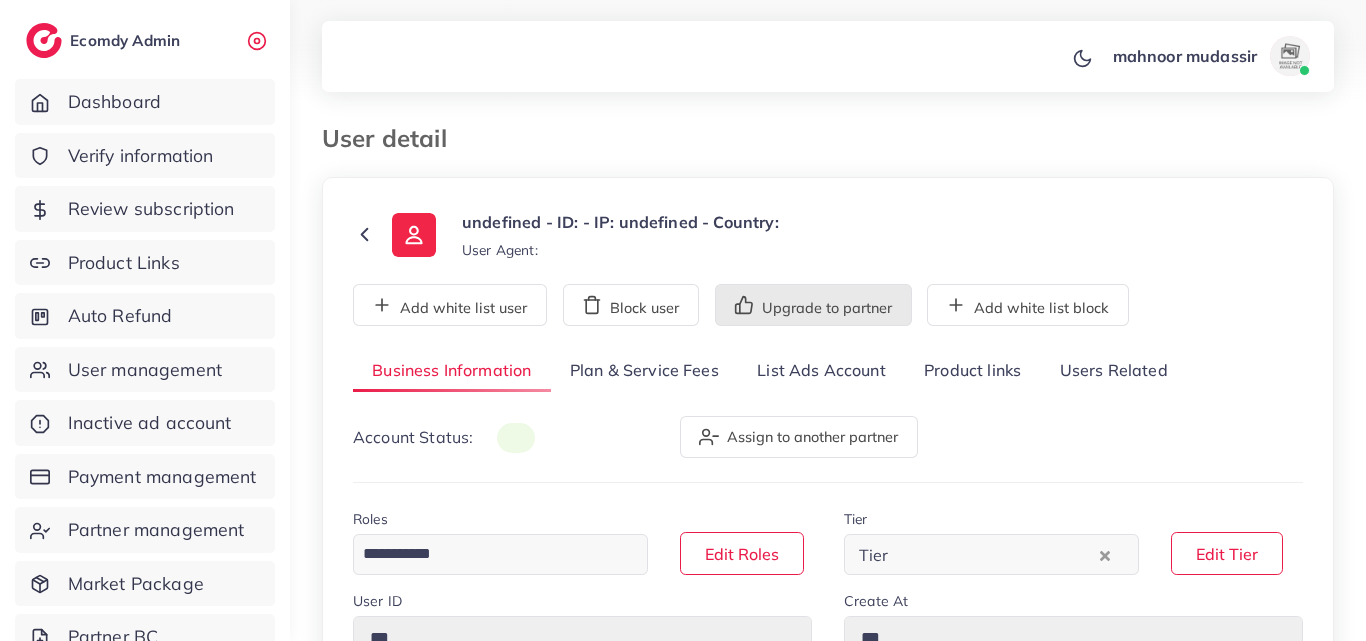 click on "List Ads Account" at bounding box center [821, 371] 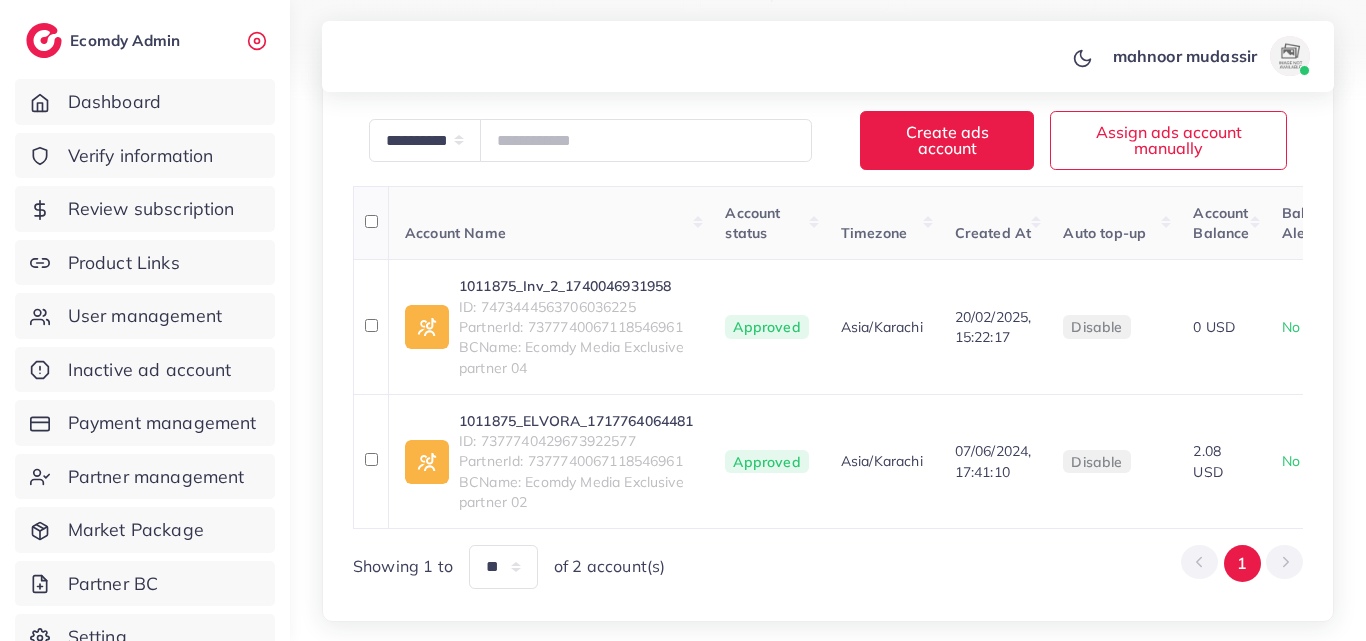 scroll, scrollTop: 461, scrollLeft: 0, axis: vertical 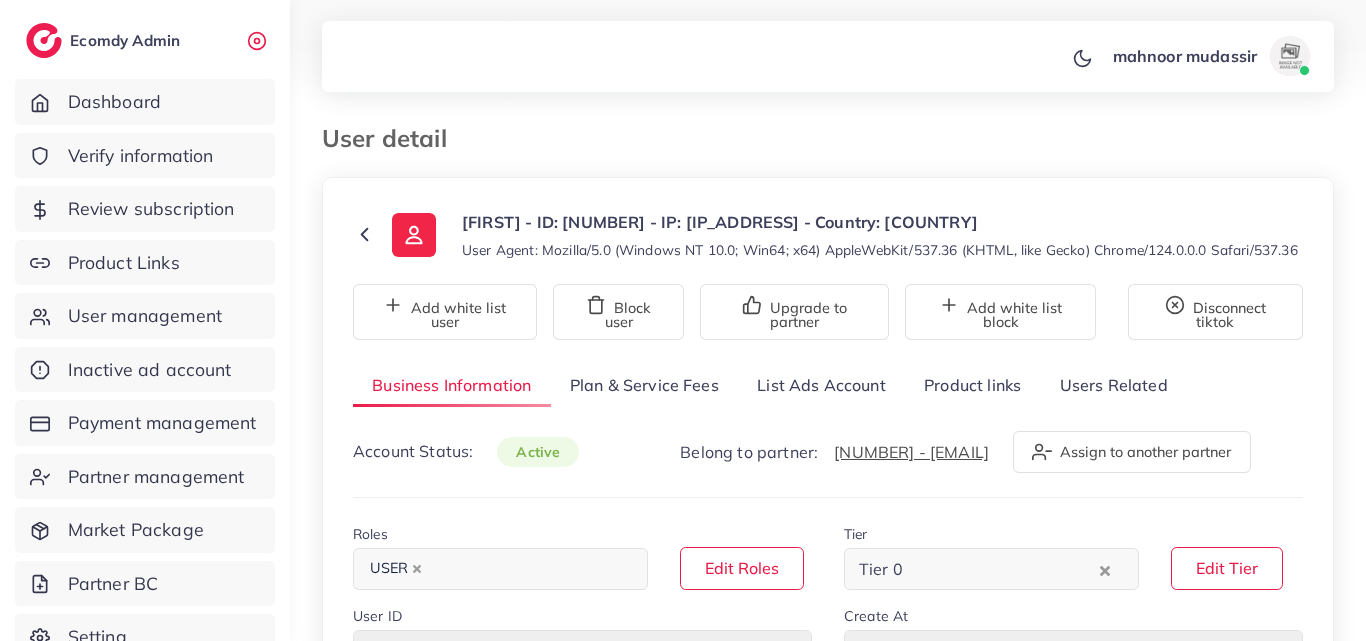 click on "List Ads Account" at bounding box center [821, 385] 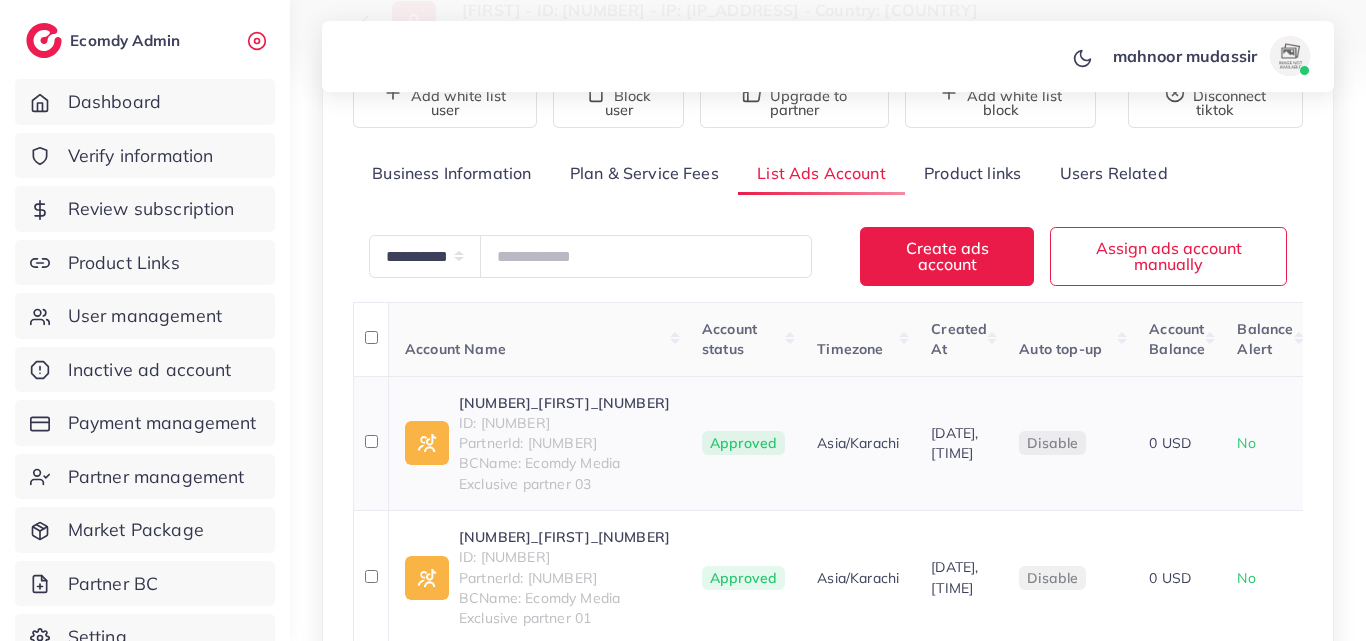 scroll, scrollTop: 299, scrollLeft: 0, axis: vertical 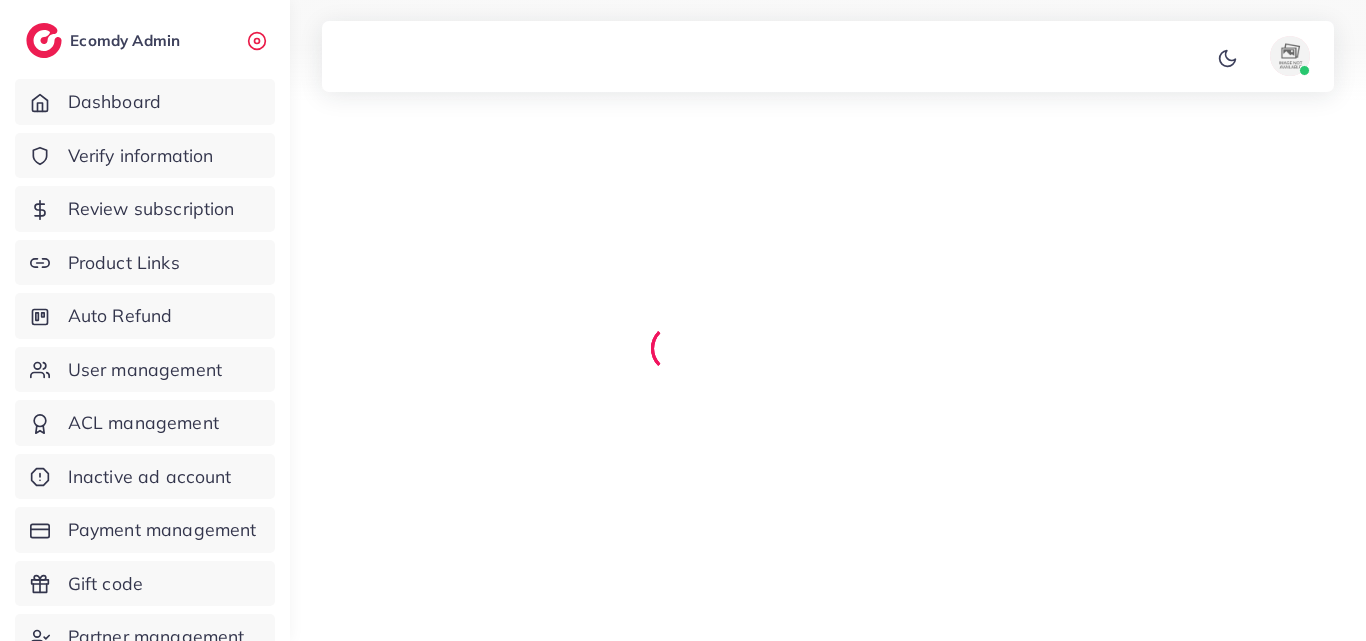 select on "********" 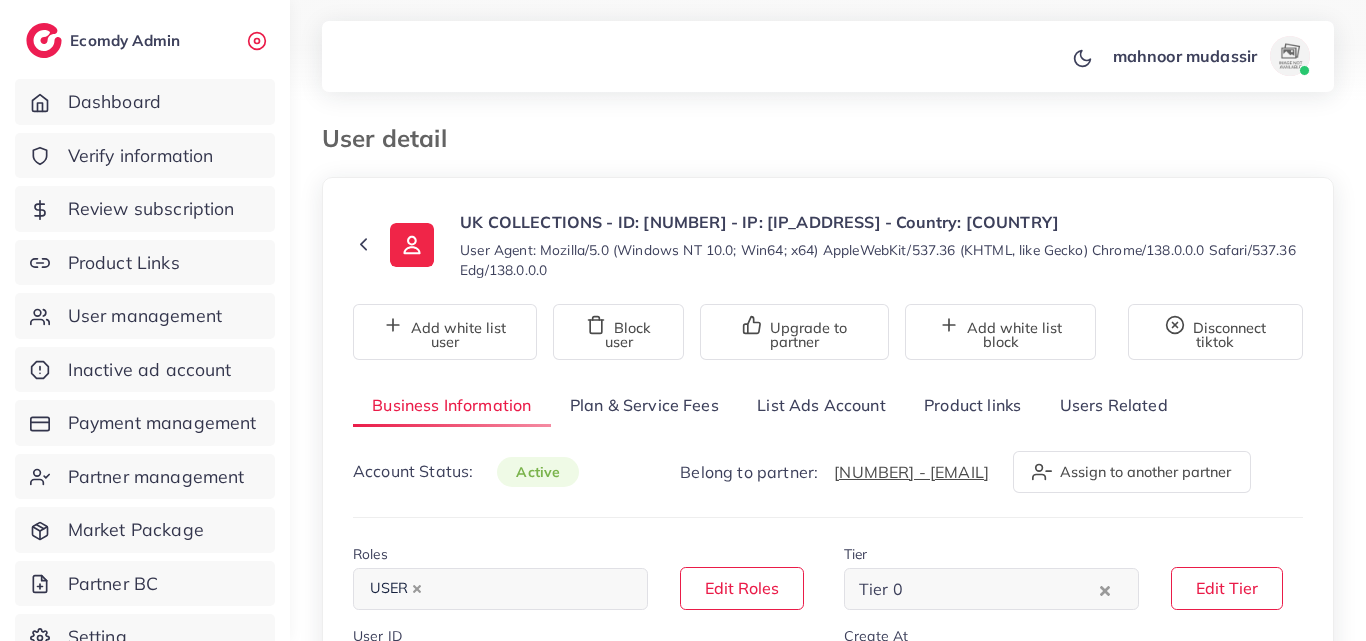 click on "List Ads Account" at bounding box center (821, 405) 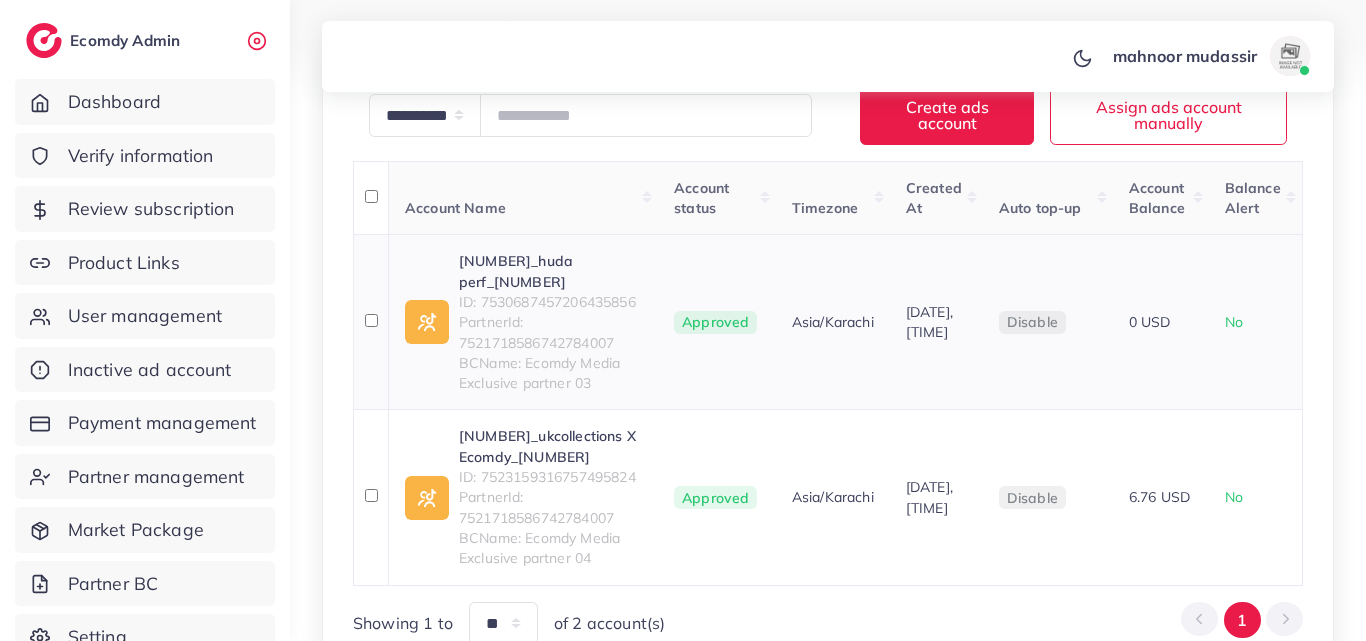 scroll, scrollTop: 400, scrollLeft: 0, axis: vertical 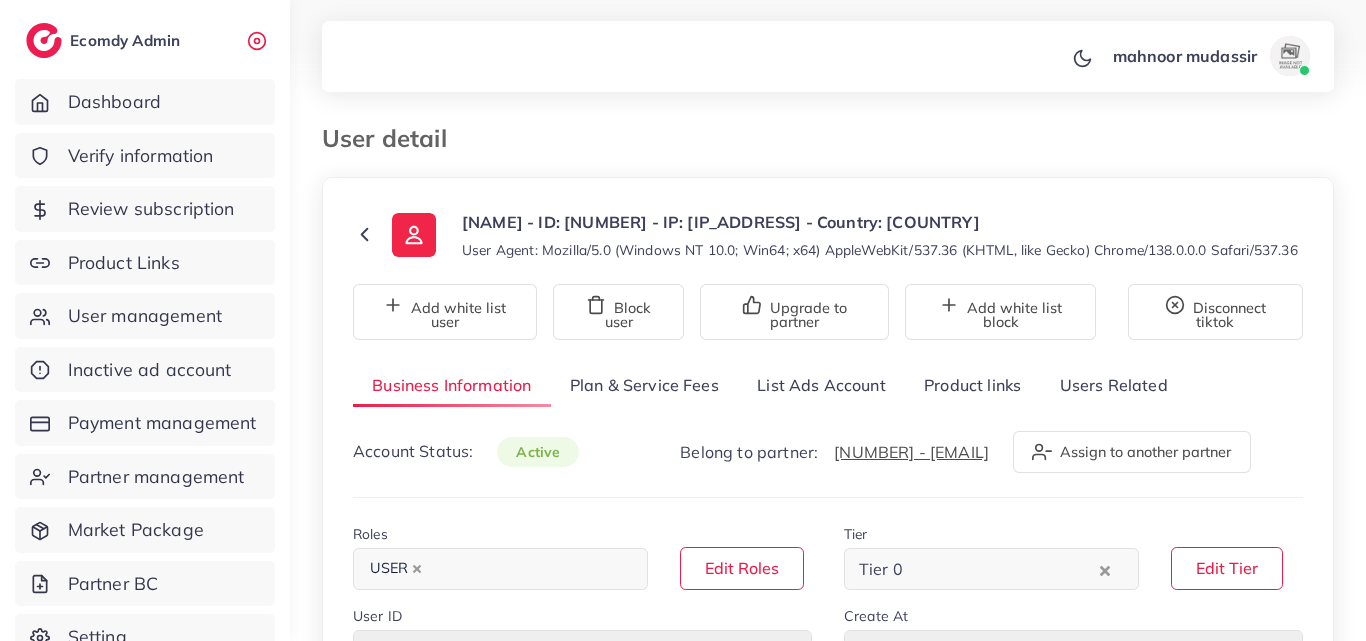 select on "********" 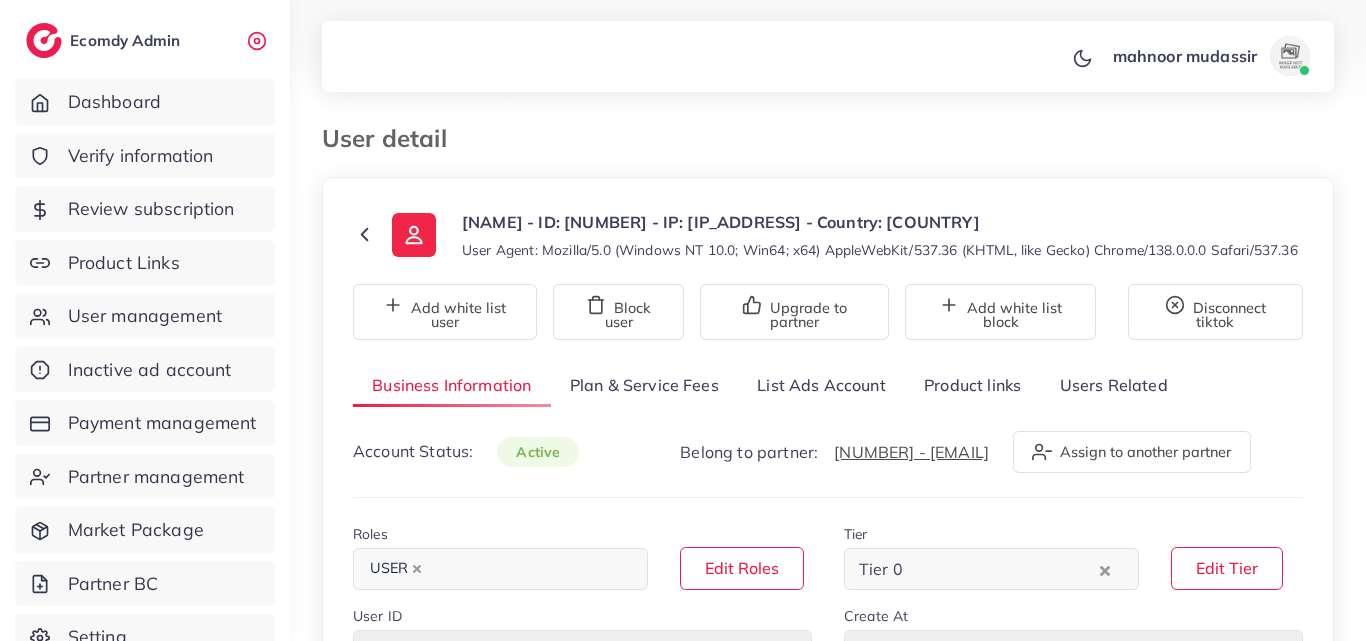 scroll, scrollTop: 0, scrollLeft: 0, axis: both 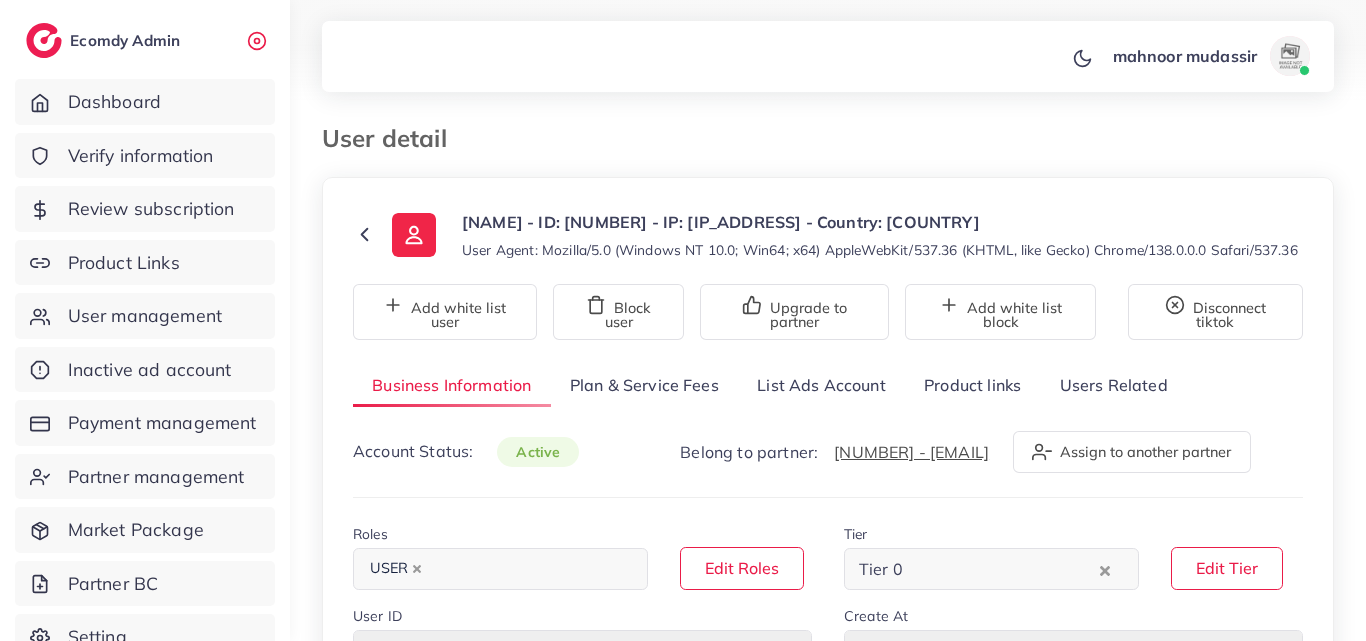 click on "List Ads Account" at bounding box center [821, 385] 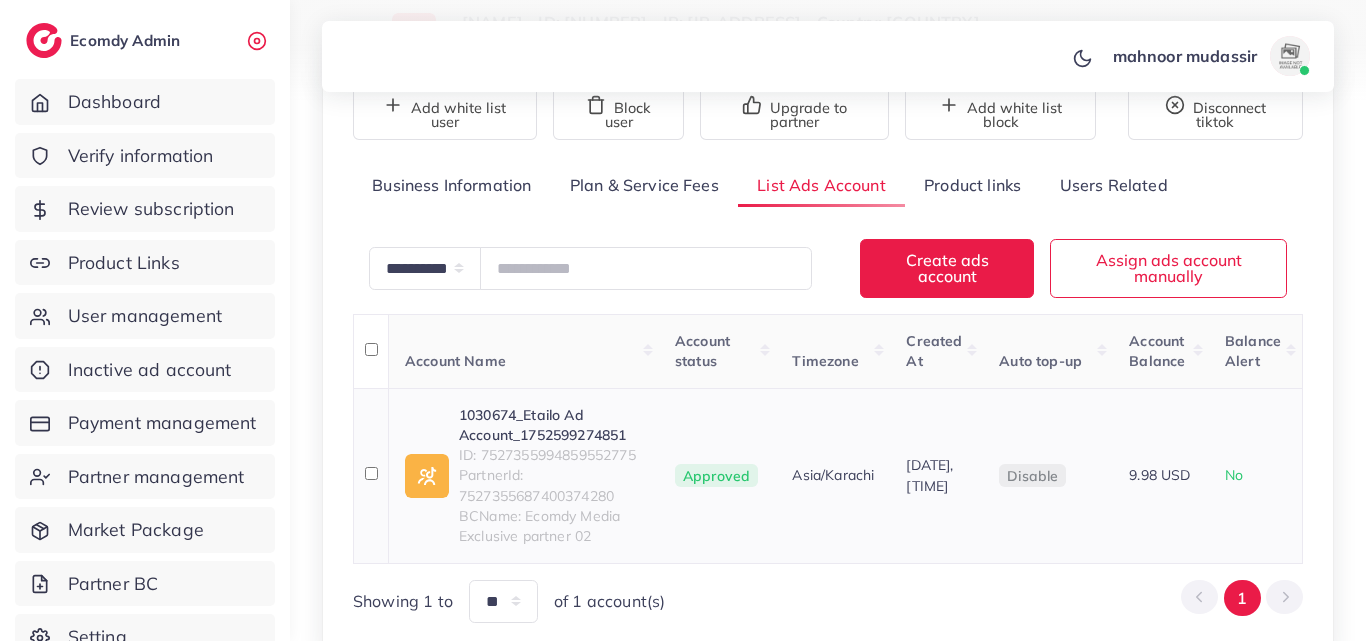 scroll, scrollTop: 373, scrollLeft: 0, axis: vertical 